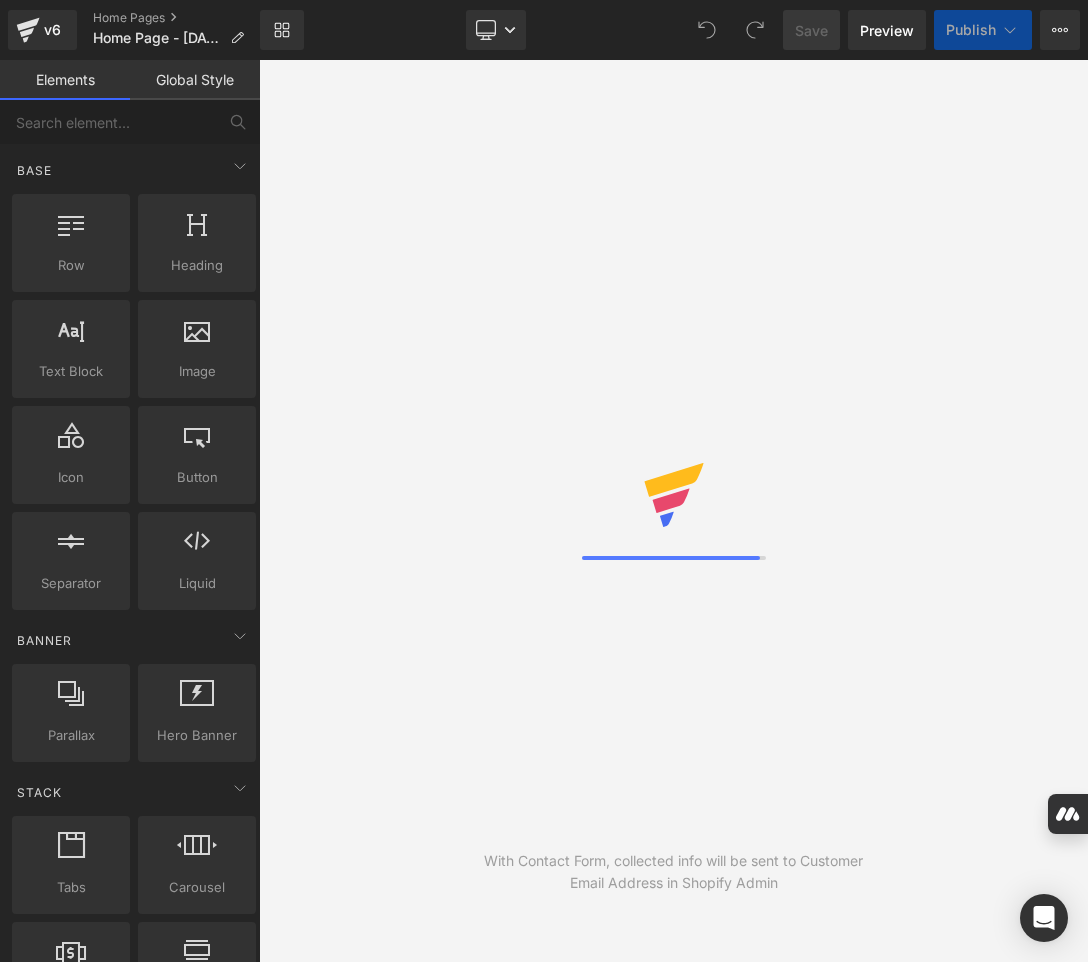 scroll, scrollTop: 0, scrollLeft: 0, axis: both 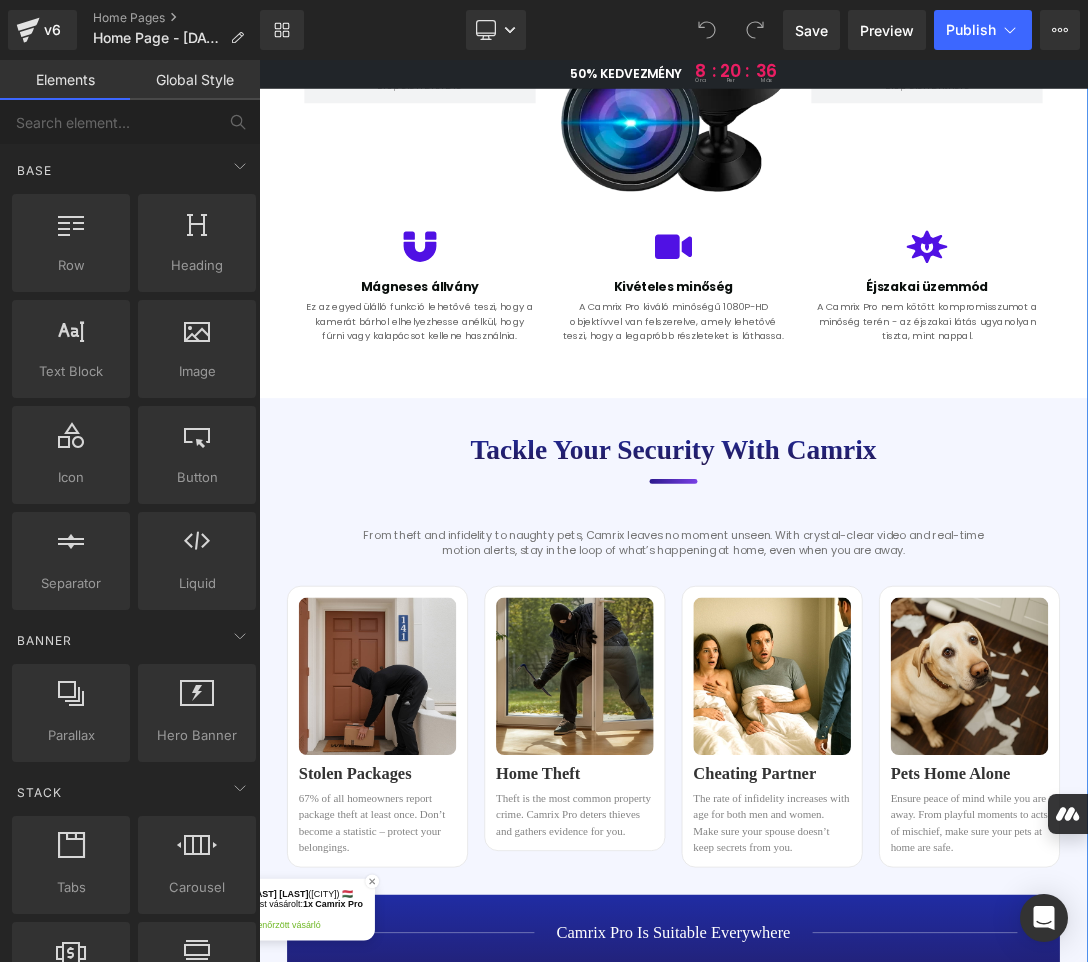 click on "Tackle your security with Camrix" at bounding box center (864, 630) 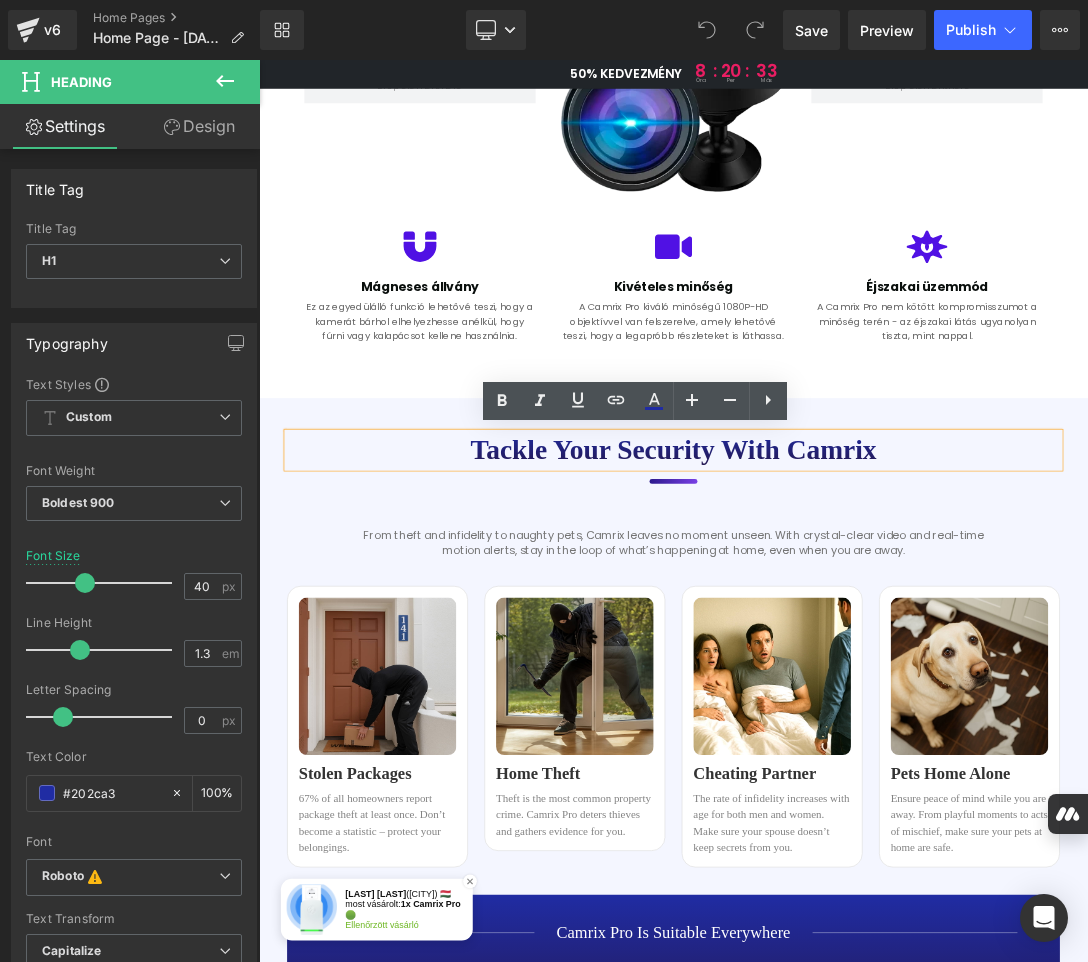 click on "Tackle your security with Camrix" at bounding box center [864, 630] 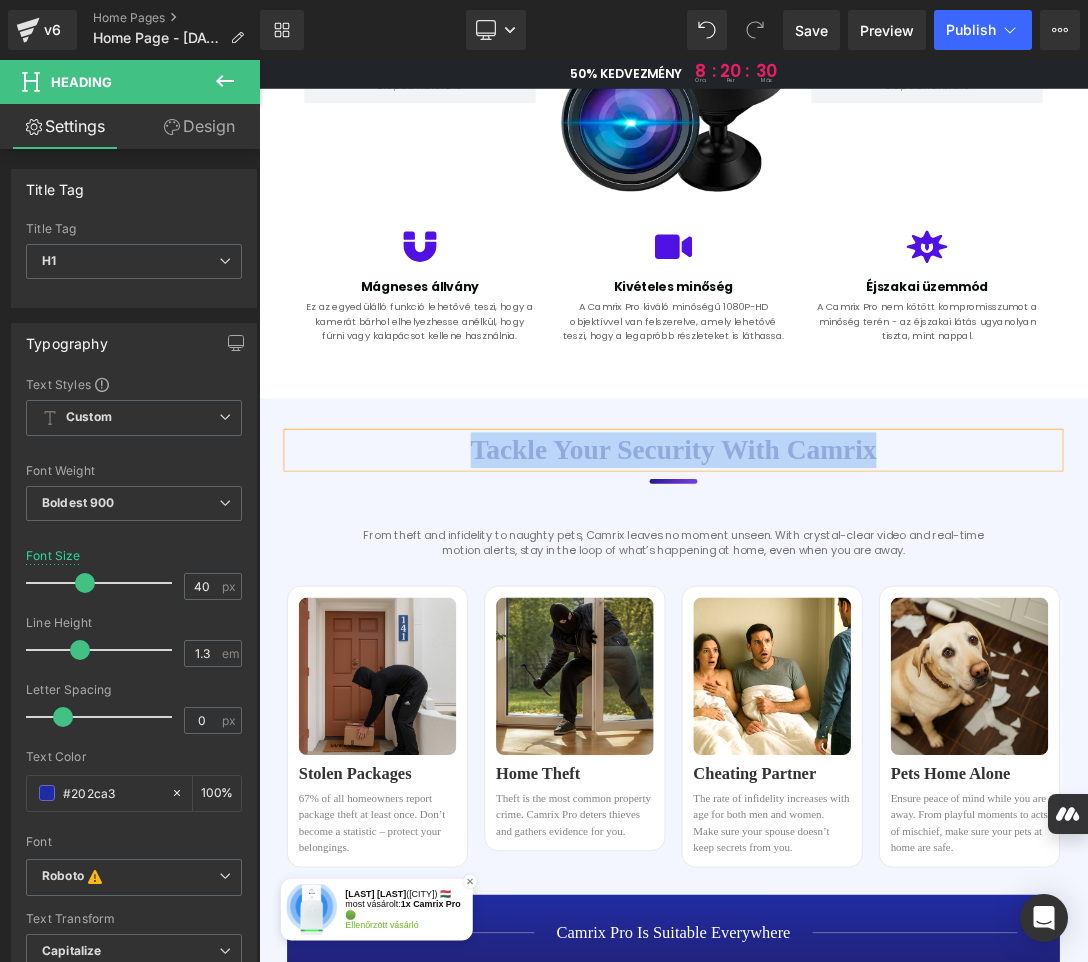 copy on "Tackle your security with Camrix" 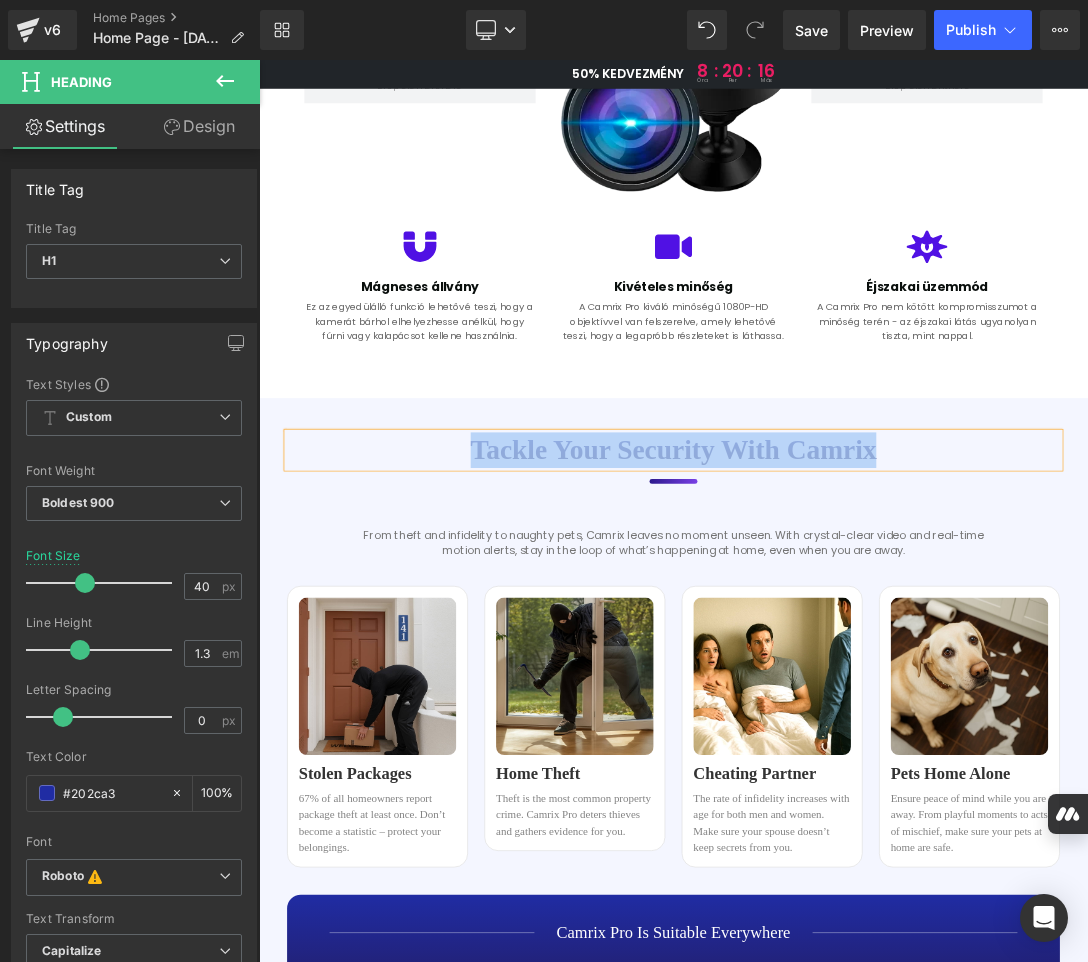 click on "Tackle your security with Camrix" at bounding box center [864, 630] 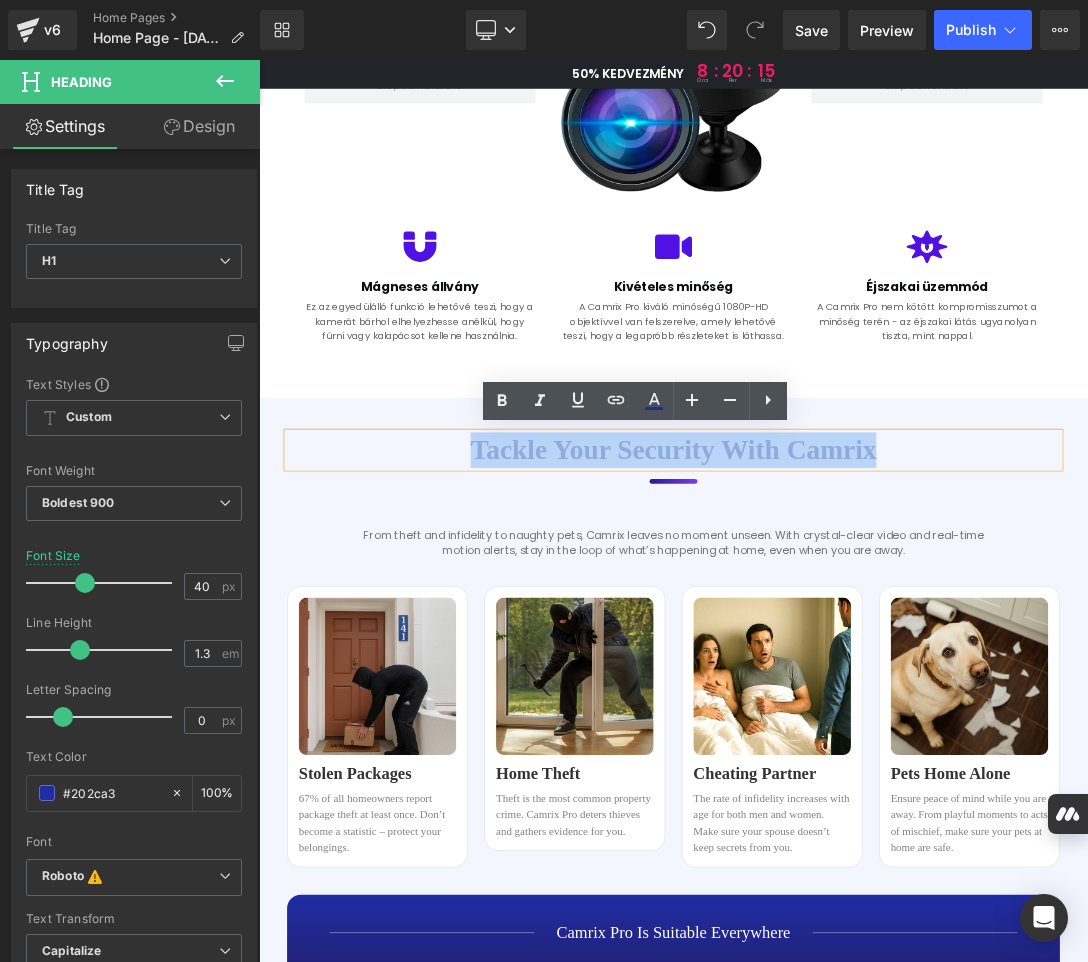 paste 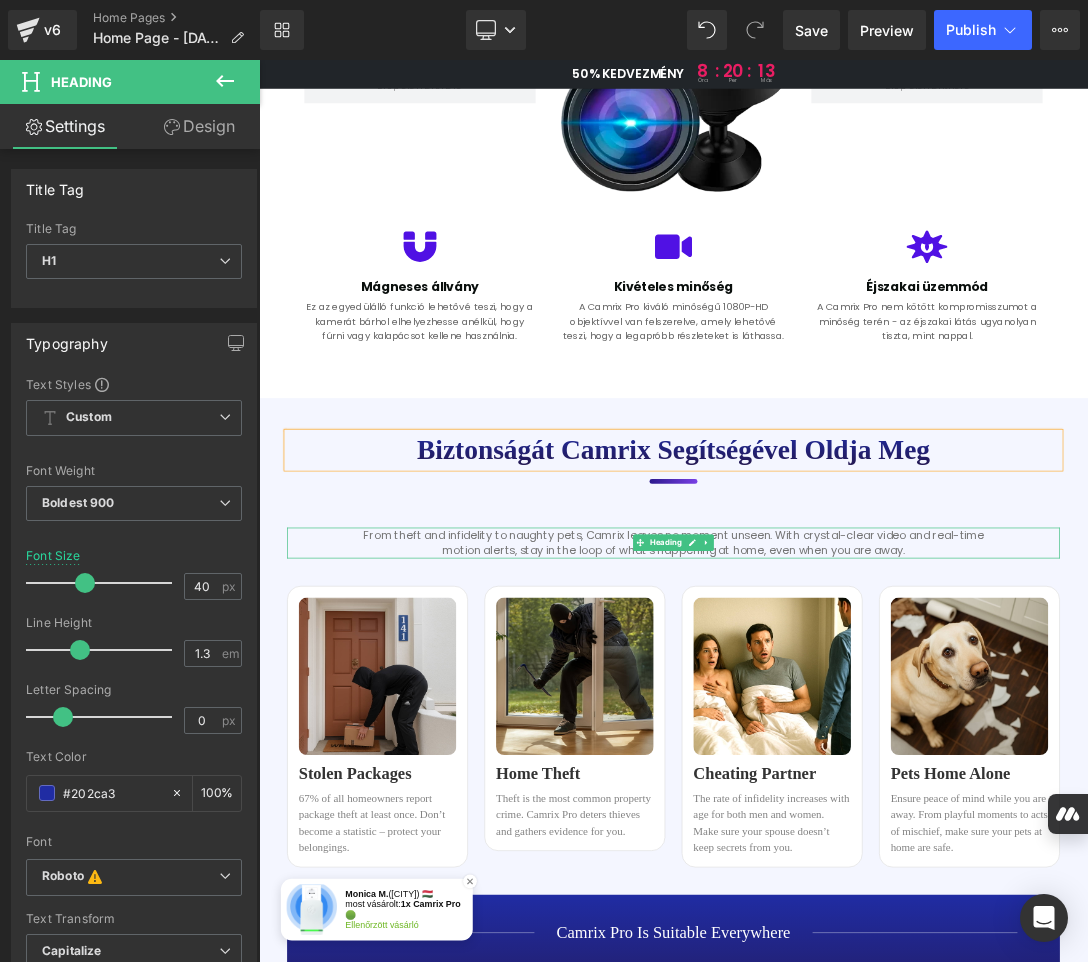 click on "From theft and infidelity to naughty pets, Camrix leaves no moment unseen. With crystal-clear video and real-time motion alerts, stay in the loop of what’s happening at home, even when you are away." at bounding box center (864, 765) 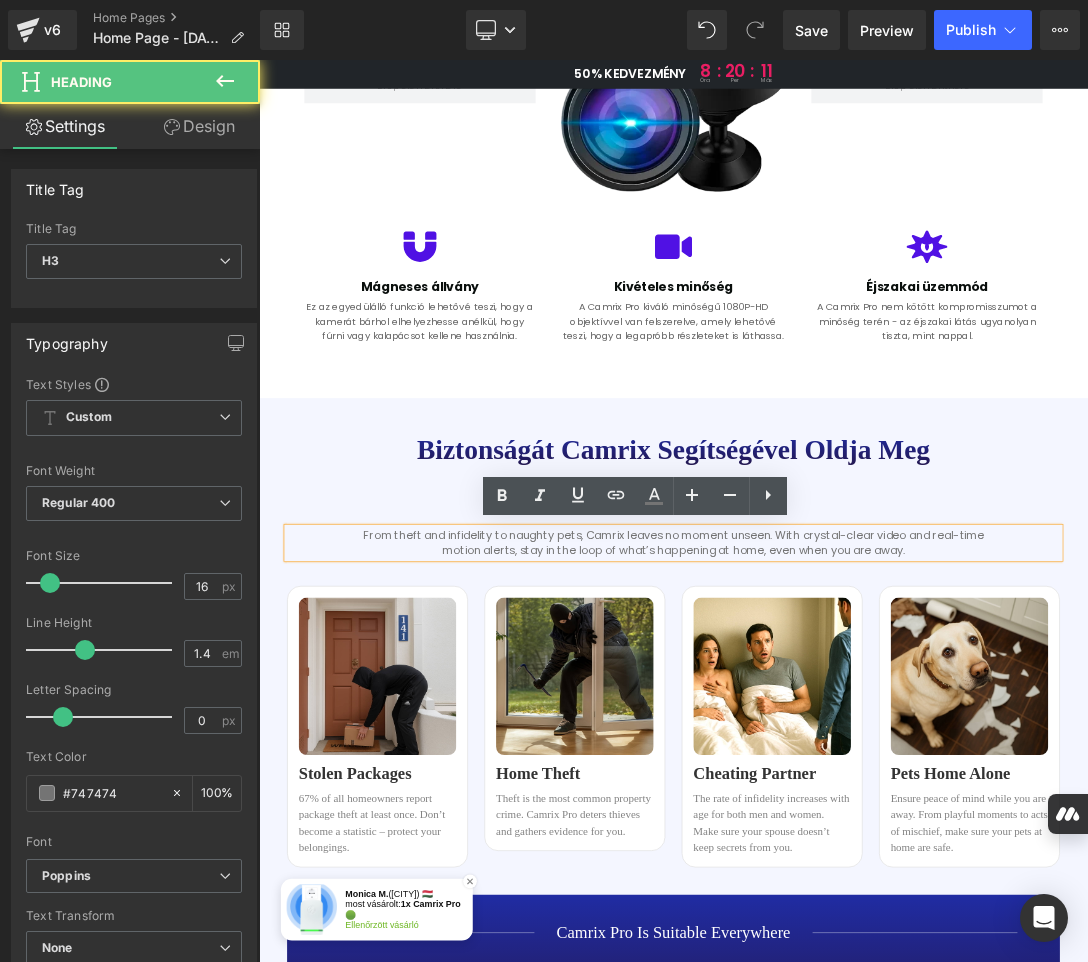 click on "From theft and infidelity to naughty pets, Camrix leaves no moment unseen. With crystal-clear video and real-time motion alerts, stay in the loop of what’s happening at home, even when you are away." at bounding box center (864, 765) 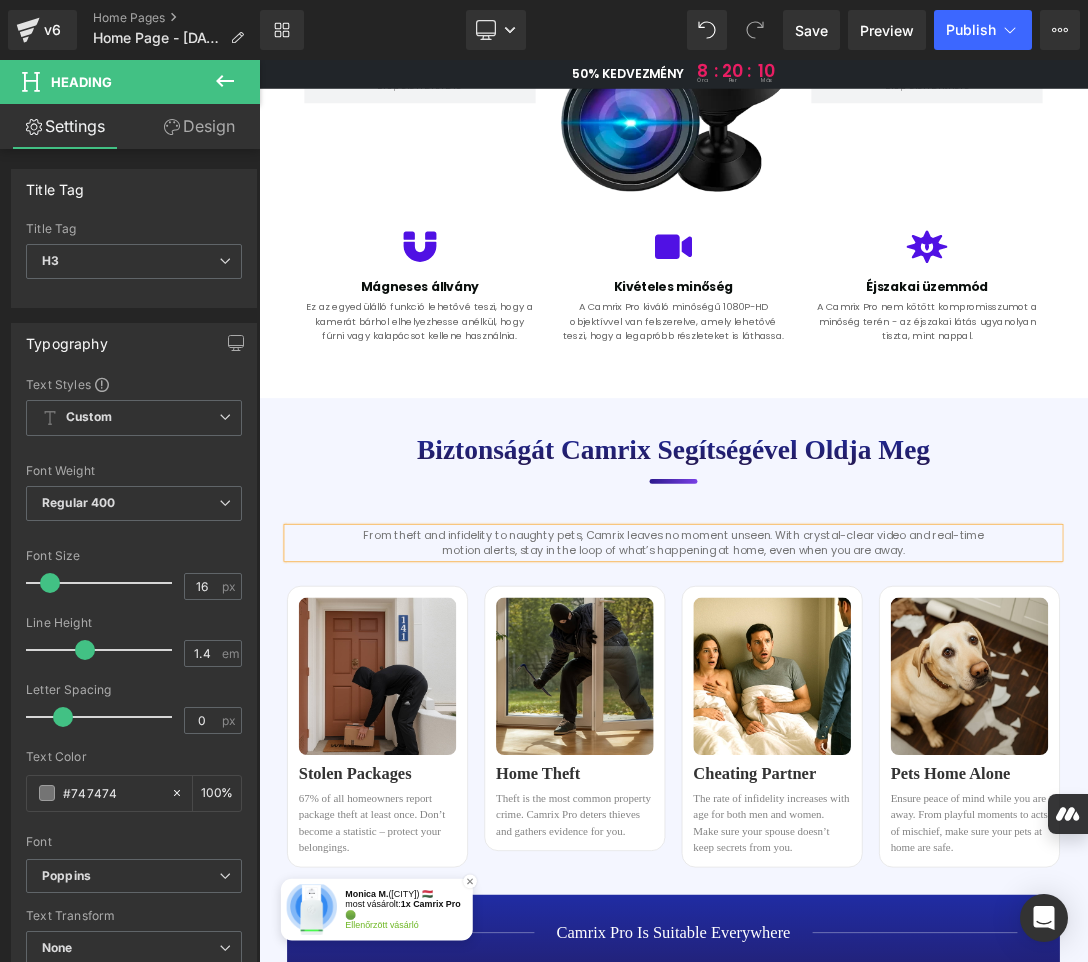 copy on "From theft and infidelity to naughty pets, Camrix leaves no moment unseen. With crystal-clear video and real-time motion alerts, stay in the loop of what’s happening at home, even when you are away." 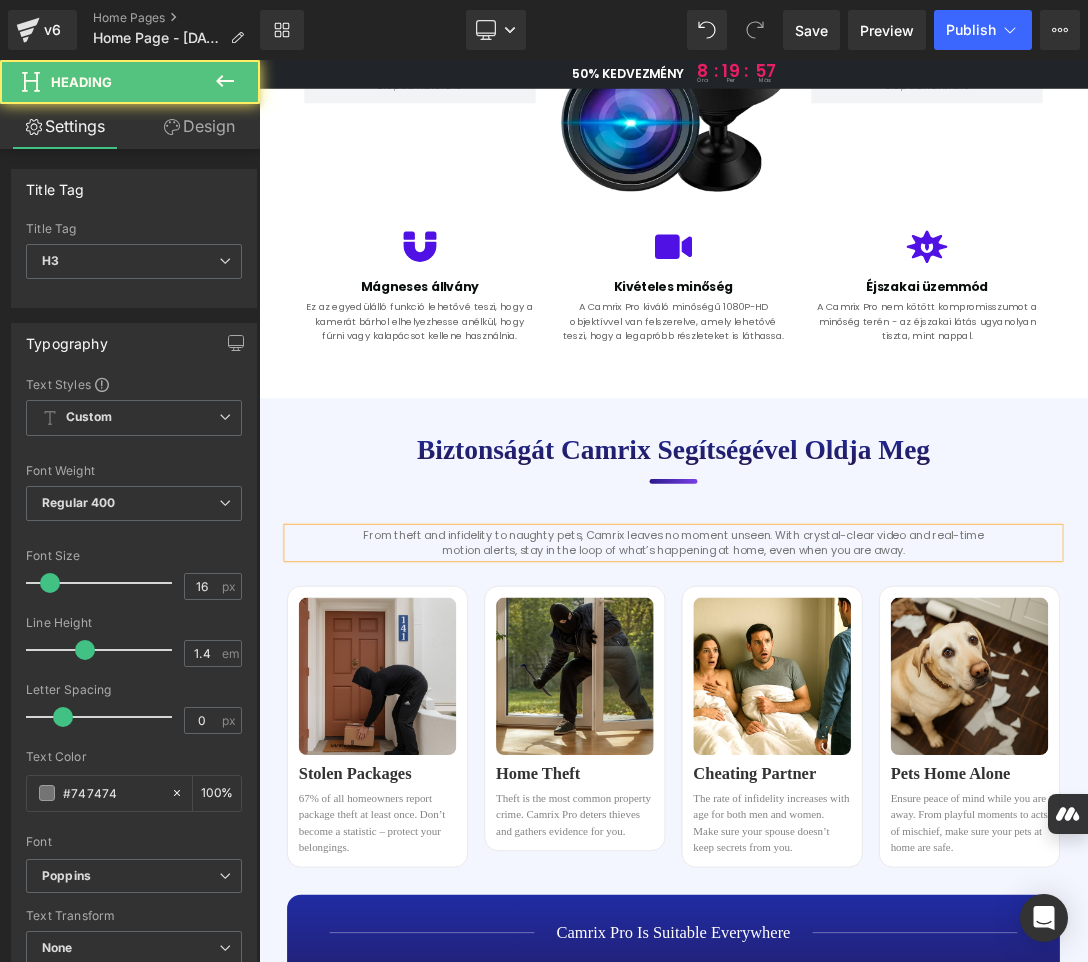 click on "From theft and infidelity to naughty pets, Camrix leaves no moment unseen. With crystal-clear video and real-time motion alerts, stay in the loop of what’s happening at home, even when you are away." at bounding box center (864, 765) 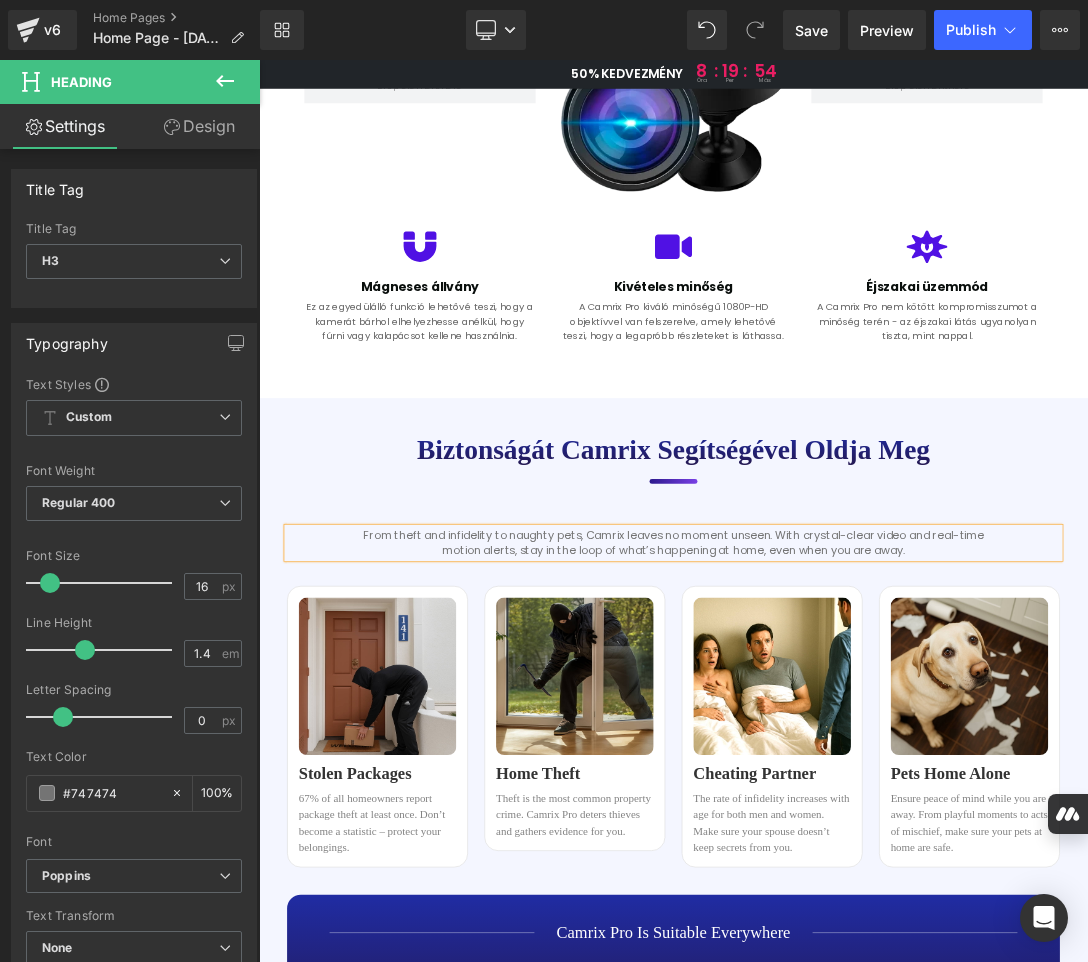 paste 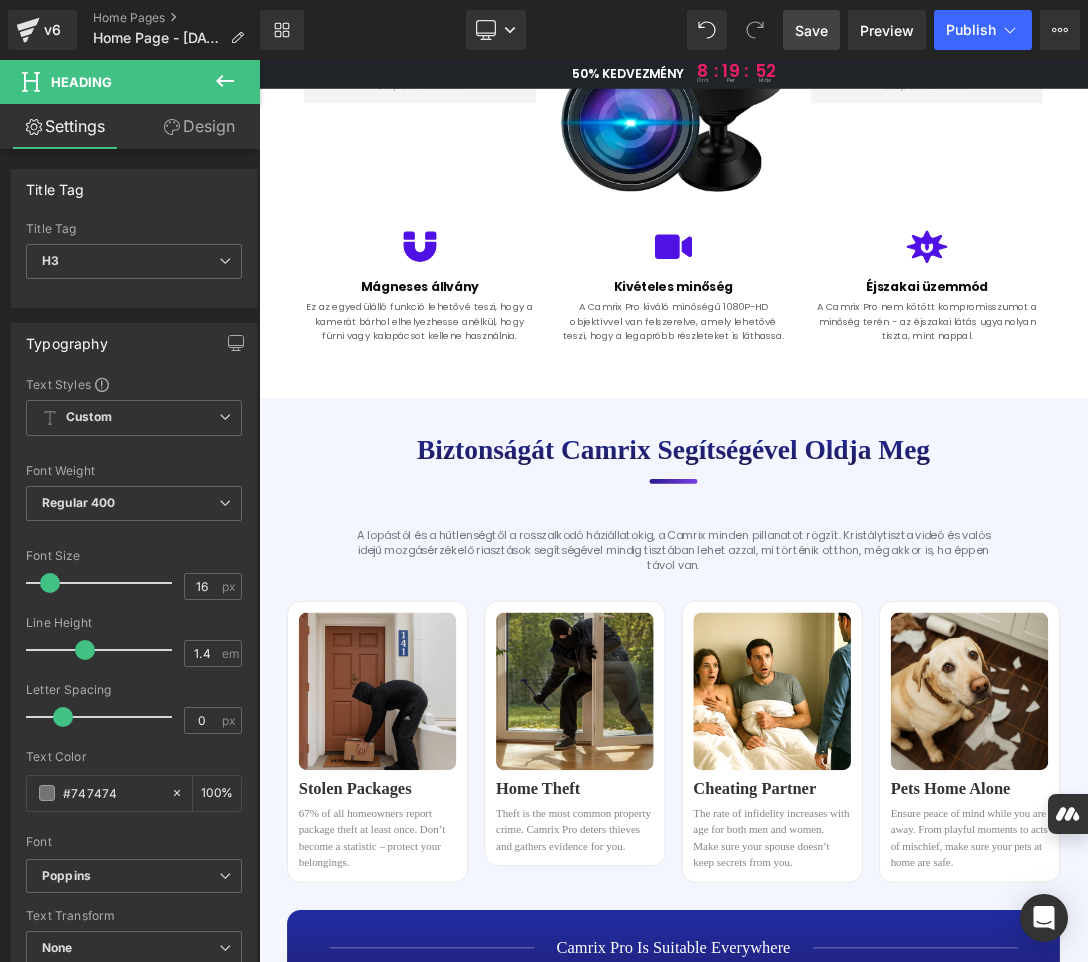 click on "Save" at bounding box center (811, 30) 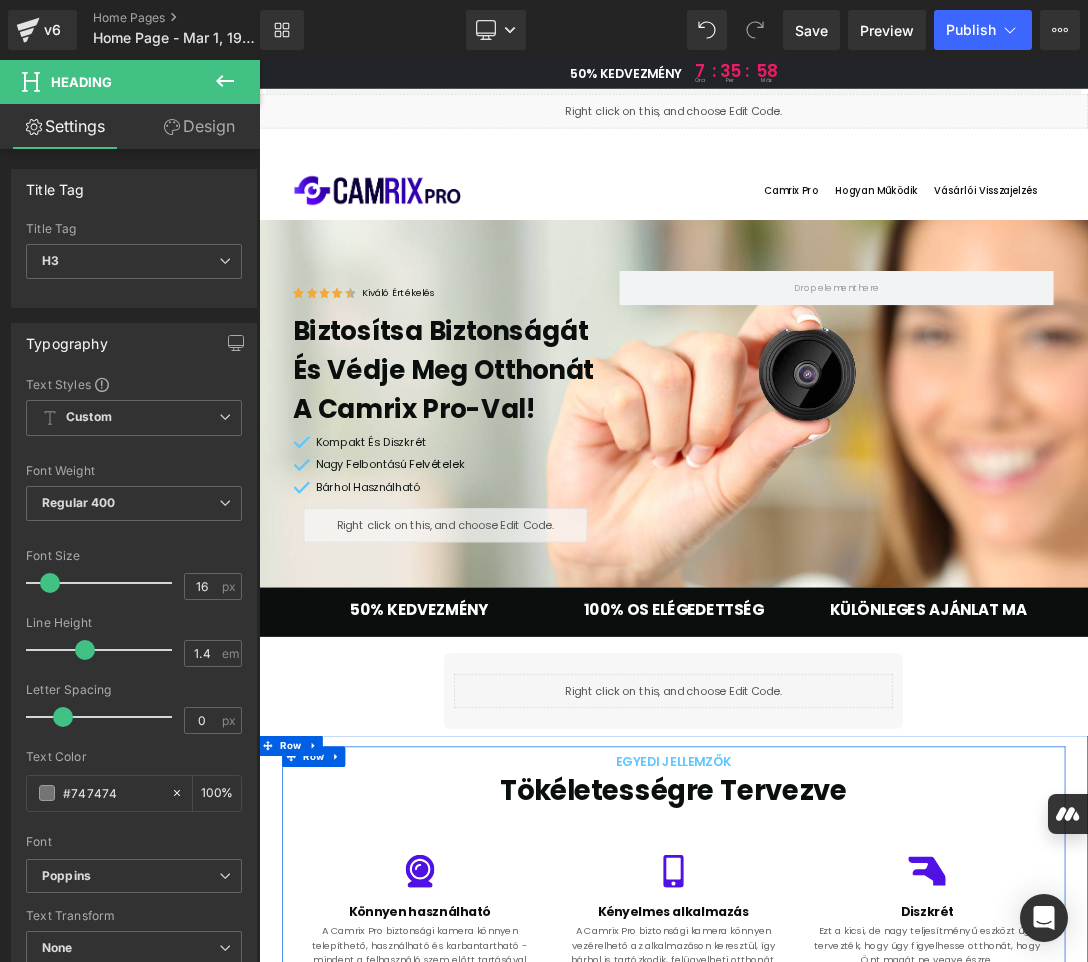 scroll, scrollTop: 1500, scrollLeft: 0, axis: vertical 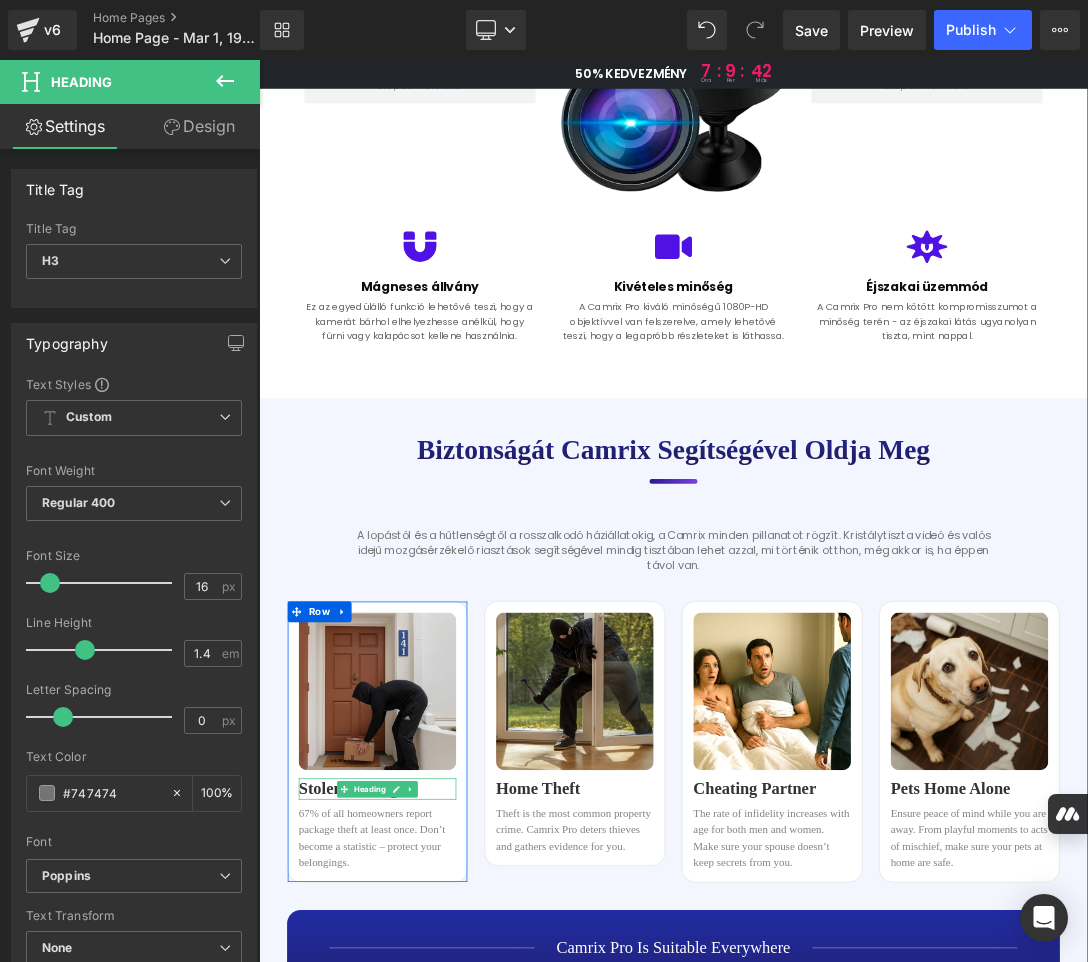 click on "Stolen Packages" at bounding box center [432, 1124] 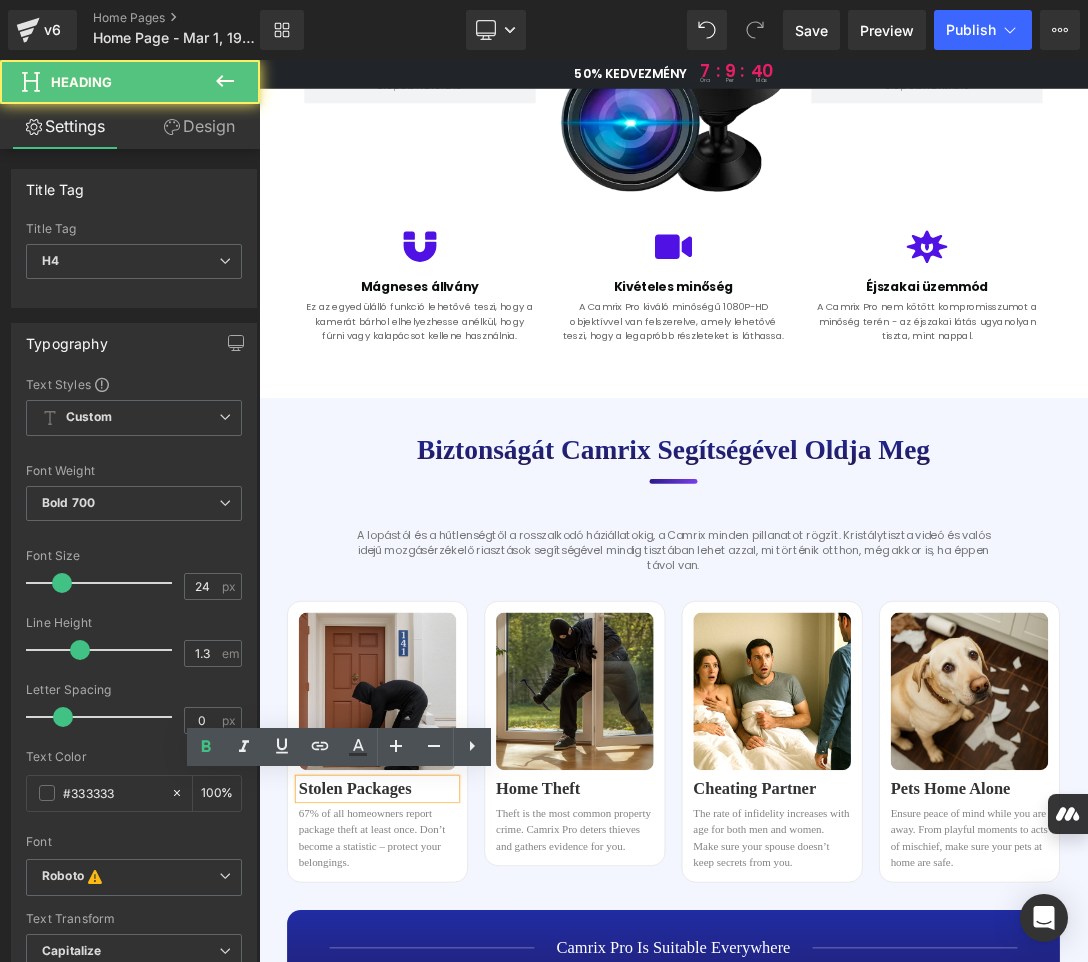 click on "Stolen Packages" at bounding box center (432, 1124) 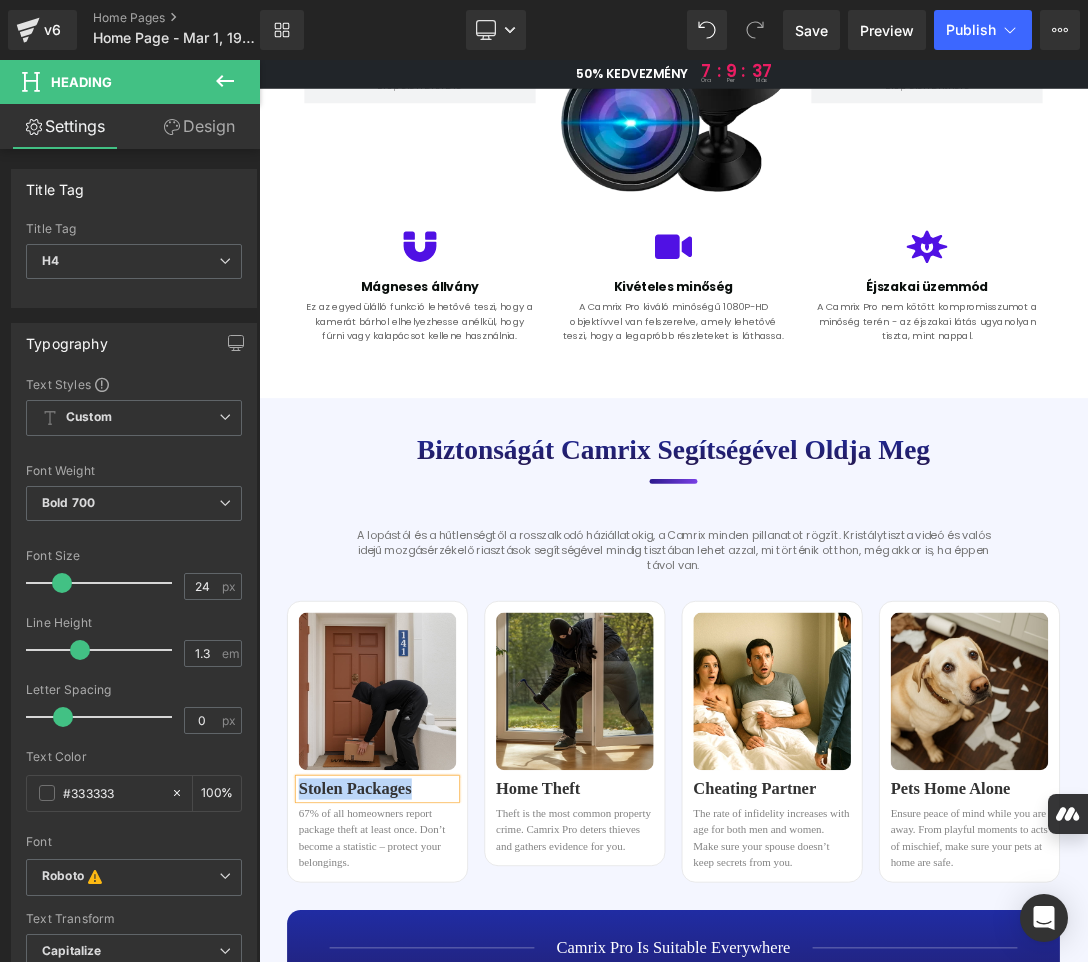 copy on "Stolen Packages" 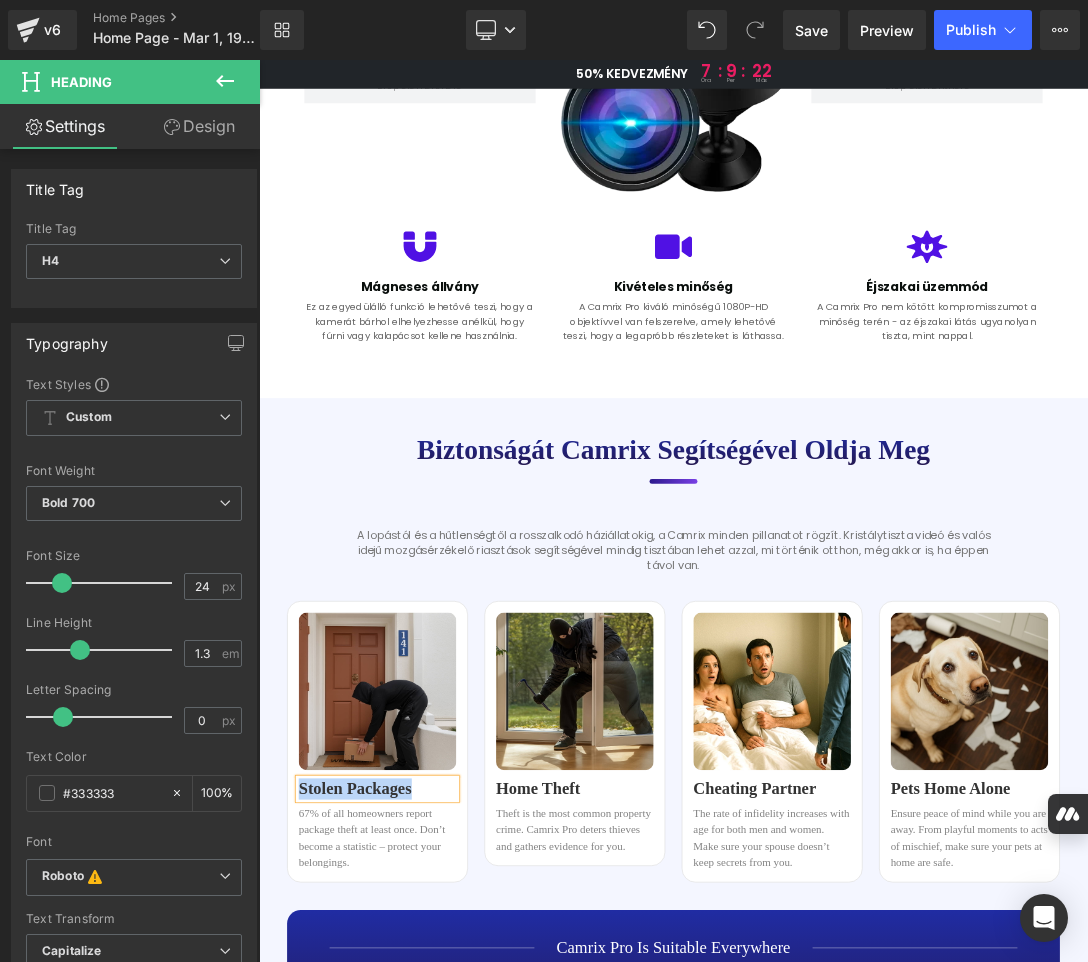 click on "Stolen Packages" at bounding box center (432, 1124) 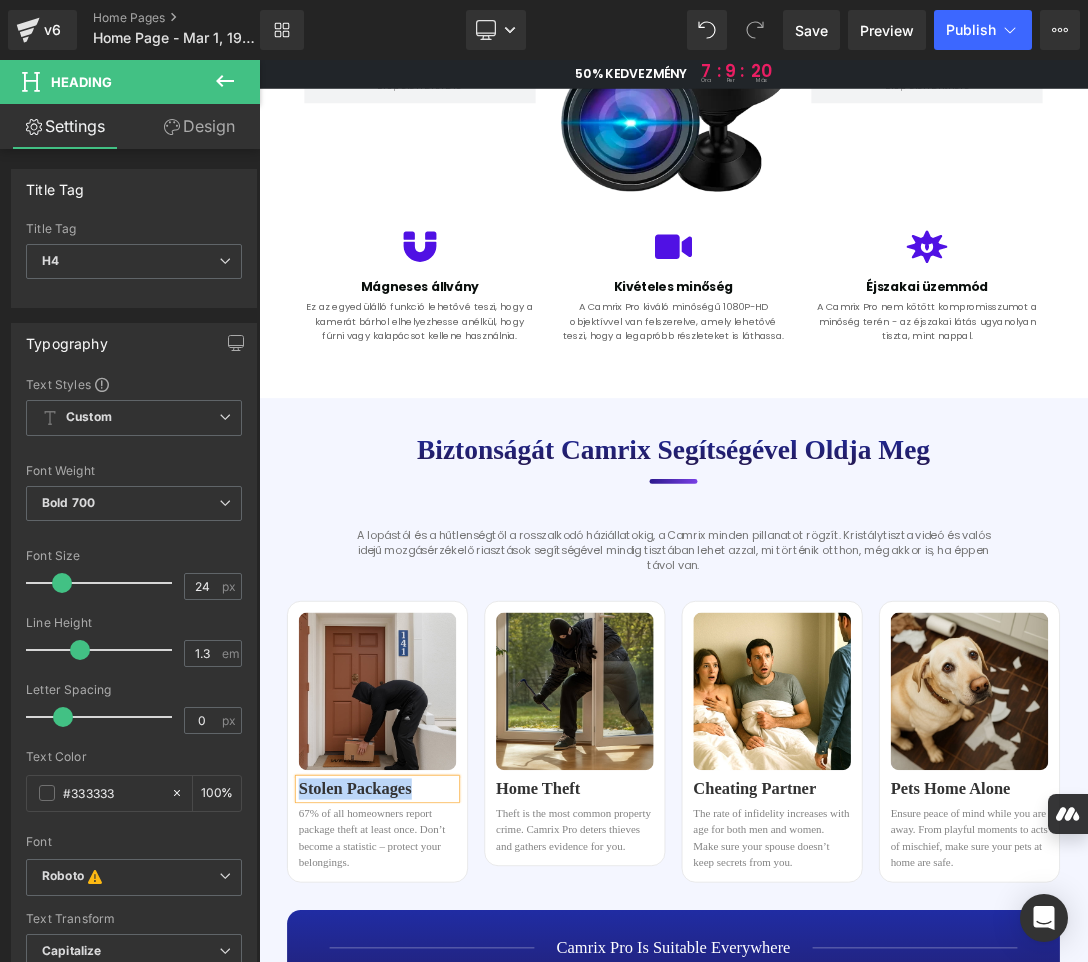 paste 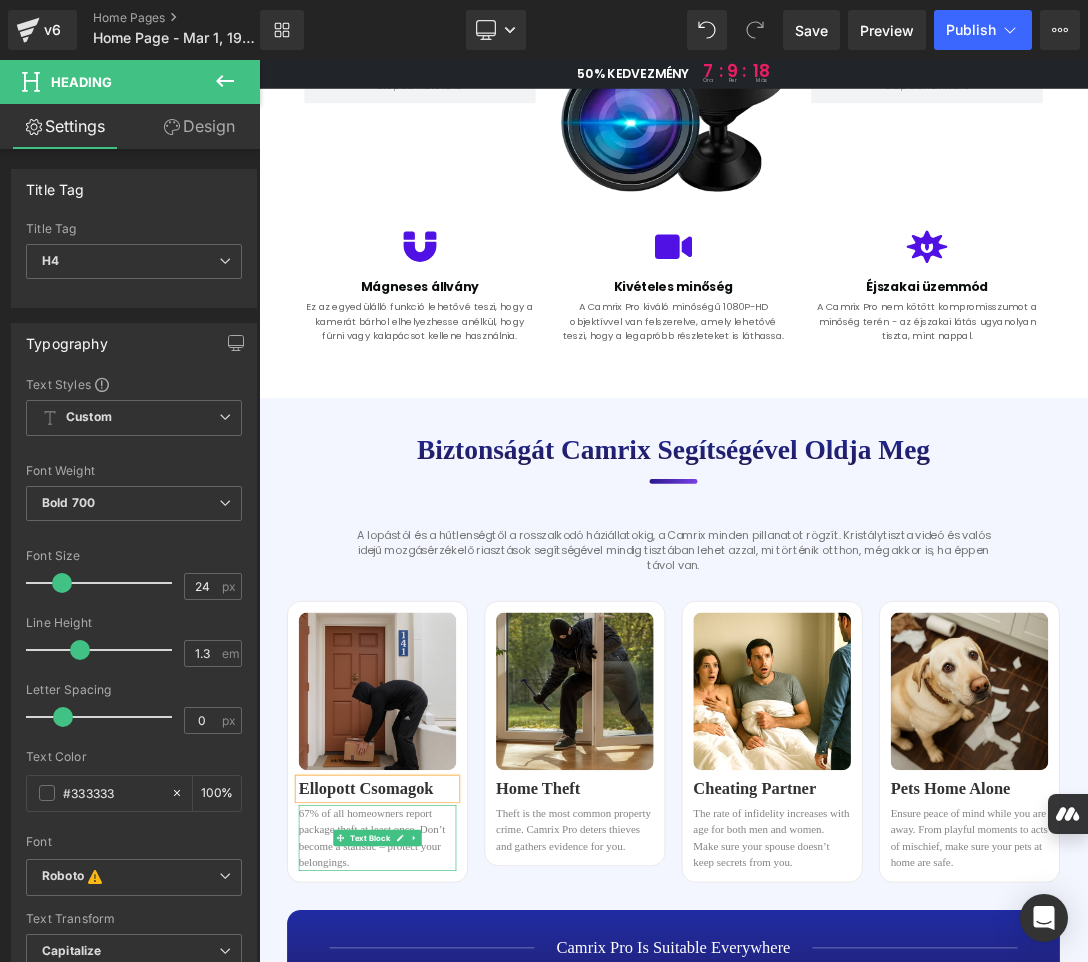 click on "67% of all homeowners report package theft at least once. Don’t become a statistic – protect your belongings." at bounding box center [432, 1196] 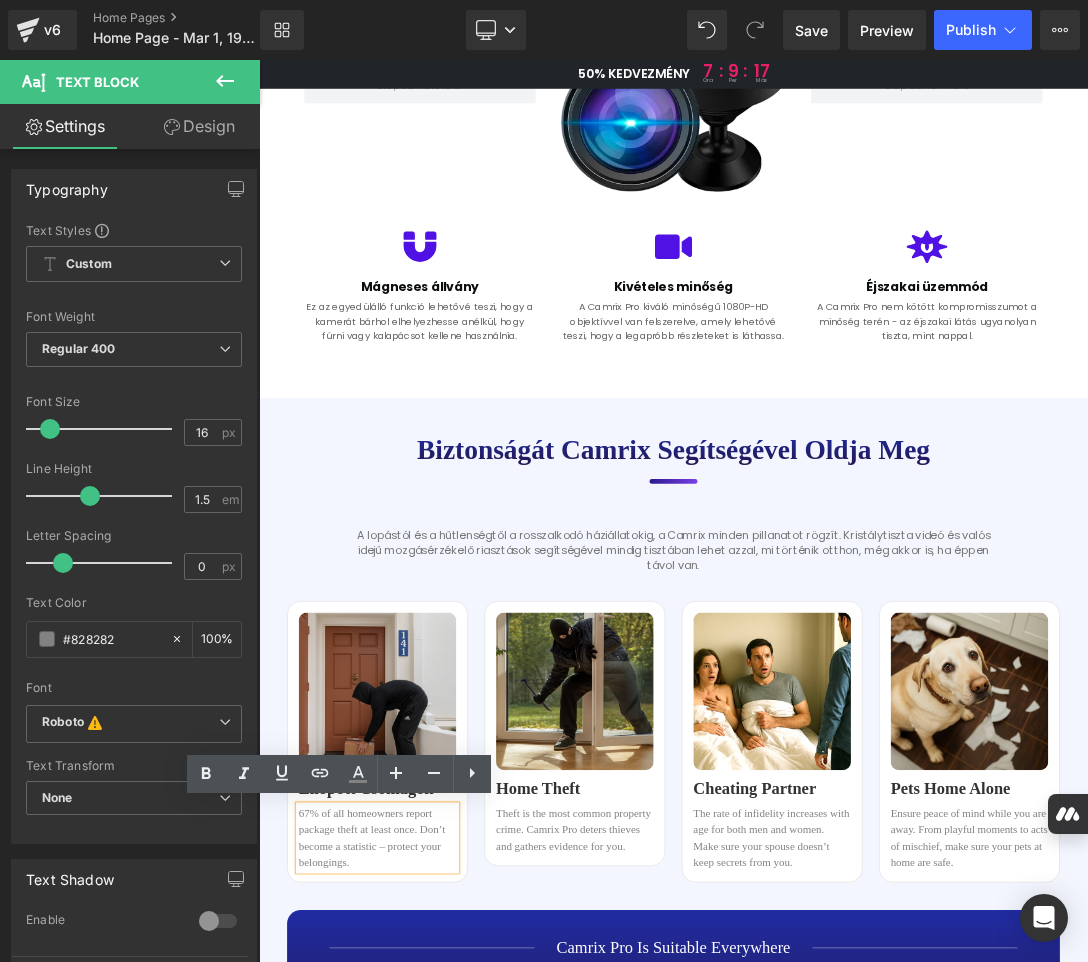 click on "67% of all homeowners report package theft at least once. Don’t become a statistic – protect your belongings." at bounding box center (432, 1196) 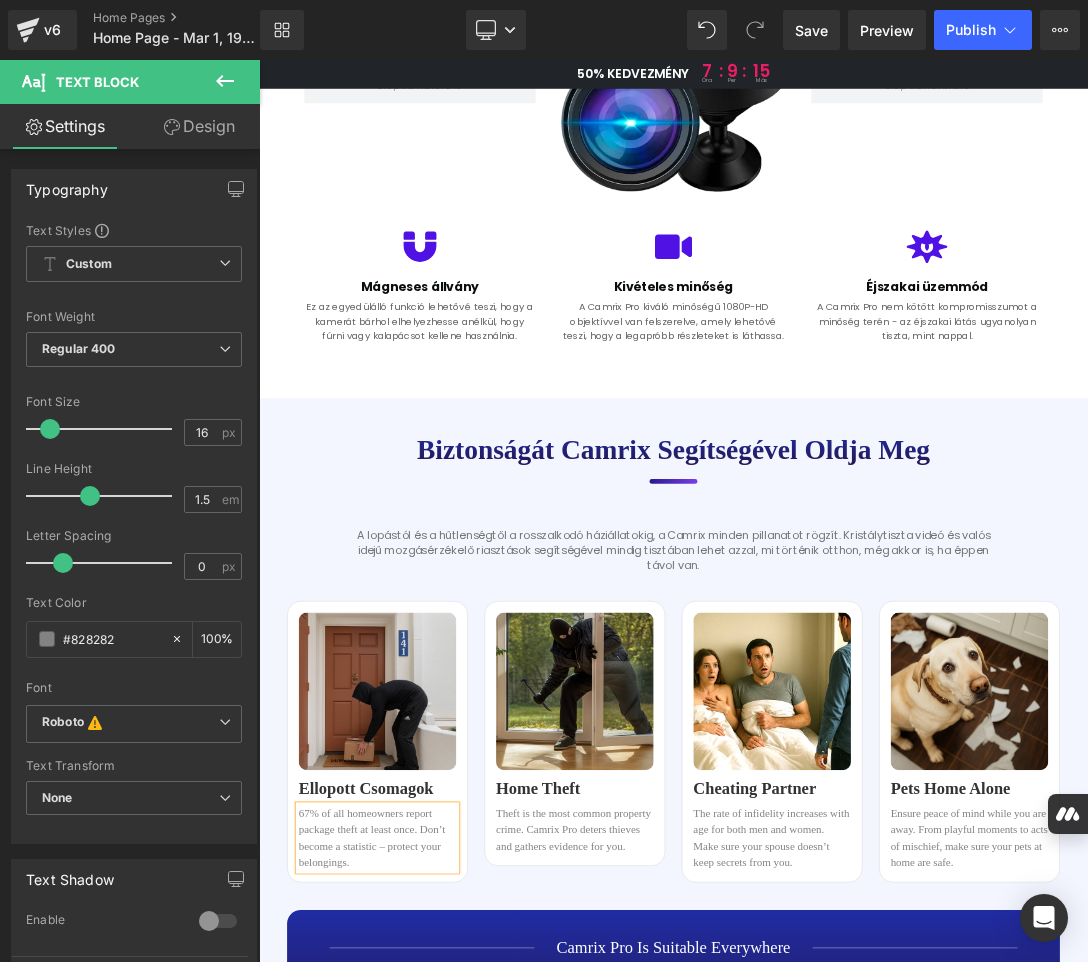 copy on "67% of all homeowners report package theft at least once. Don’t become a statistic – protect your belongings." 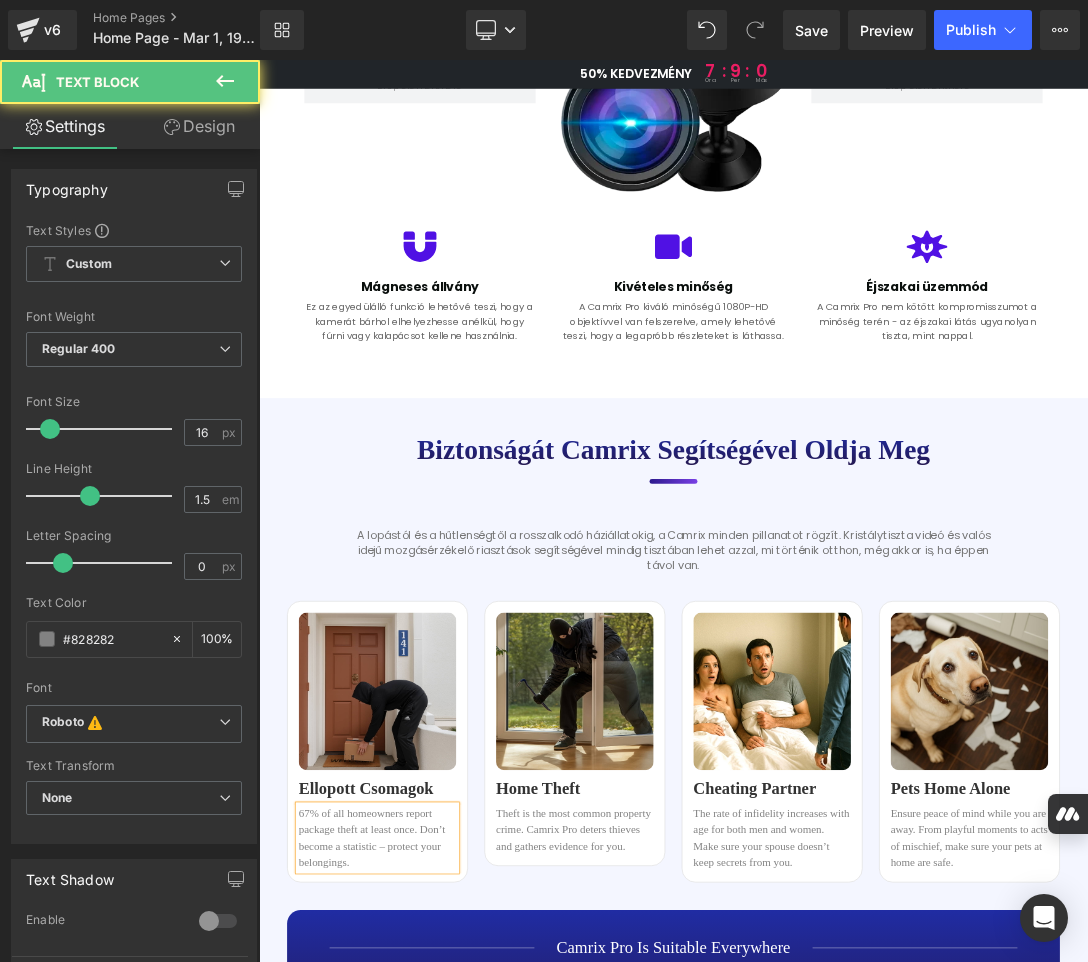 click on "67% of all homeowners report package theft at least once. Don’t become a statistic – protect your belongings." at bounding box center (432, 1196) 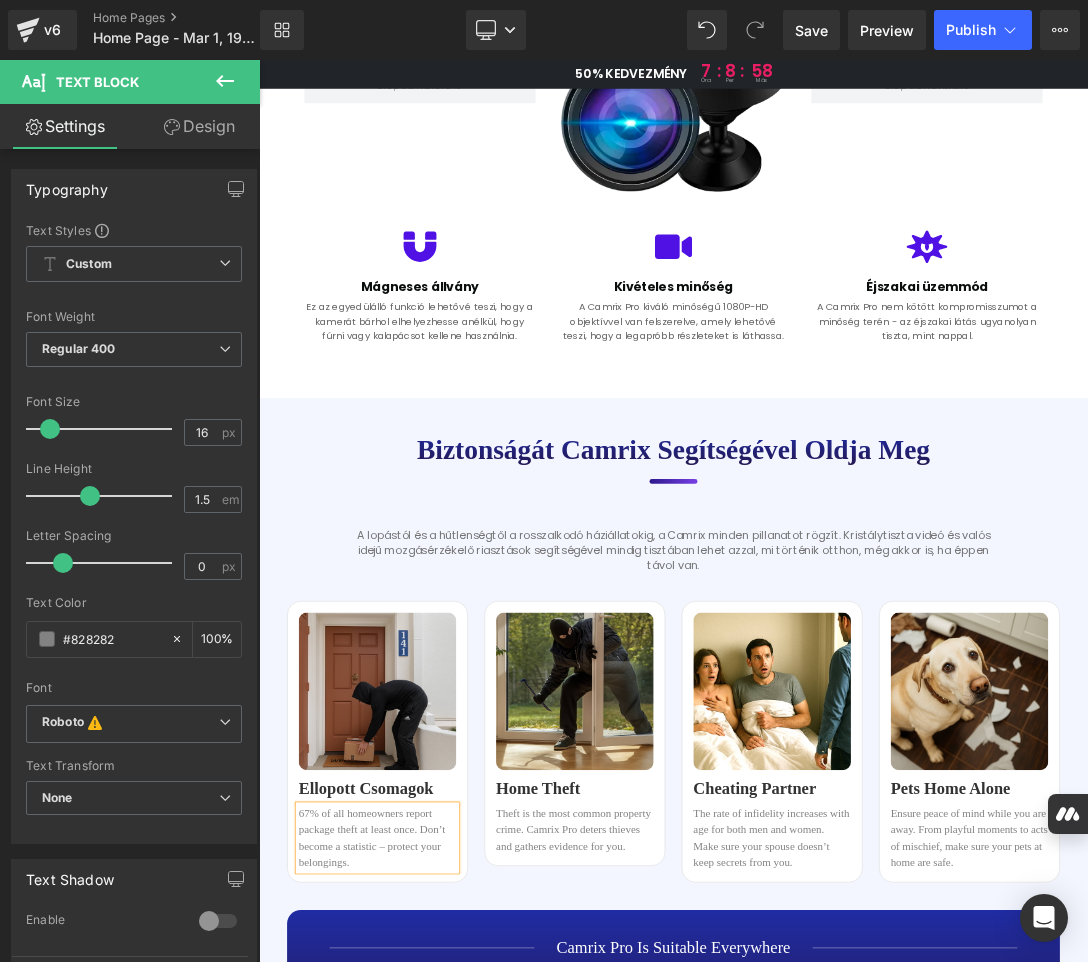 paste 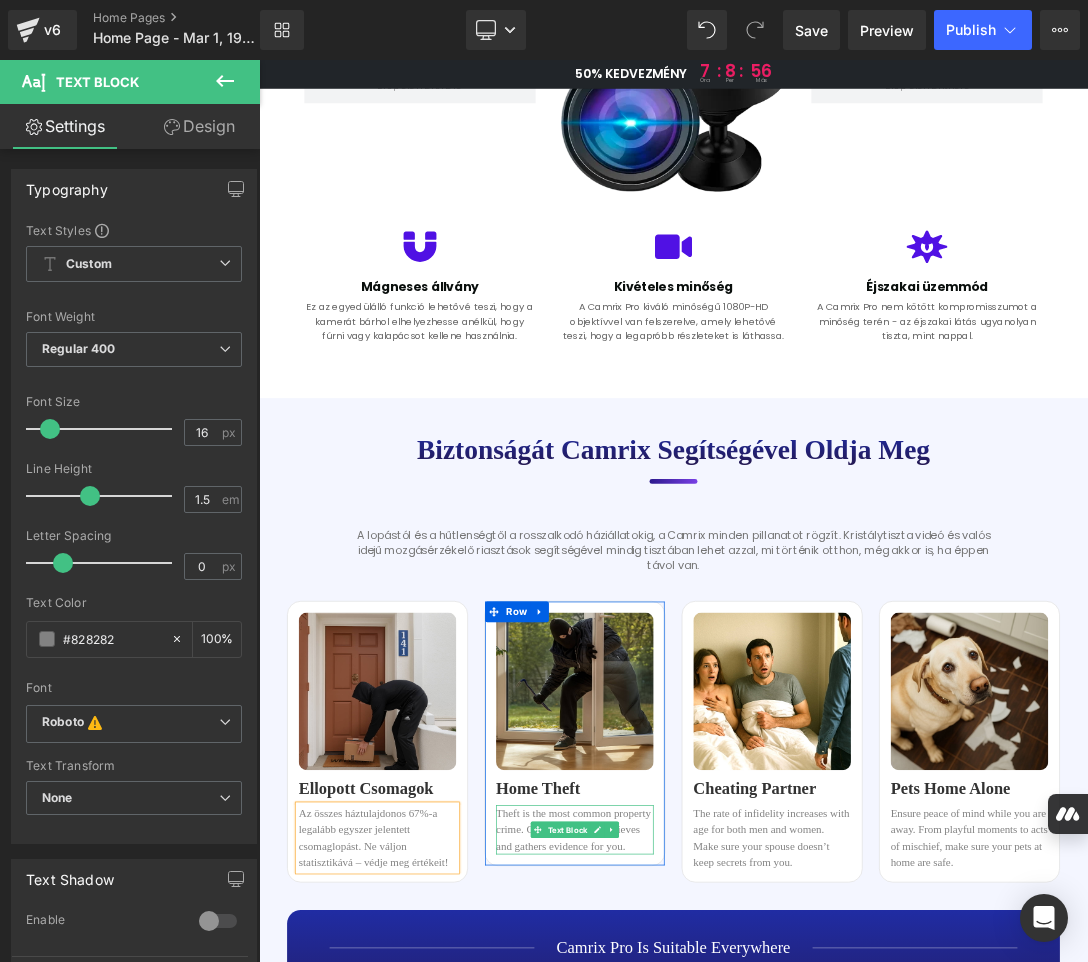 click on "Theft is the most common property crime. Camrix Pro deters thieves and gathers evidence for you." at bounding box center [720, 1184] 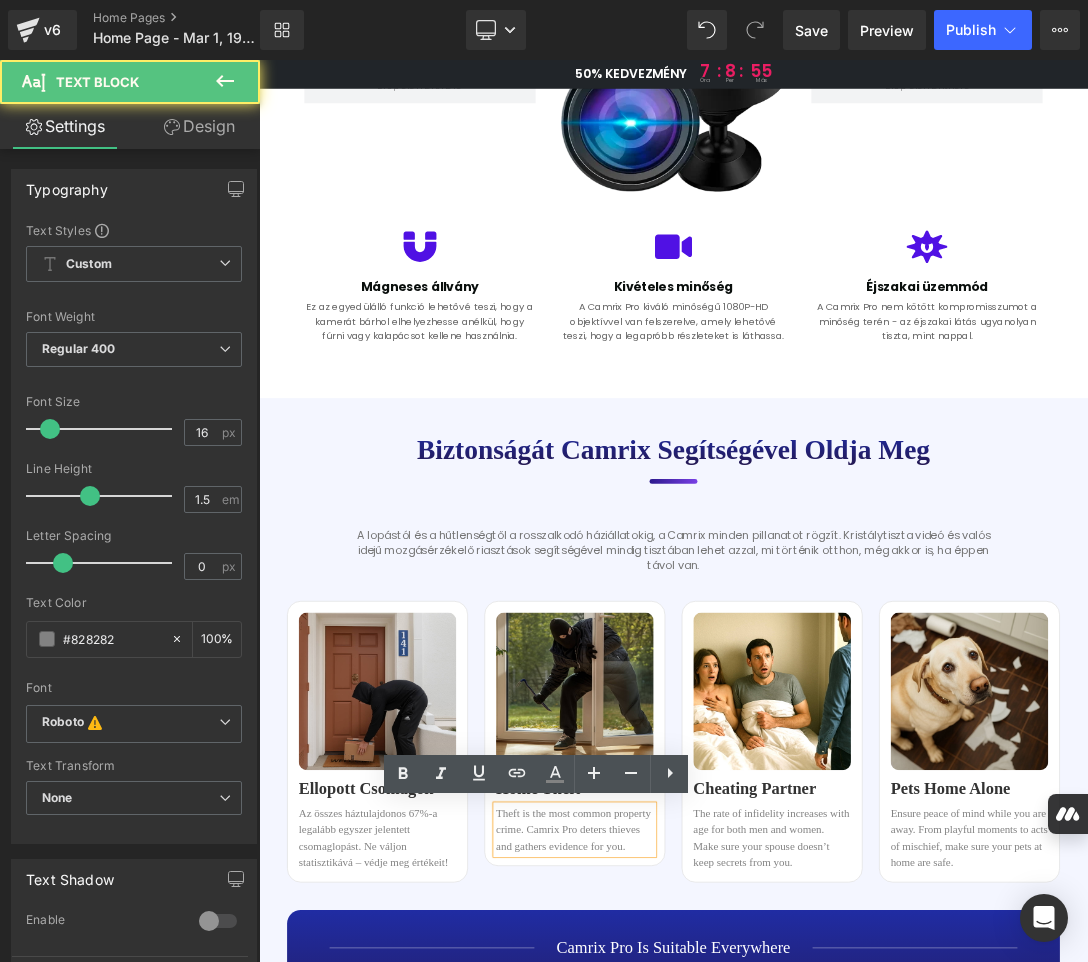 click on "Theft is the most common property crime. Camrix Pro deters thieves and gathers evidence for you." at bounding box center [720, 1184] 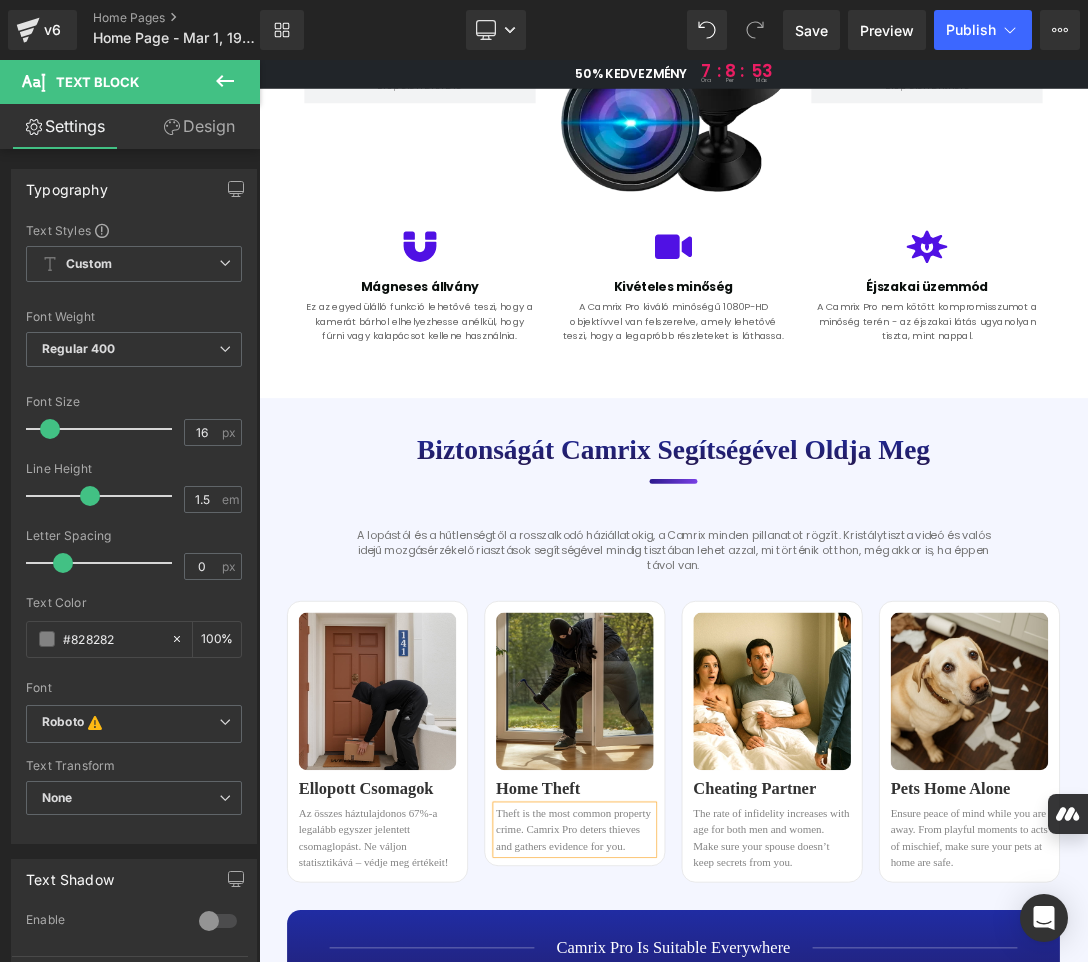 copy on "Theft is the most common property crime. Camrix Pro deters thieves and gathers evidence for you." 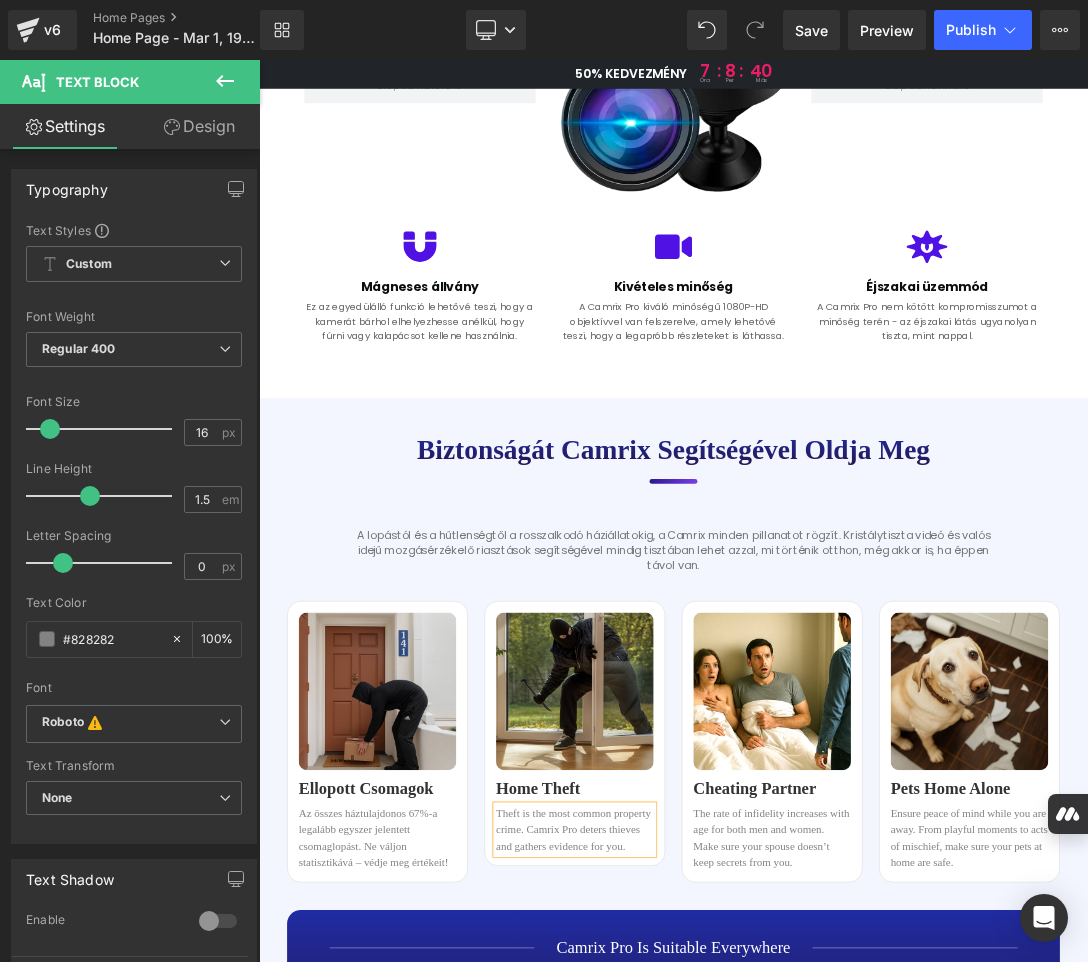 click on "Theft is the most common property crime. Camrix Pro deters thieves and gathers evidence for you." at bounding box center [720, 1184] 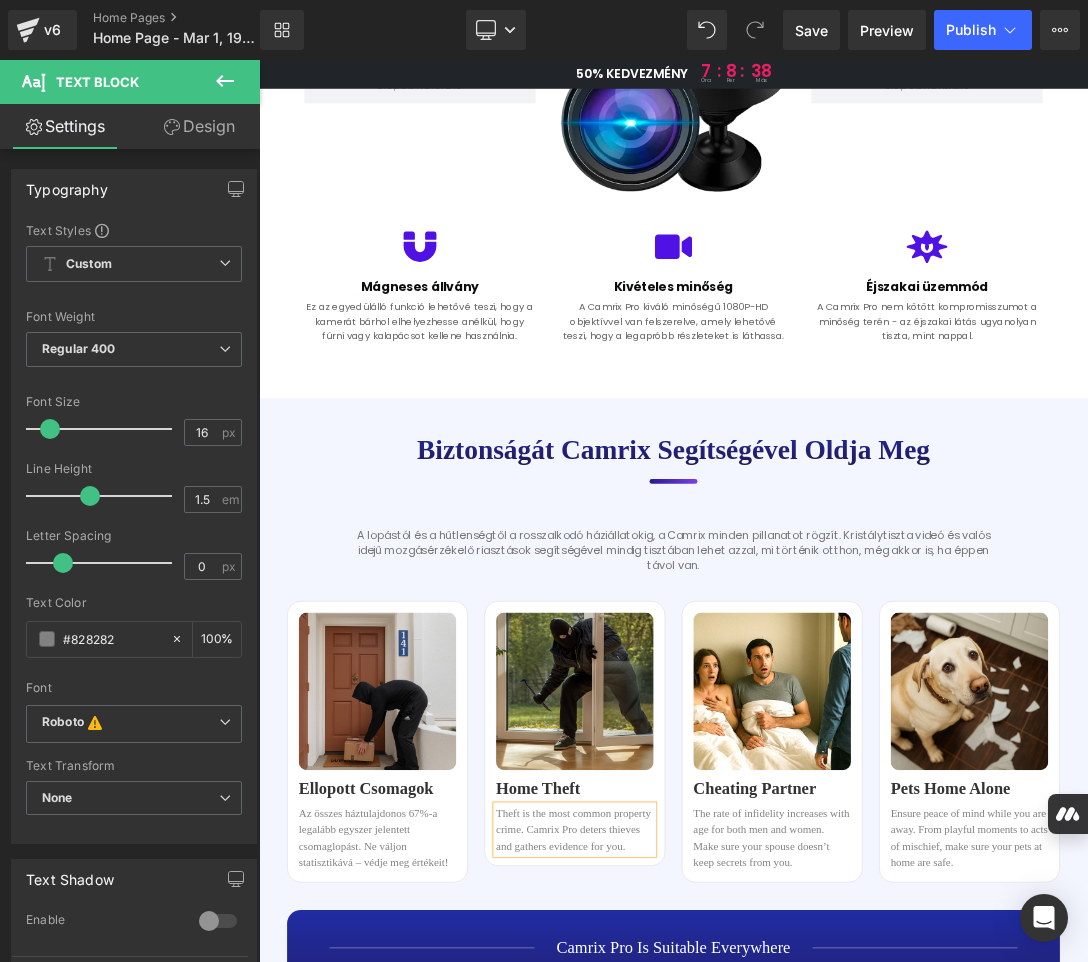 paste 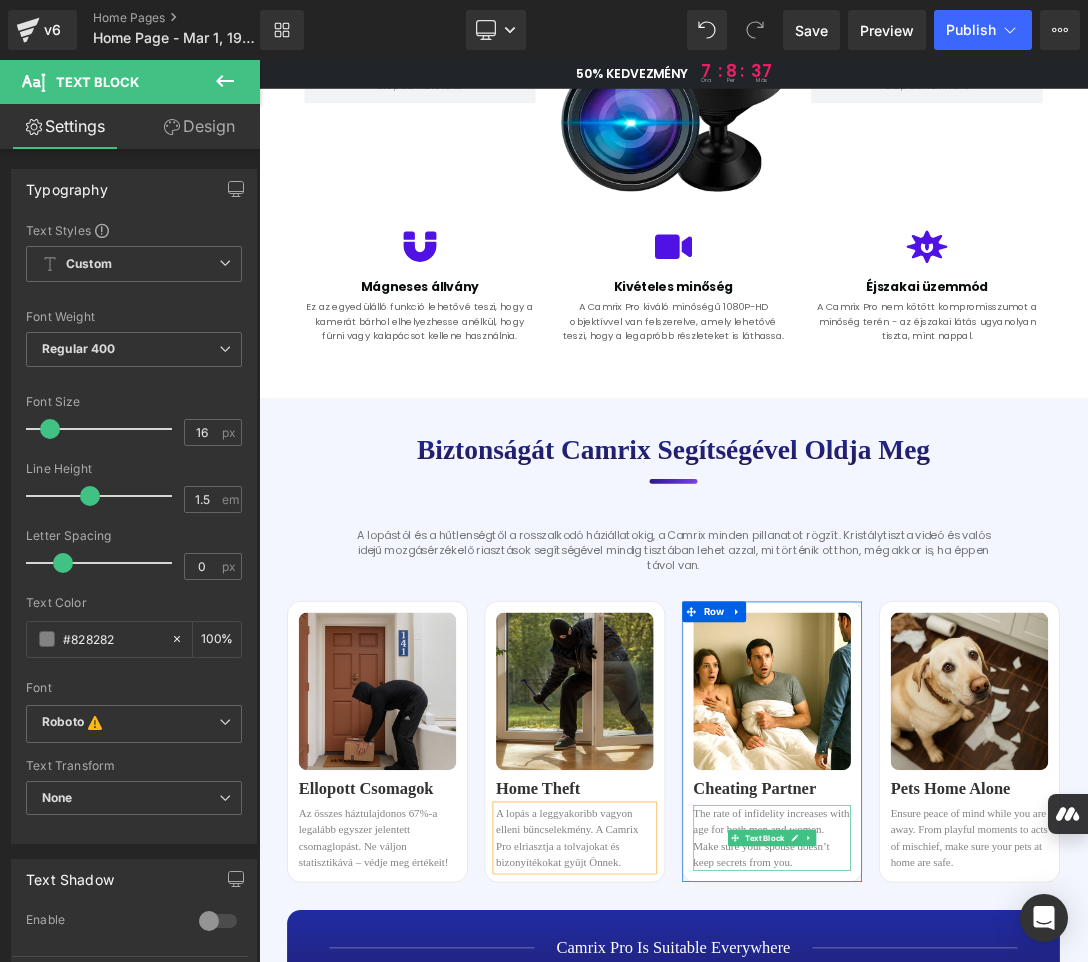 click on "The rate of infidelity increases with age for both men and women. Make sure your spouse doesn’t keep secrets from you." at bounding box center [1008, 1196] 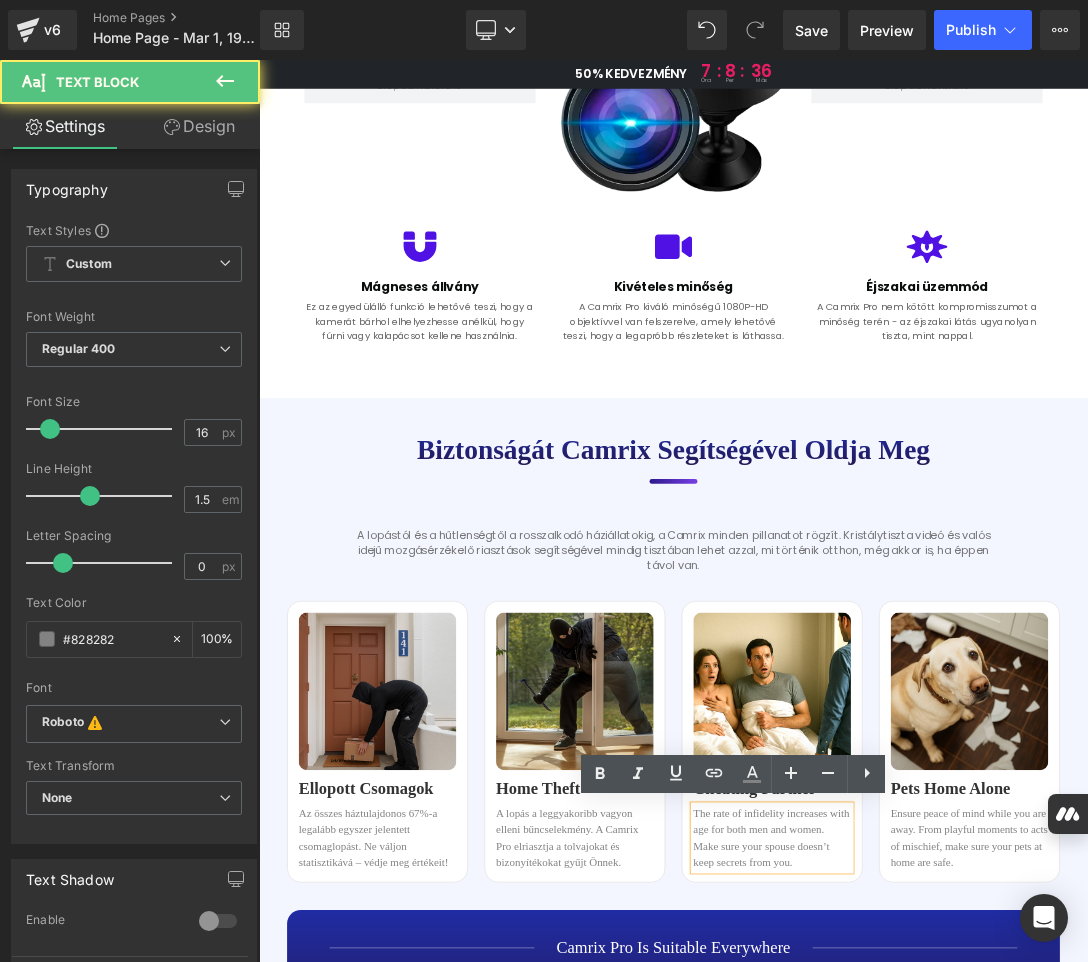 click on "The rate of infidelity increases with age for both men and women. Make sure your spouse doesn’t keep secrets from you." at bounding box center (1008, 1196) 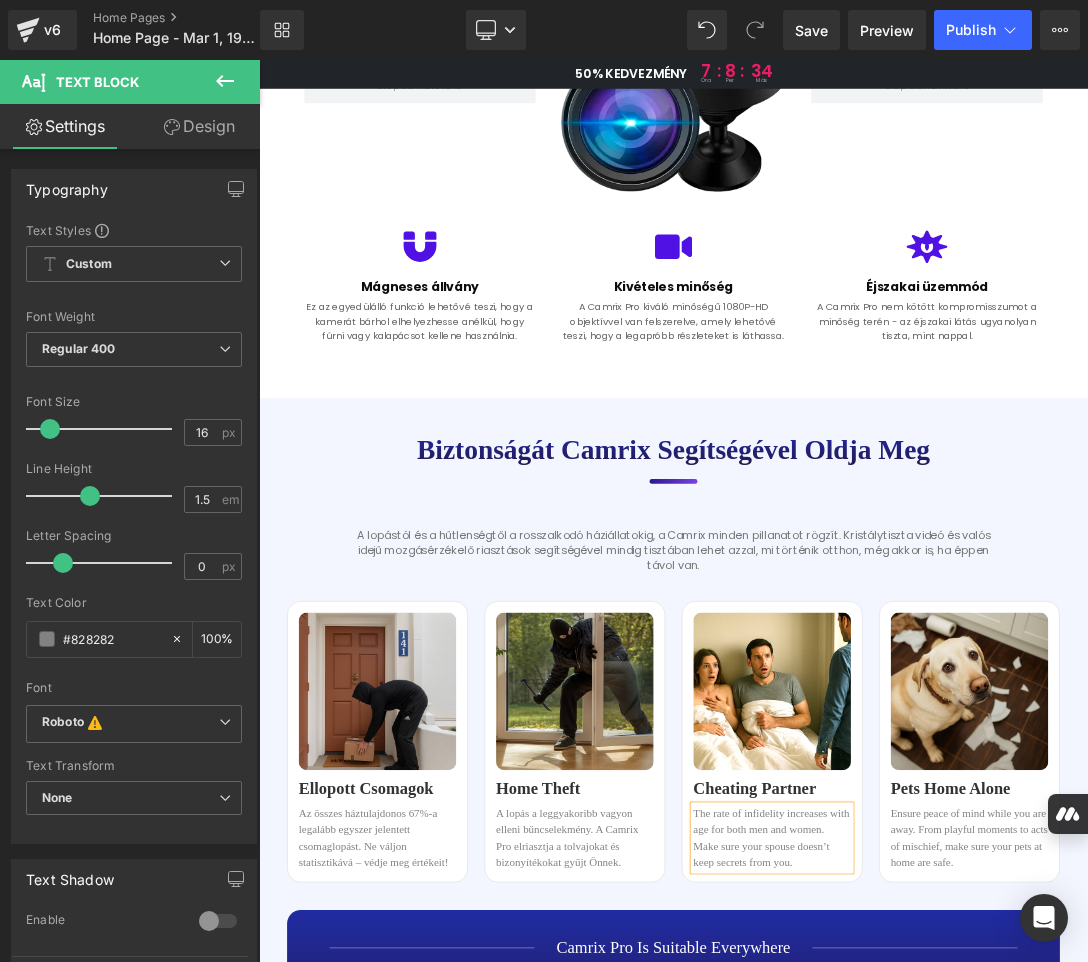 copy on "The rate of infidelity increases with age for both men and women. Make sure your spouse doesn’t keep secrets from you." 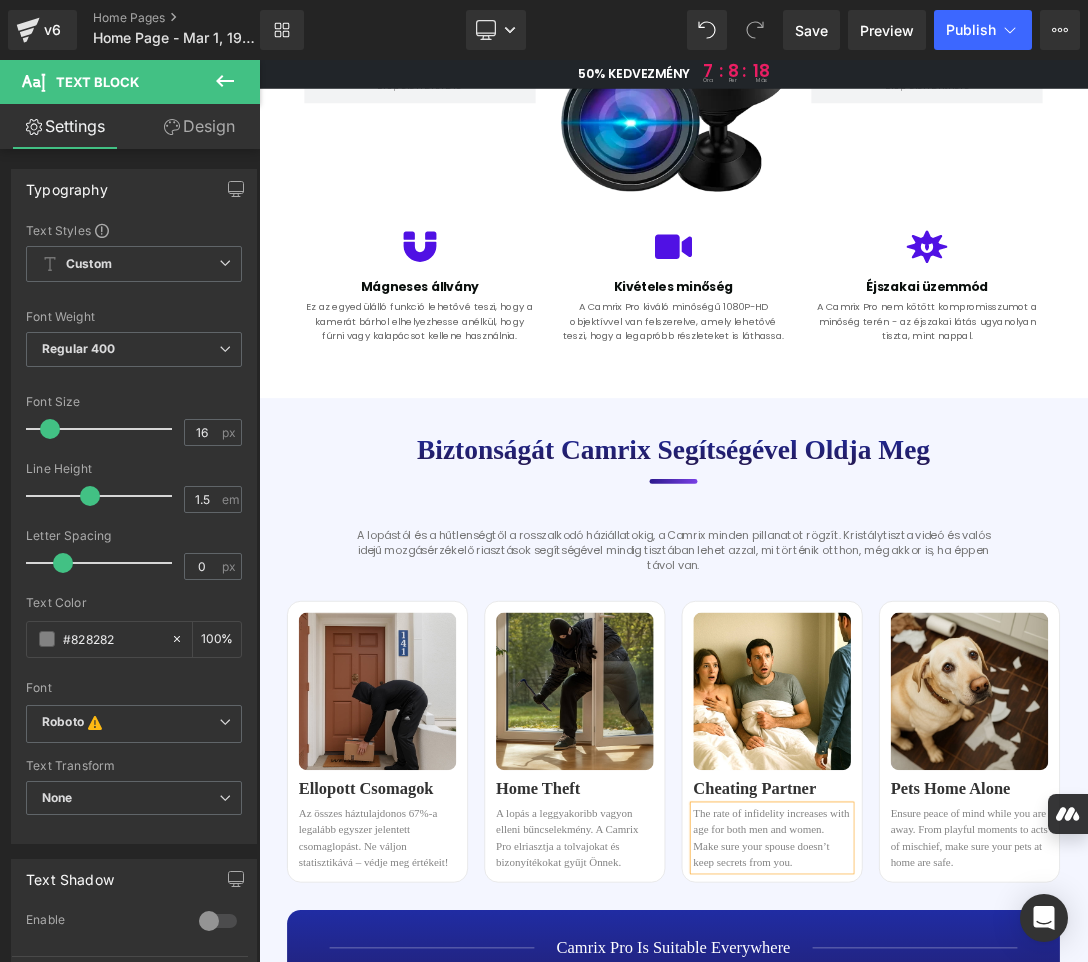 click on "The rate of infidelity increases with age for both men and women. Make sure your spouse doesn’t keep secrets from you." at bounding box center [1008, 1196] 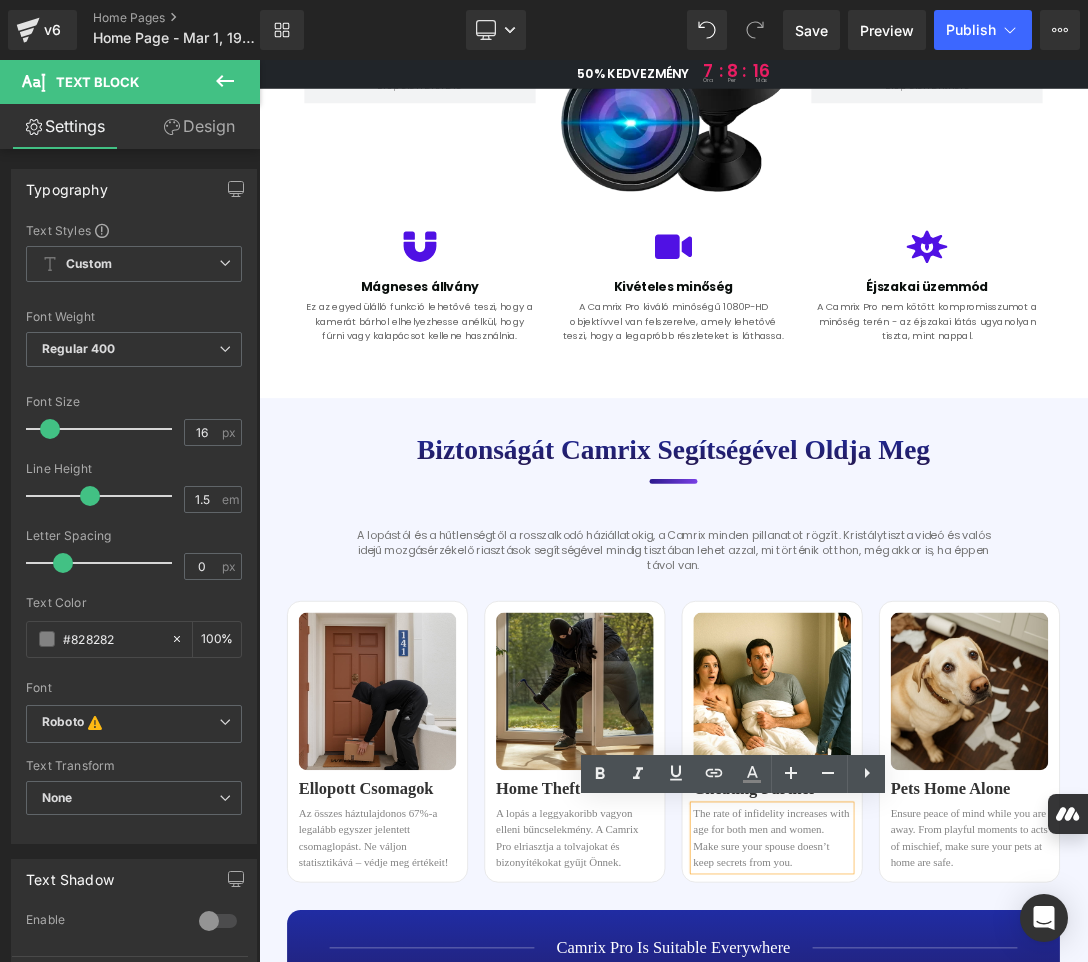paste 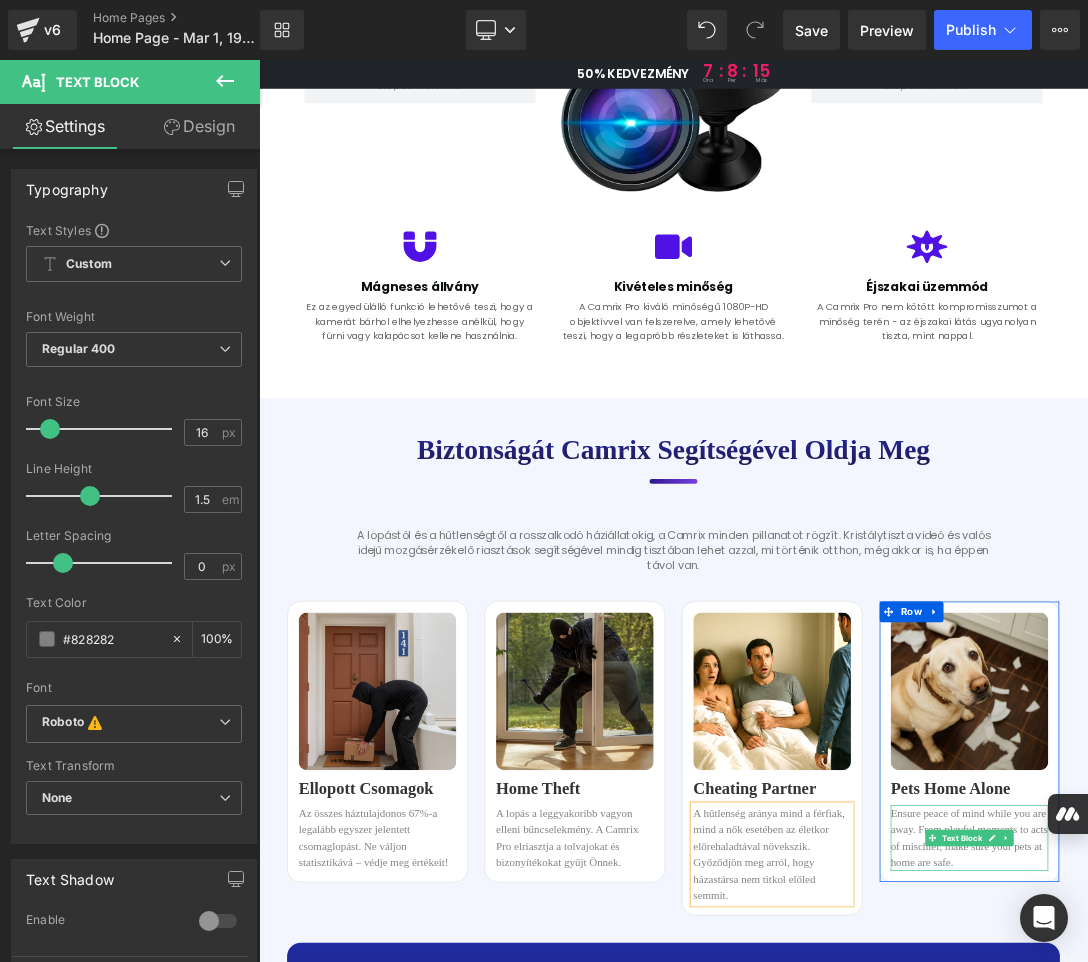 click on "Ensure peace of mind while you are away. From playful moments to acts of mischief, make sure your pets at home are safe." at bounding box center [1296, 1196] 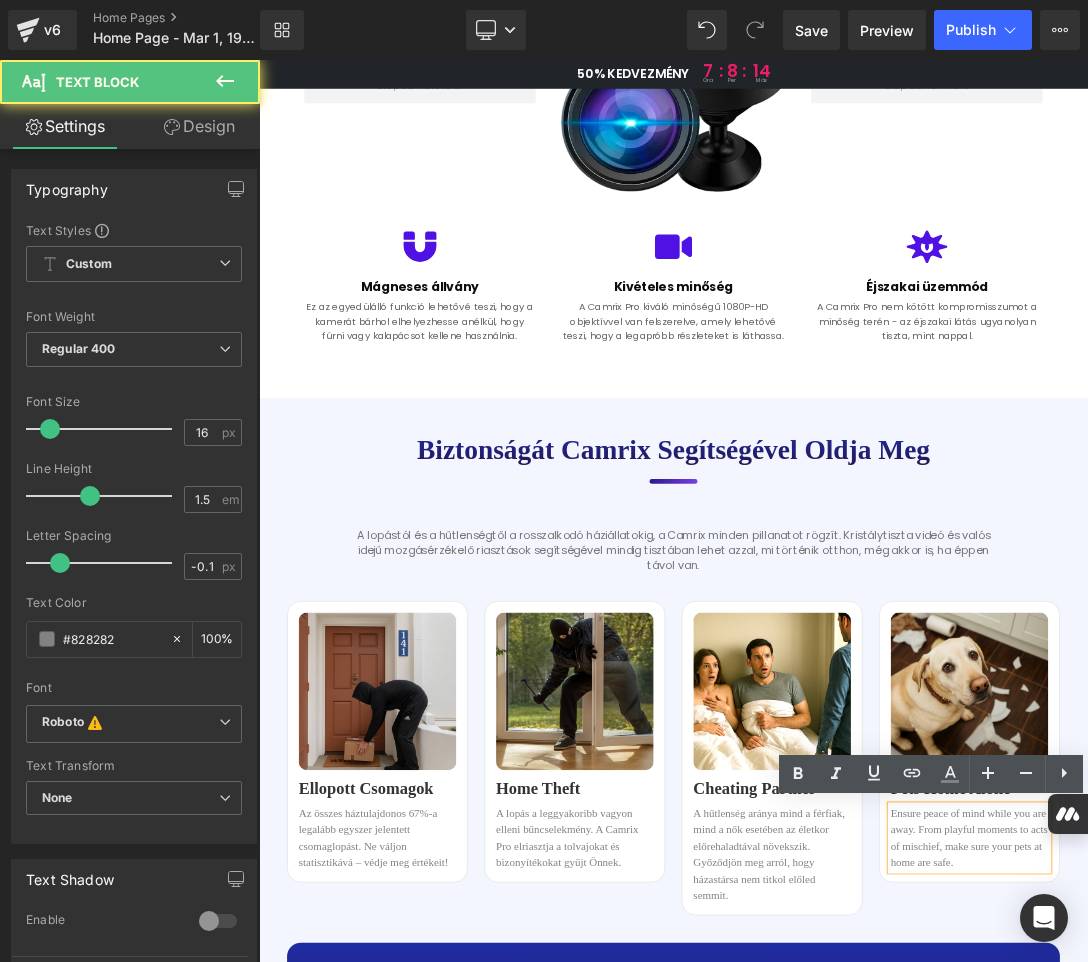 click on "Ensure peace of mind while you are away. From playful moments to acts of mischief, make sure your pets at home are safe." at bounding box center (1296, 1196) 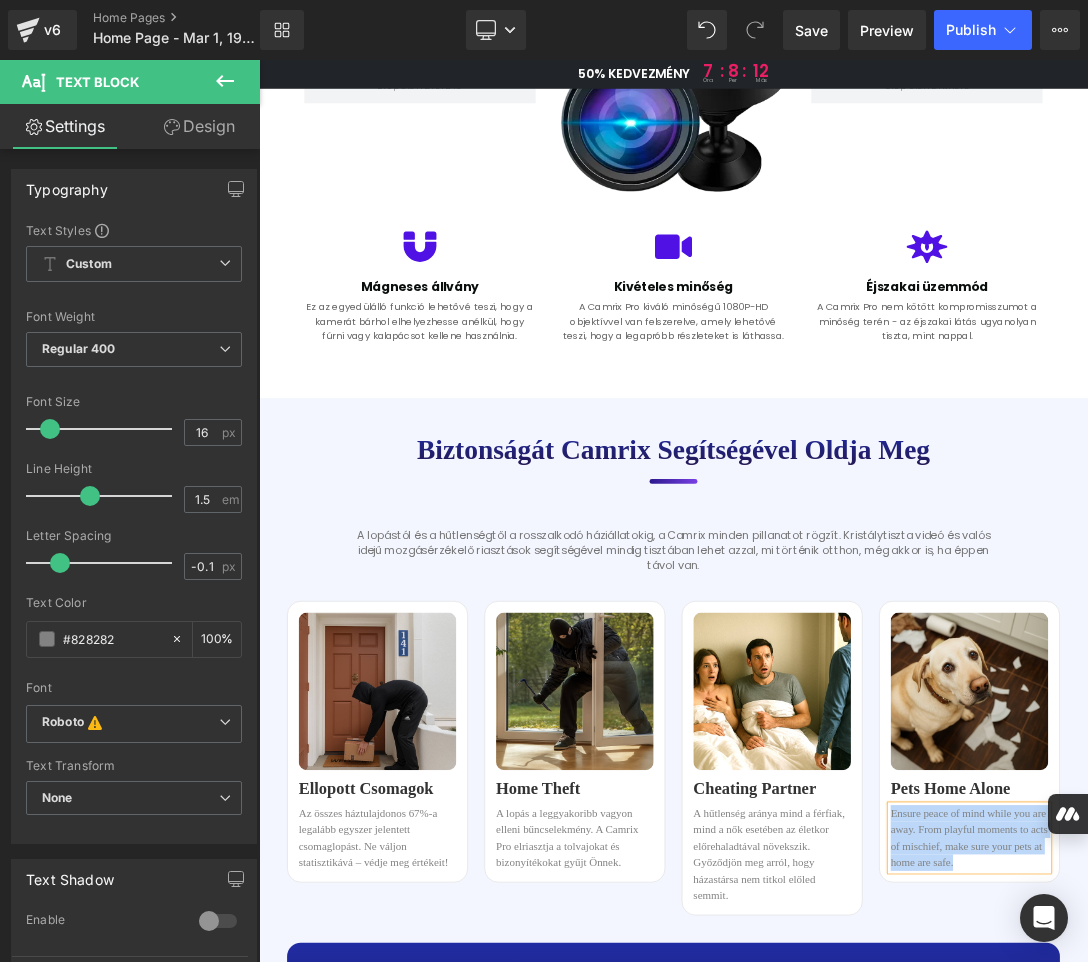copy on "Ensure peace of mind while you are away. From playful moments to acts of mischief, make sure your pets at home are safe." 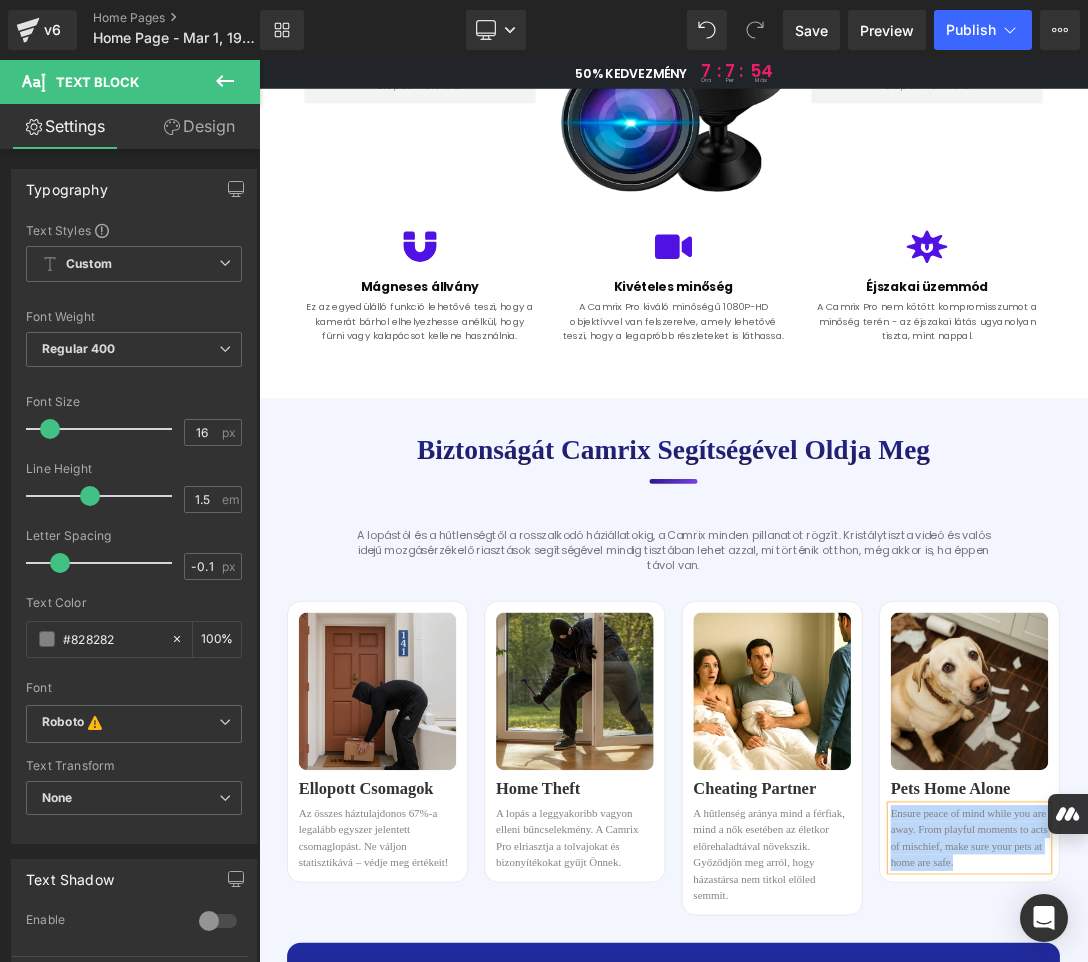 click on "Ensure peace of mind while you are away. From playful moments to acts of mischief, make sure your pets at home are safe." at bounding box center [1296, 1196] 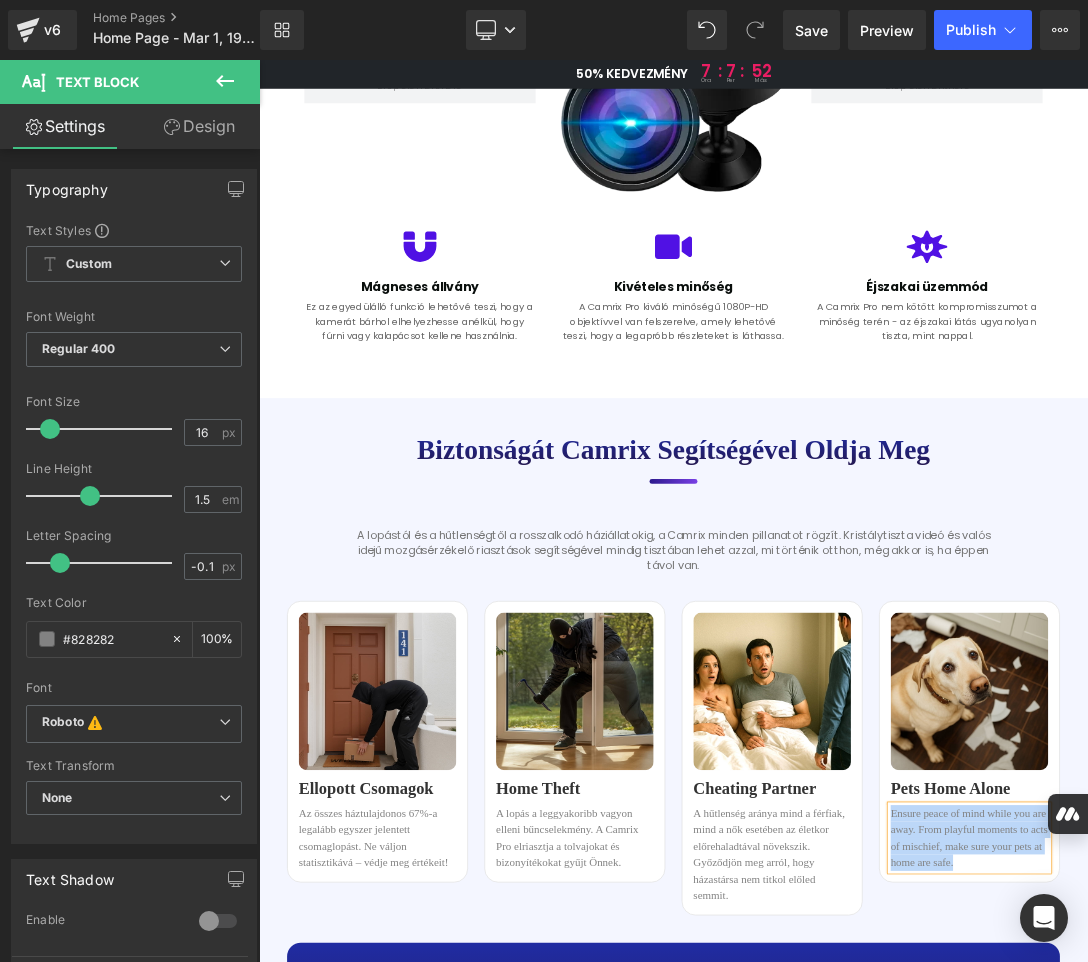 paste 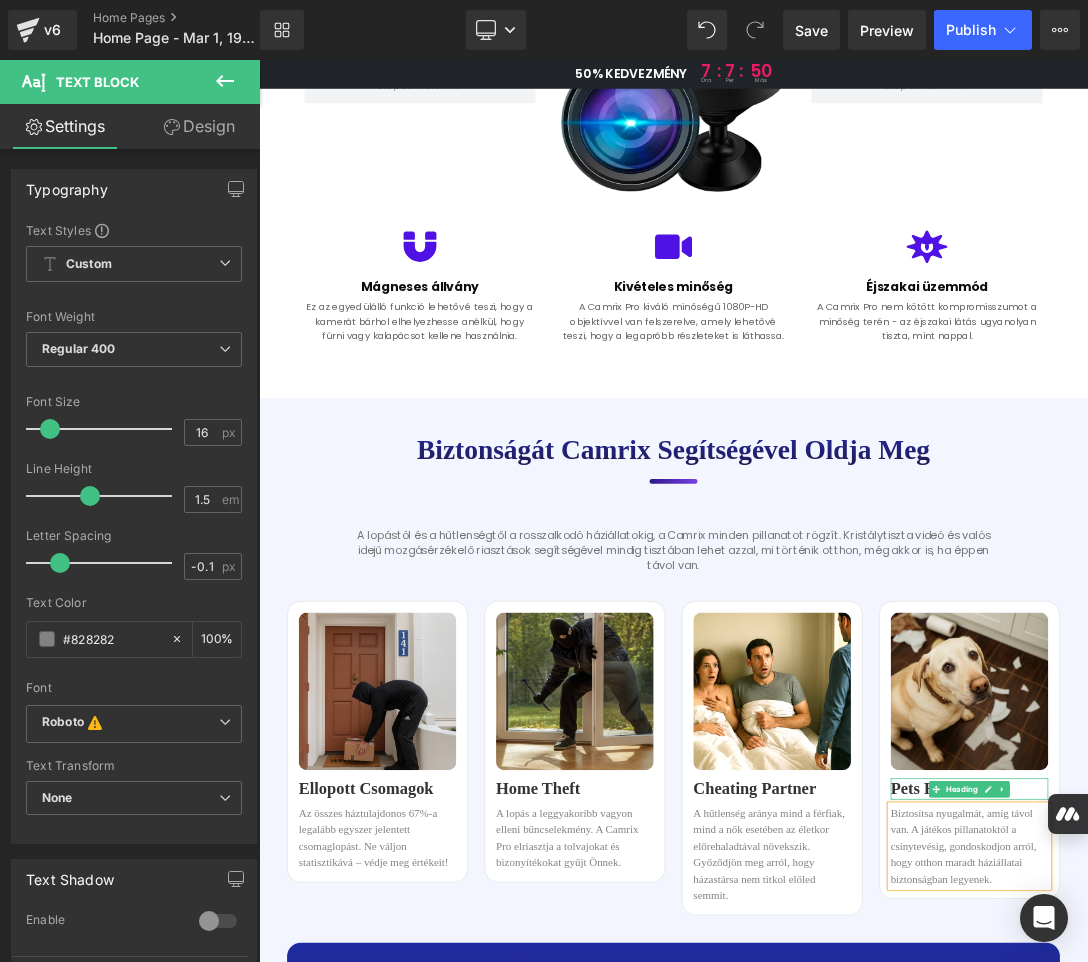 click on "Pets Home Alone" at bounding box center [1296, 1124] 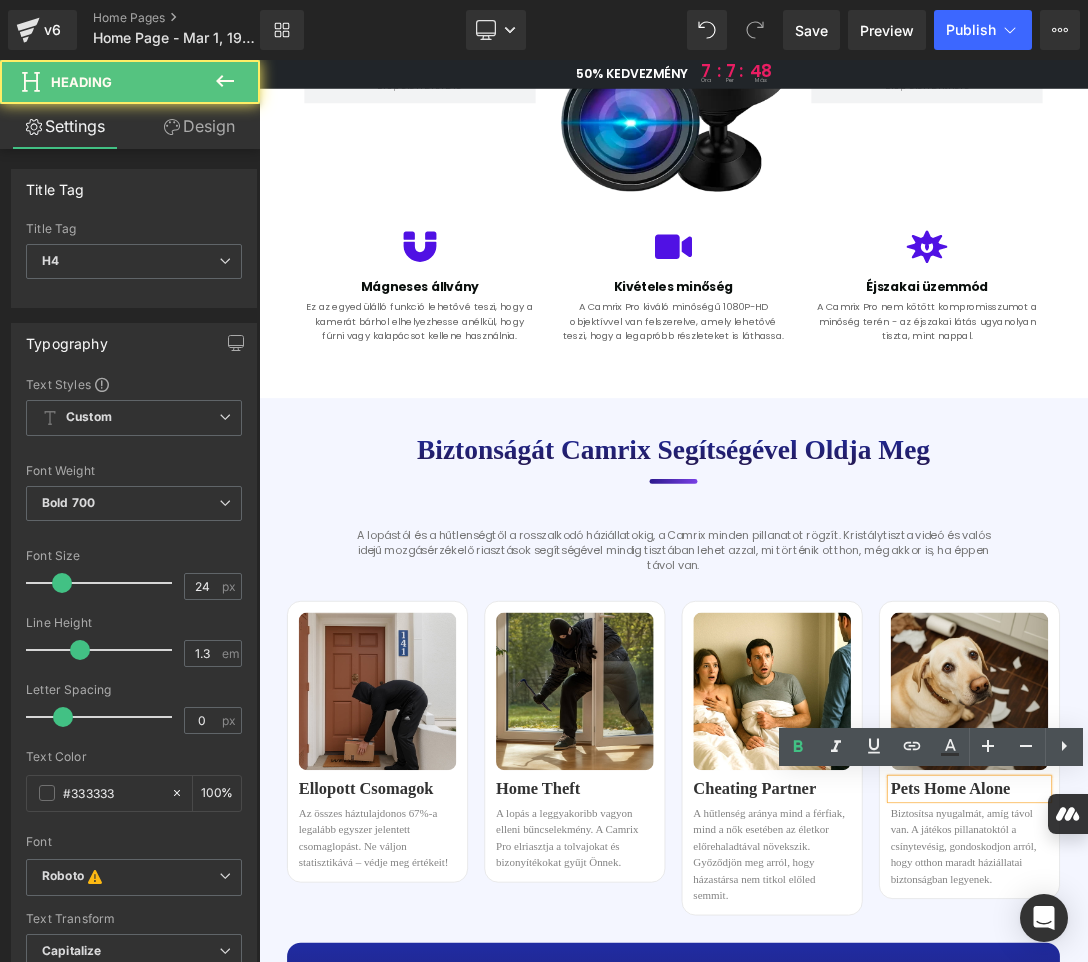 click on "Pets Home Alone" at bounding box center (1296, 1124) 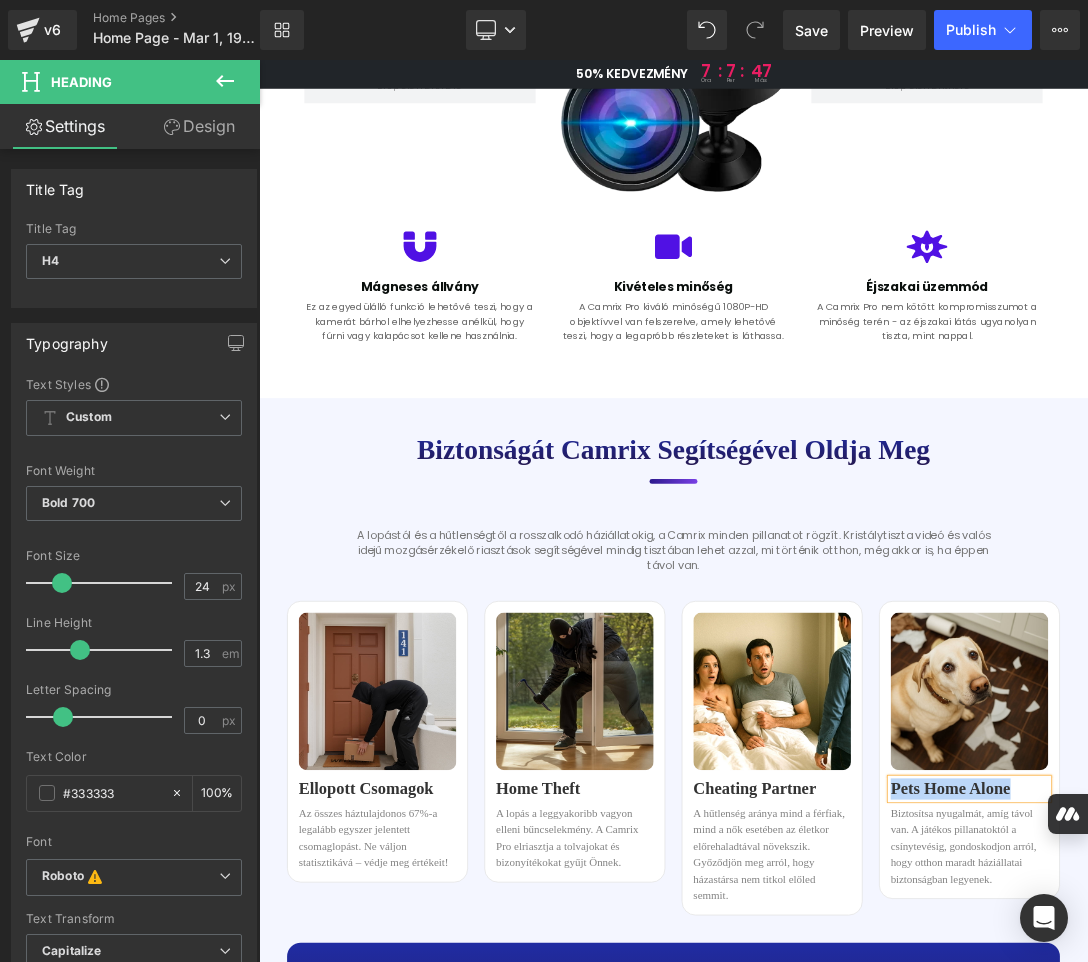 copy on "Pets Home Alone" 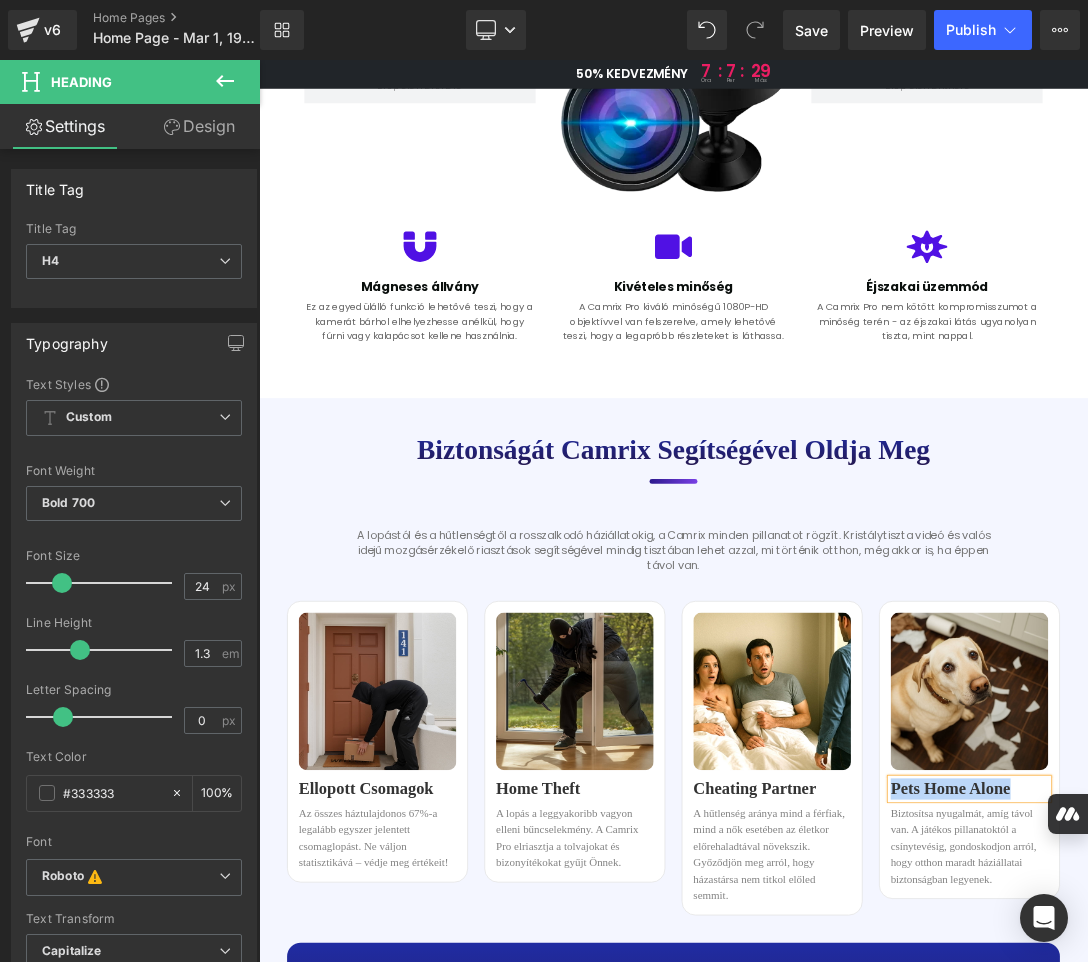 click on "Pets Home Alone" at bounding box center [1296, 1124] 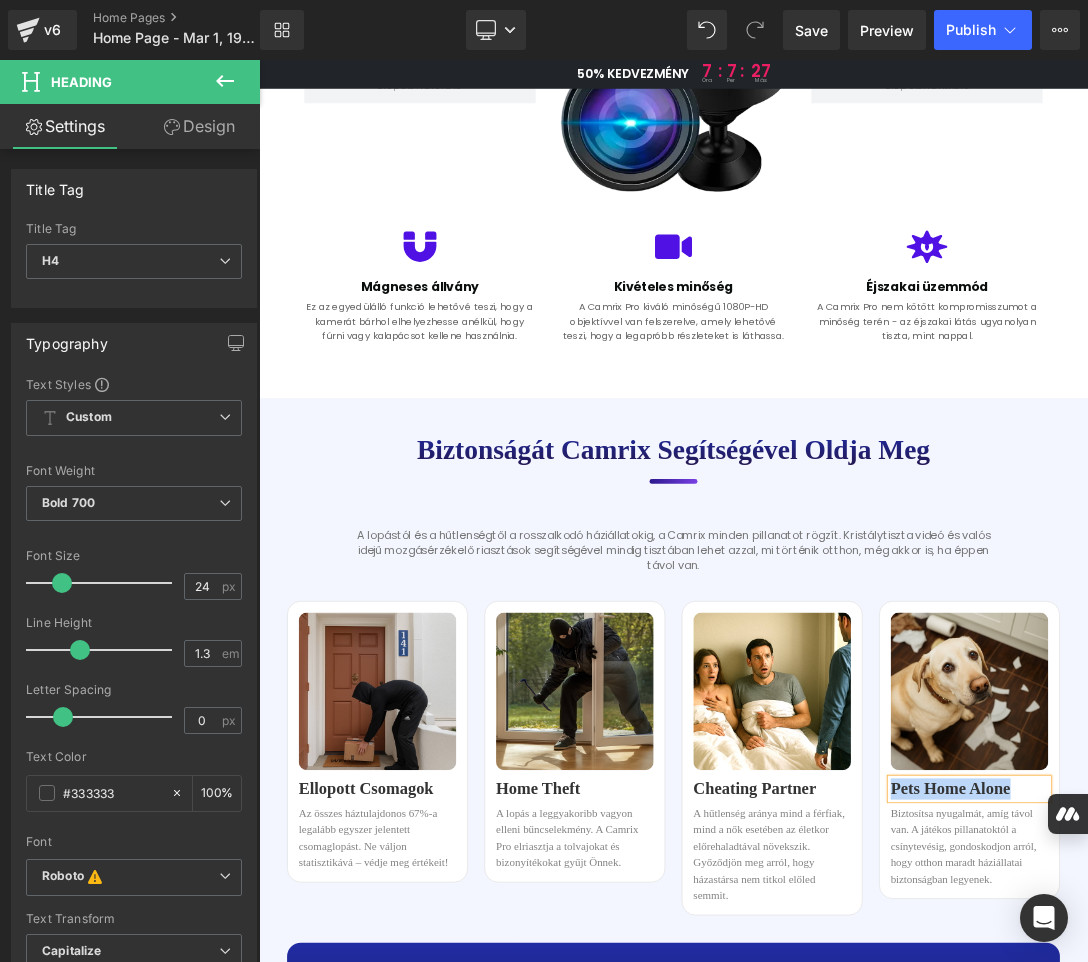 paste 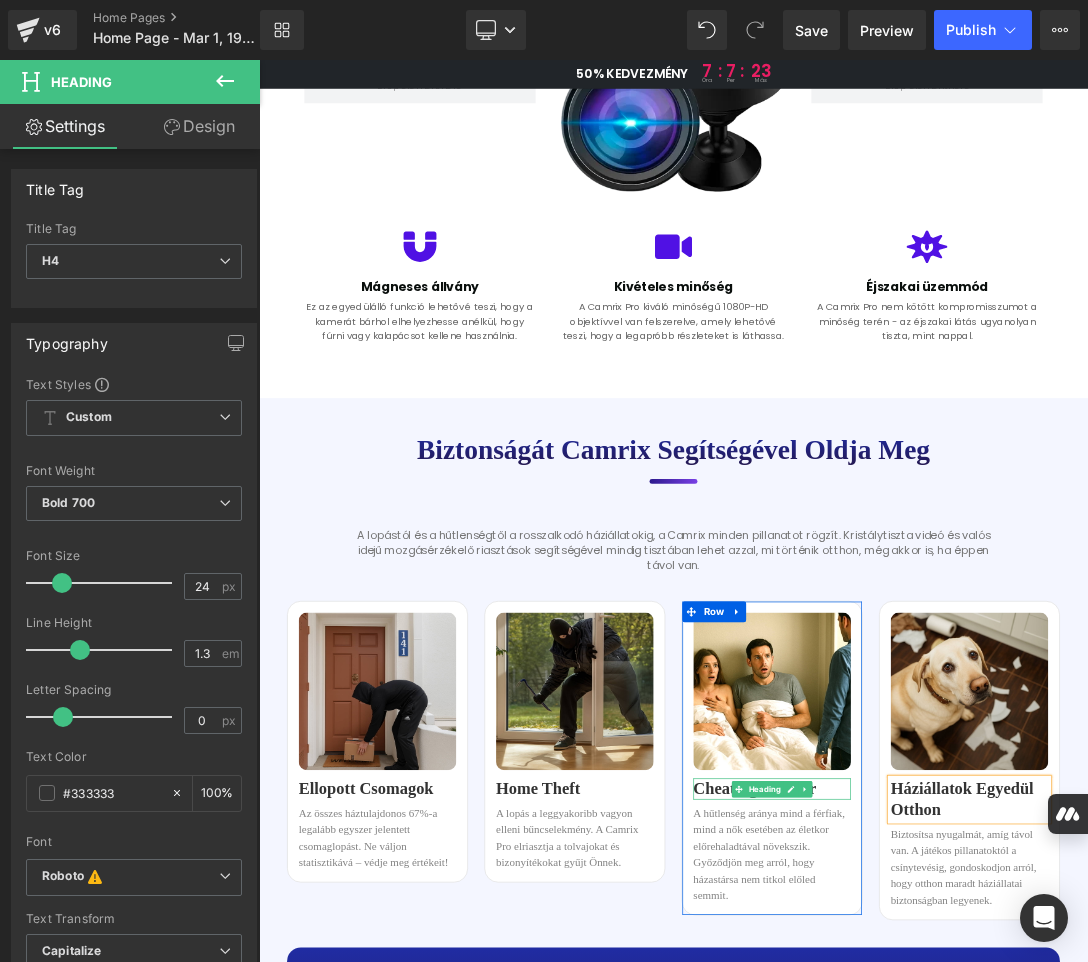 click on "Cheating Partner" at bounding box center [1008, 1124] 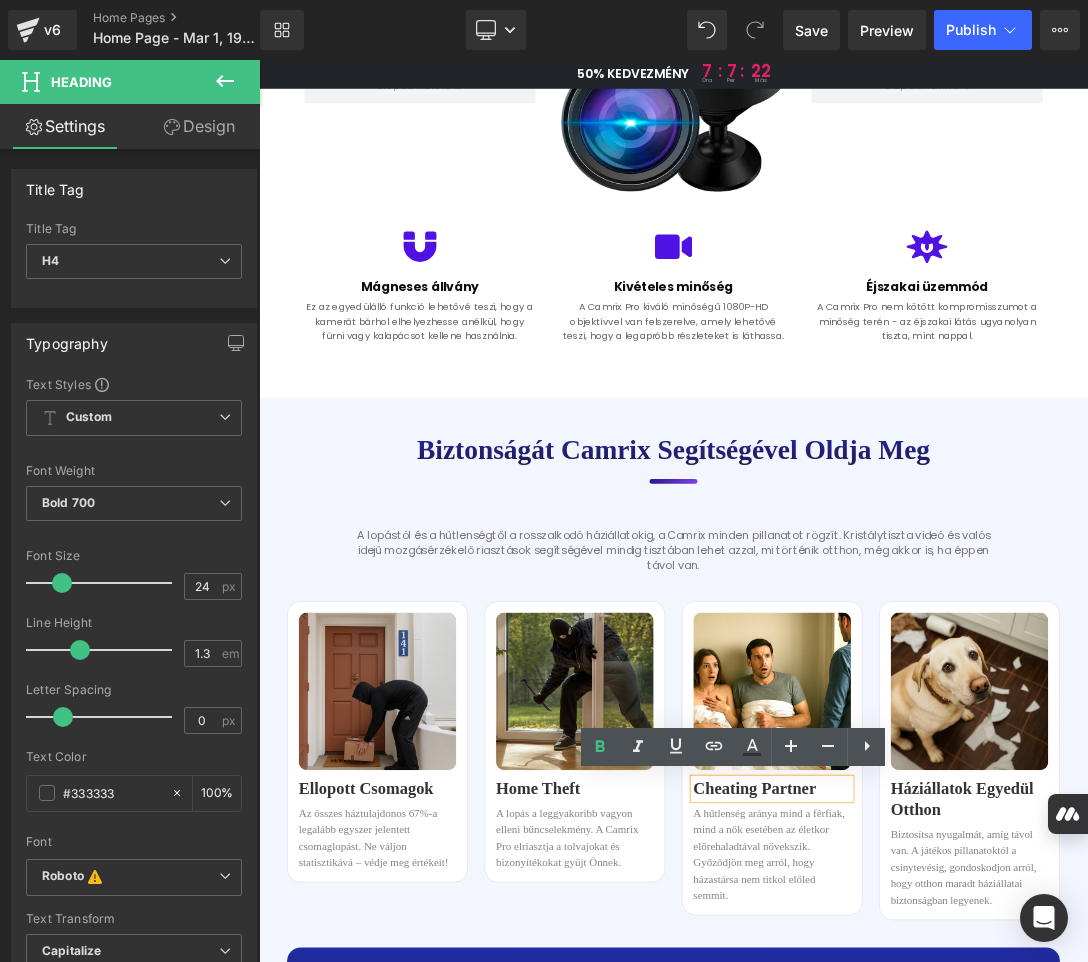 click on "Cheating Partner" at bounding box center (1008, 1124) 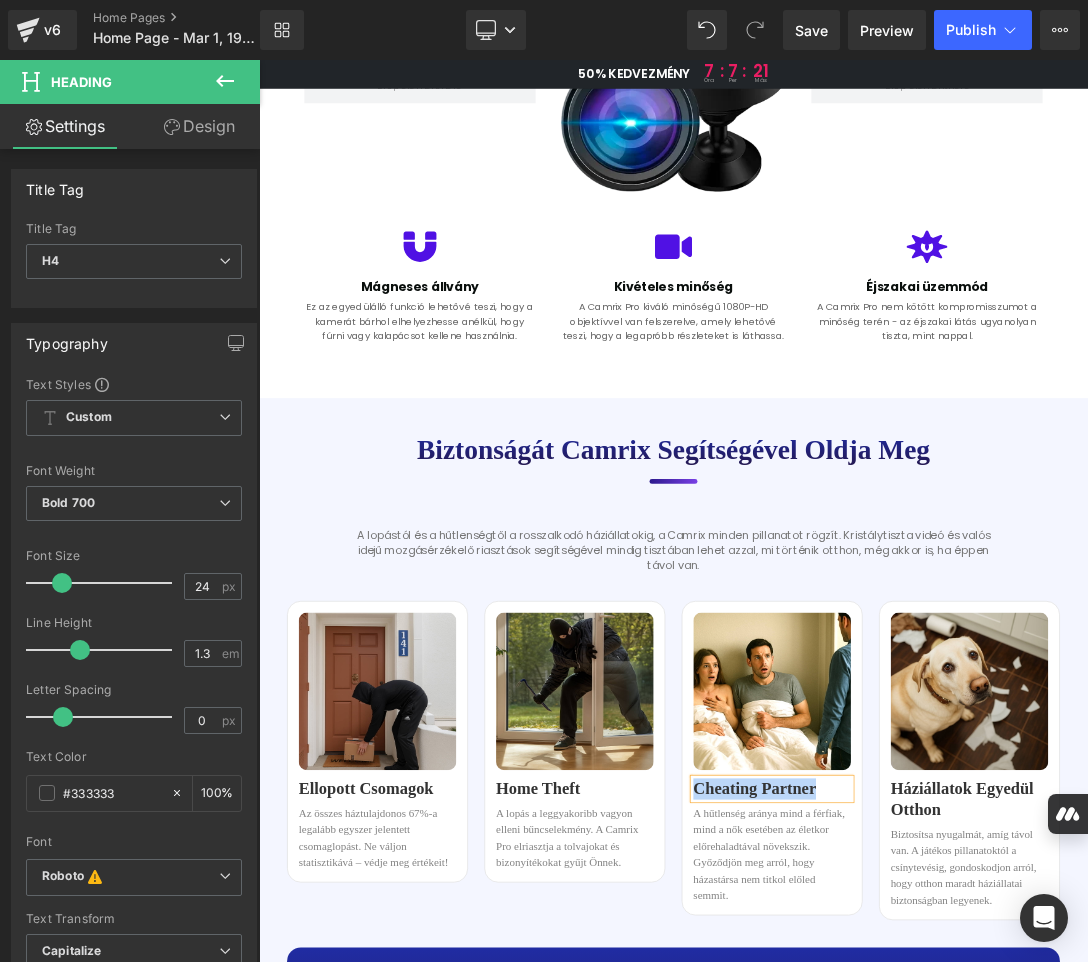 copy on "Cheating Partner" 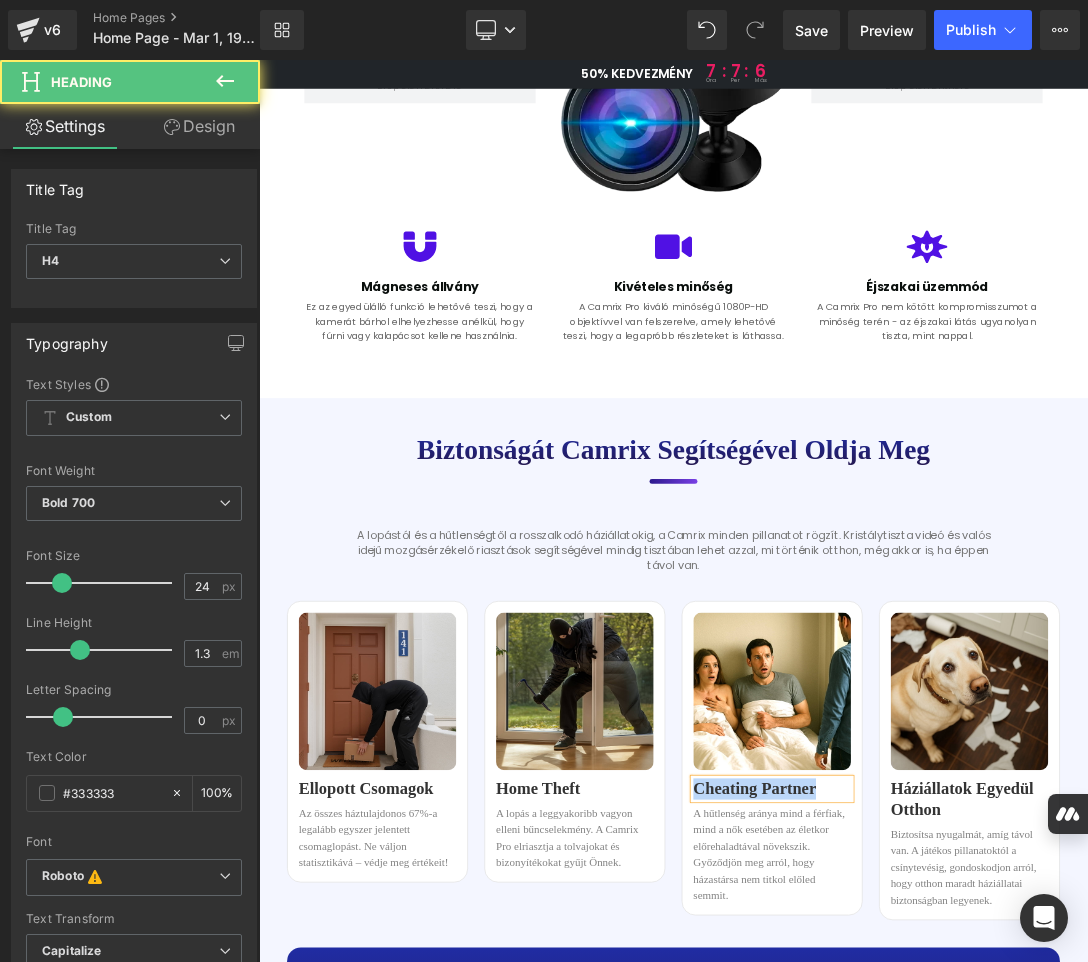 click on "Cheating Partner" at bounding box center [1008, 1124] 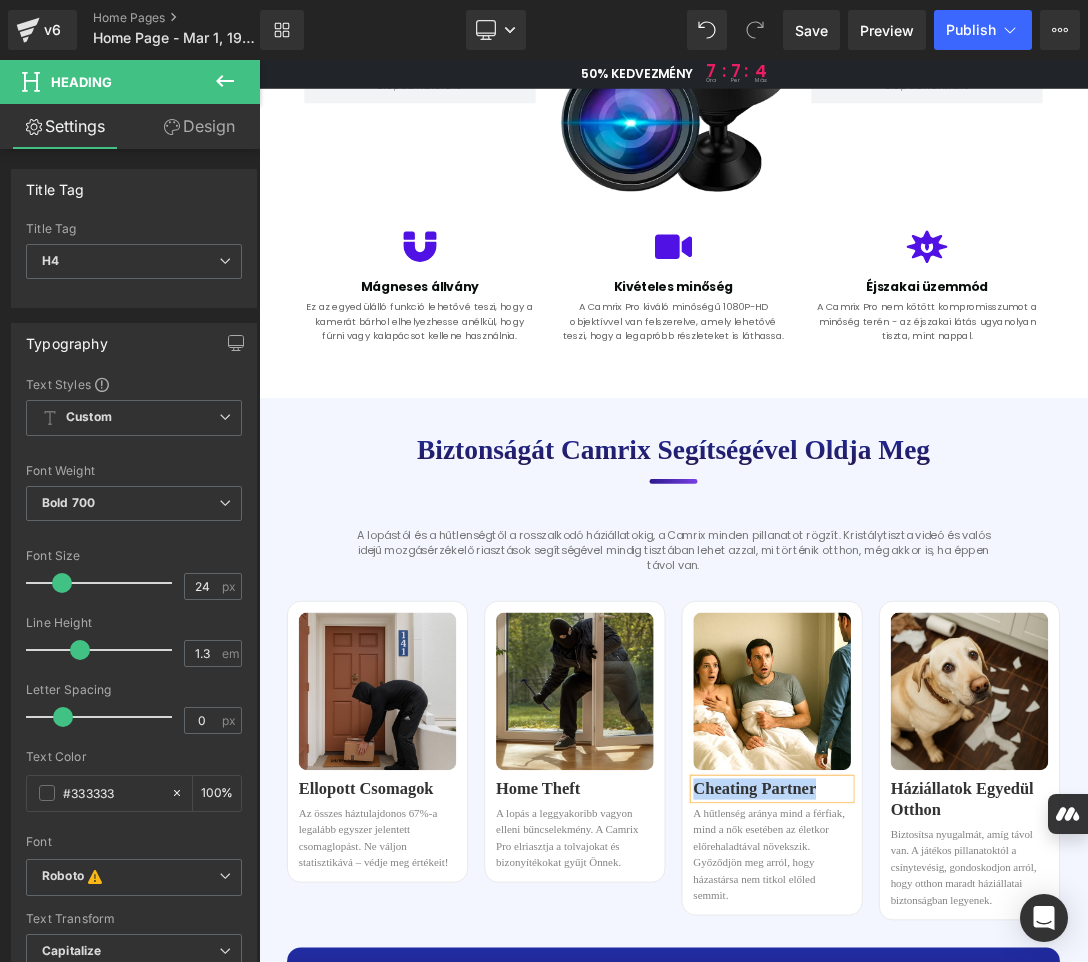 paste 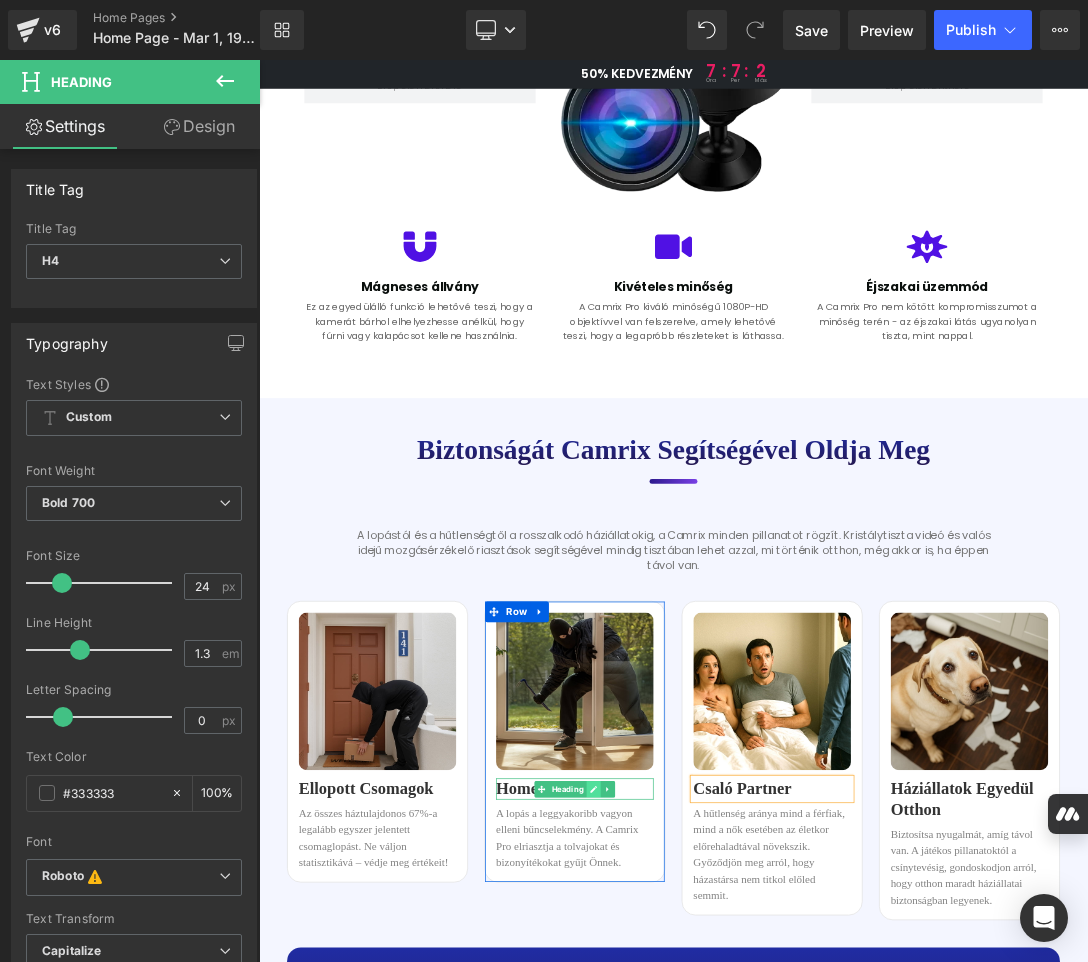click 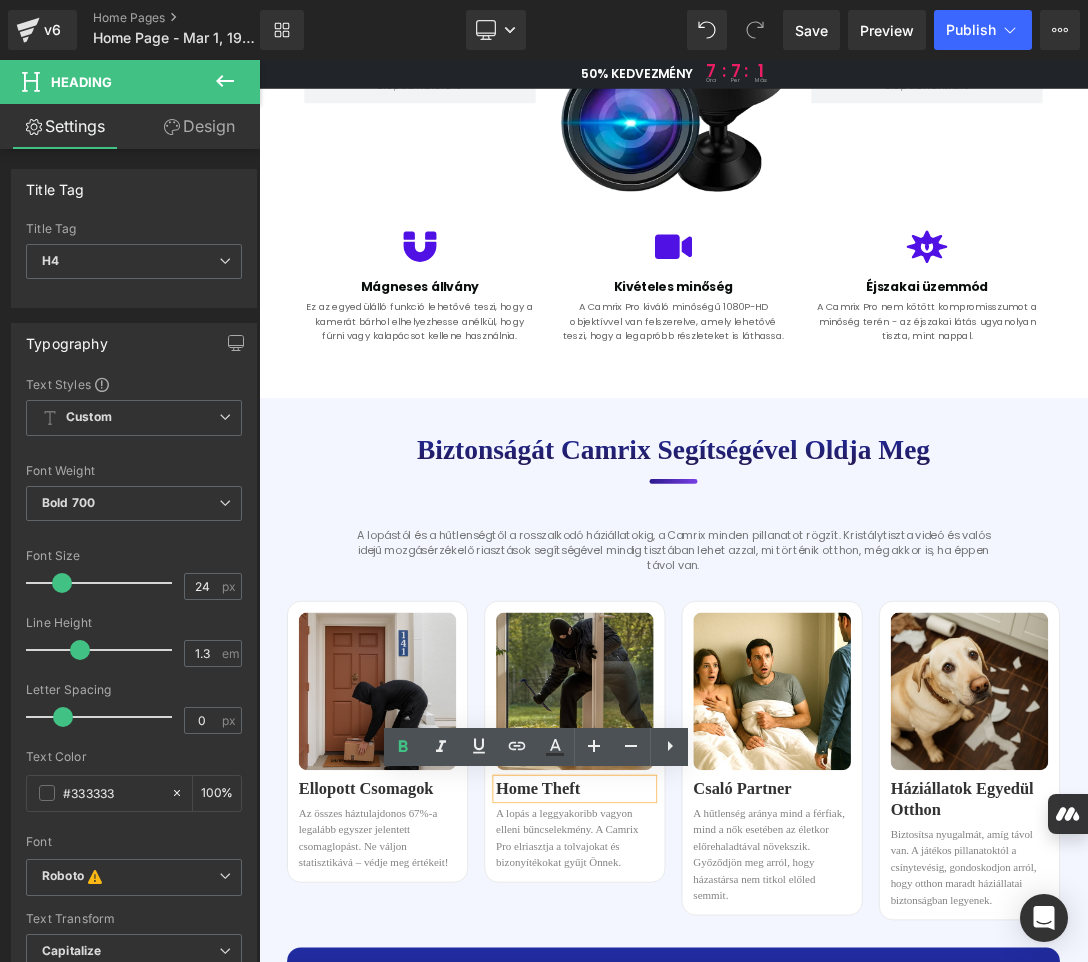 click on "Home Theft" at bounding box center [720, 1124] 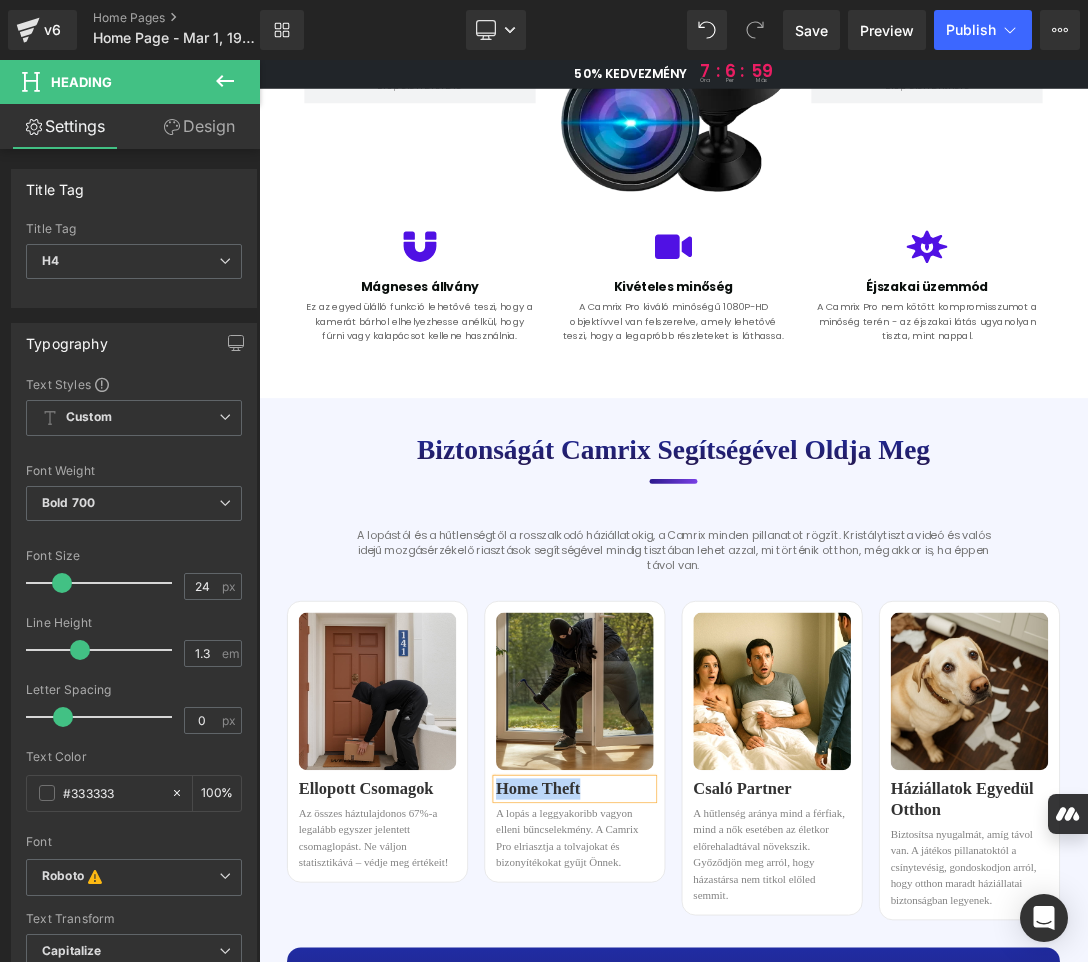 copy on "Home Theft" 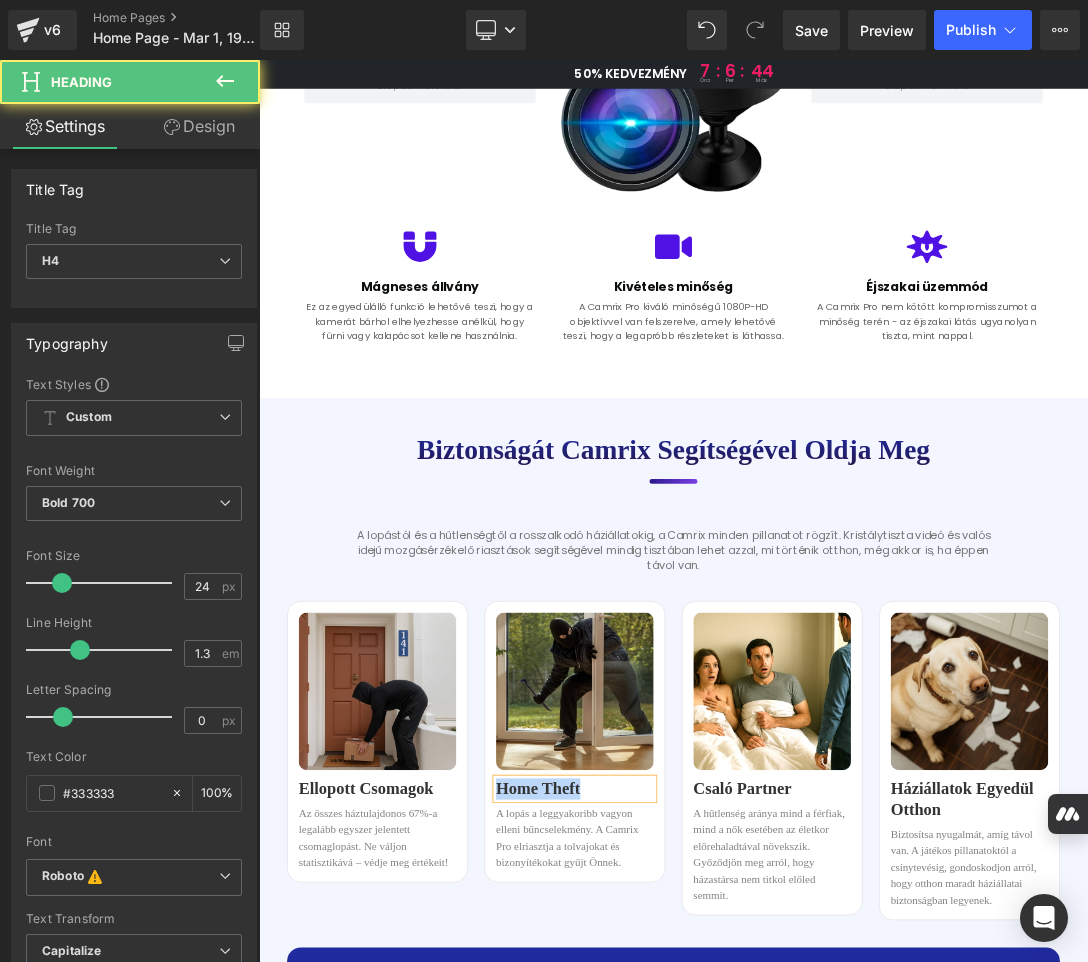 click on "Home Theft" at bounding box center [720, 1124] 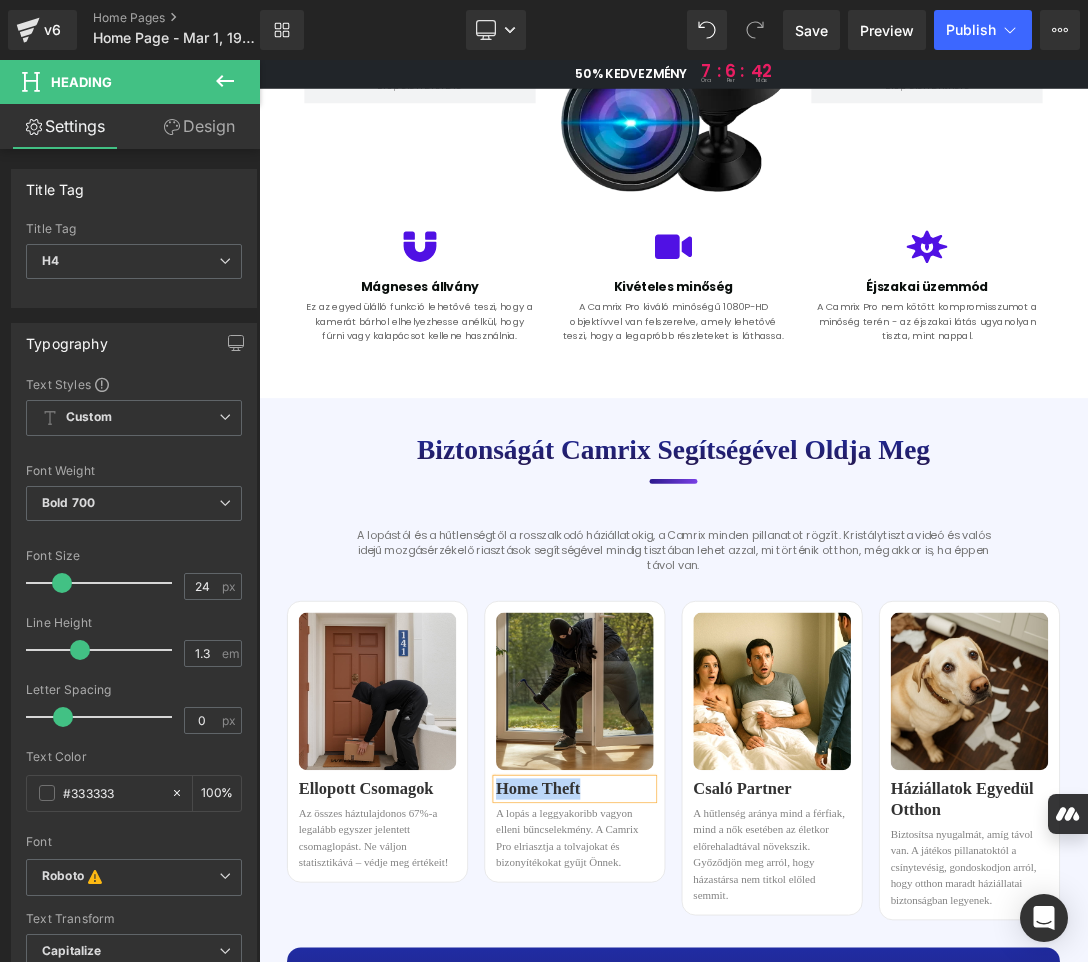 paste 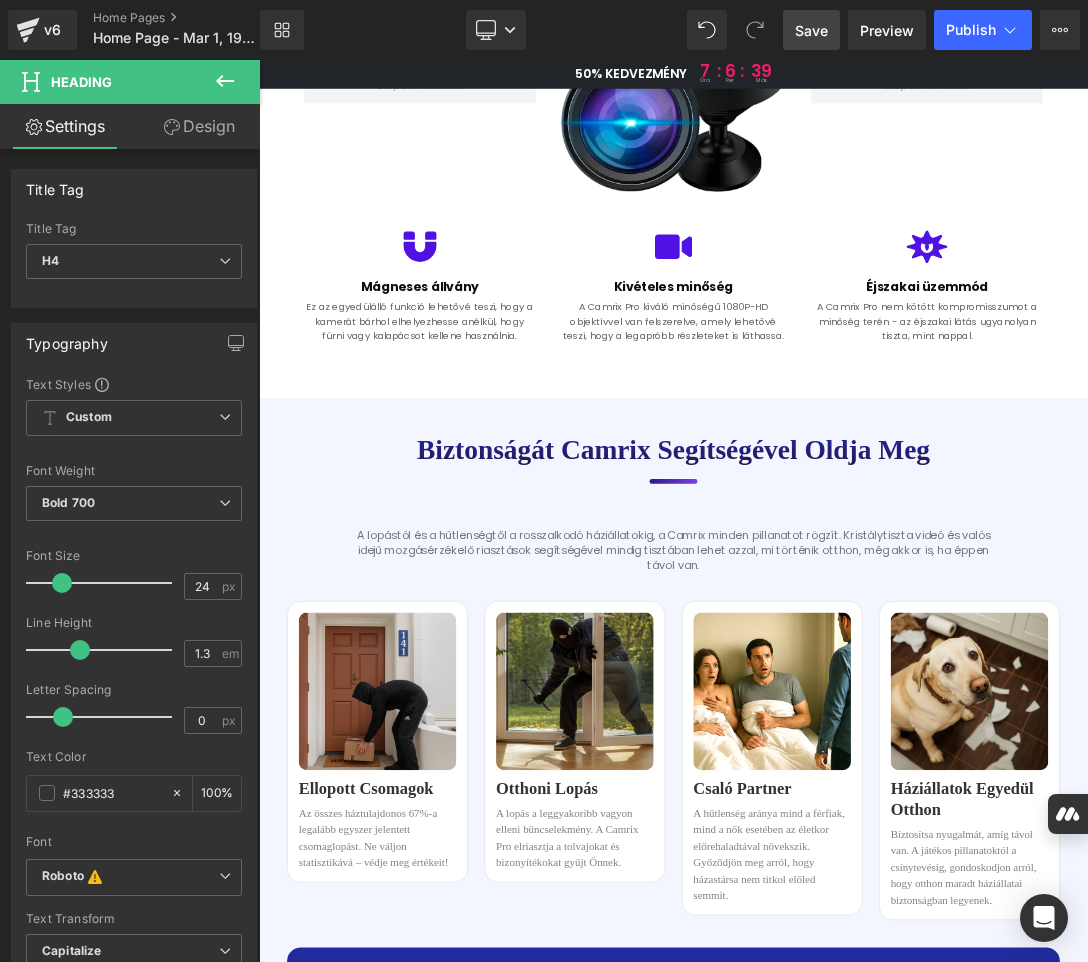 drag, startPoint x: 818, startPoint y: 32, endPoint x: 812, endPoint y: 126, distance: 94.19129 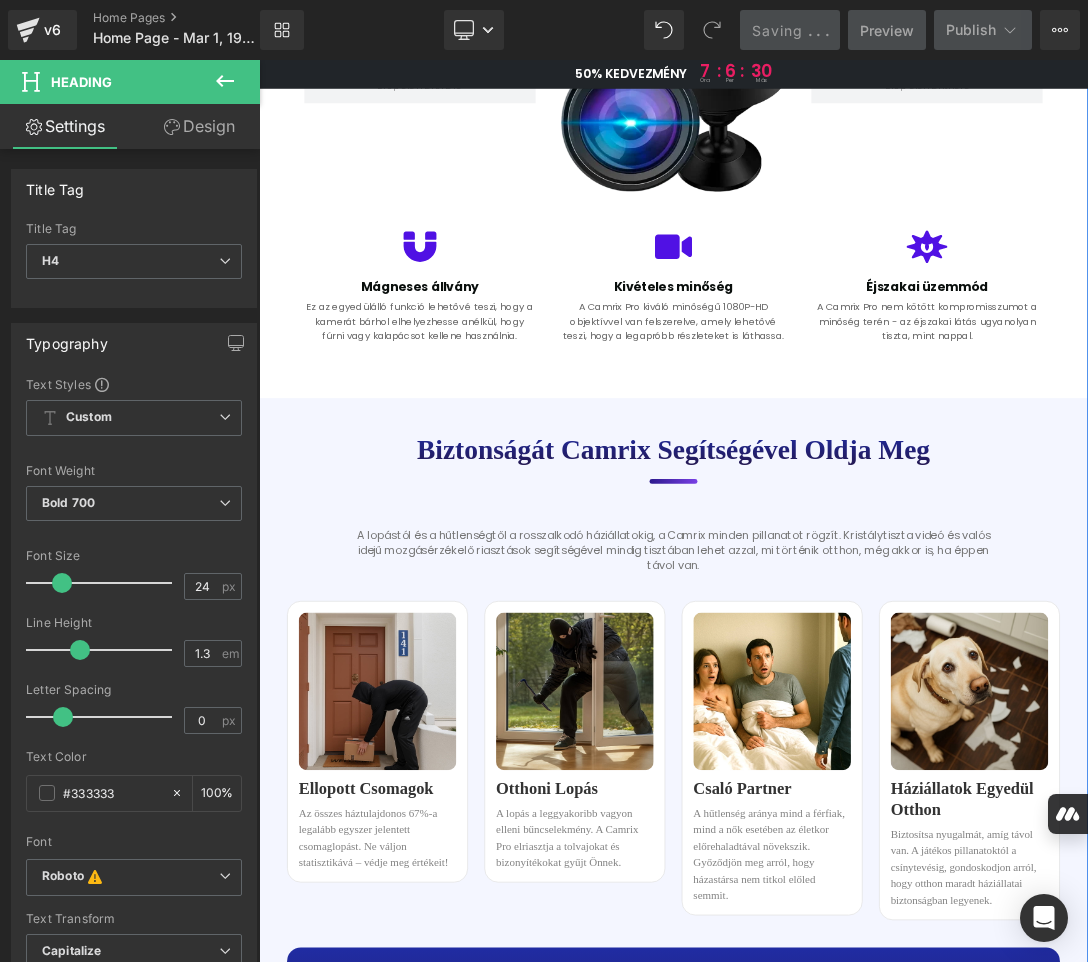 scroll, scrollTop: 2700, scrollLeft: 0, axis: vertical 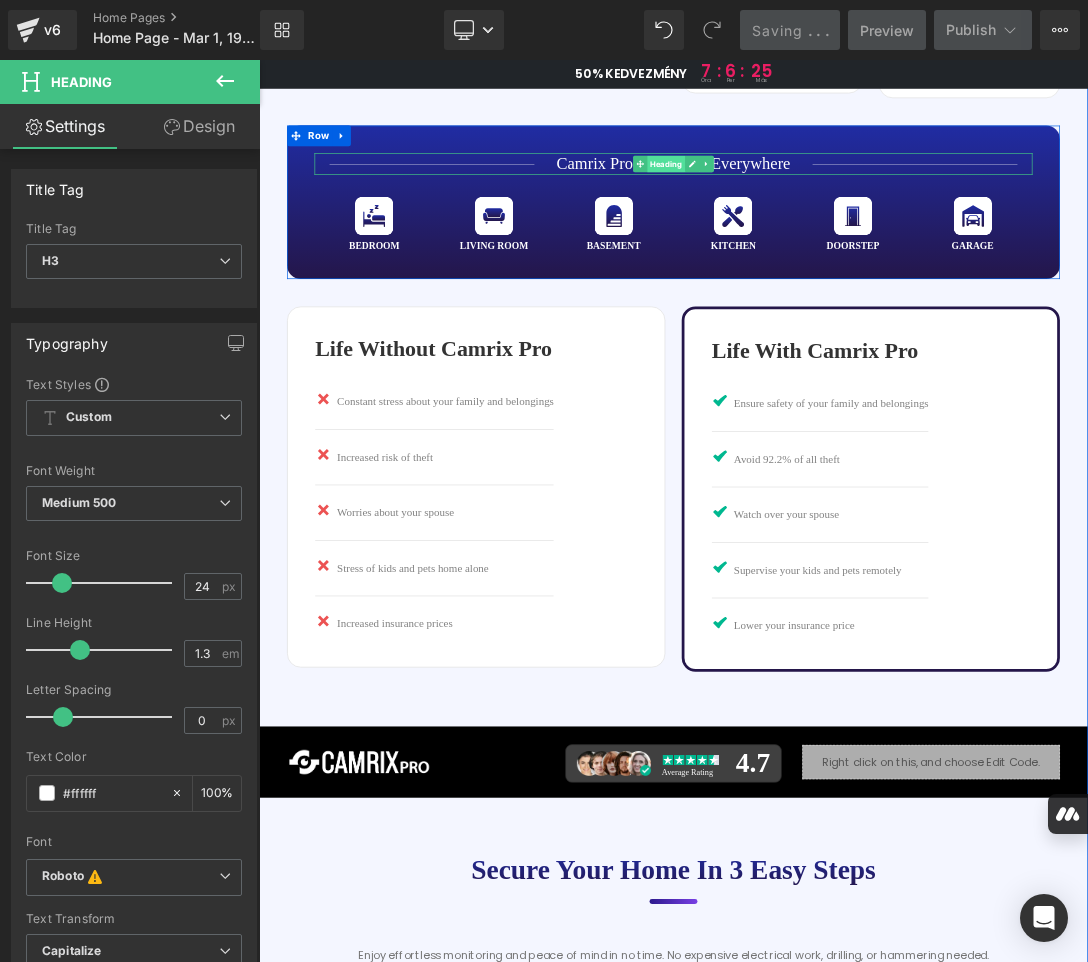 drag, startPoint x: 1025, startPoint y: 213, endPoint x: 861, endPoint y: 205, distance: 164.195 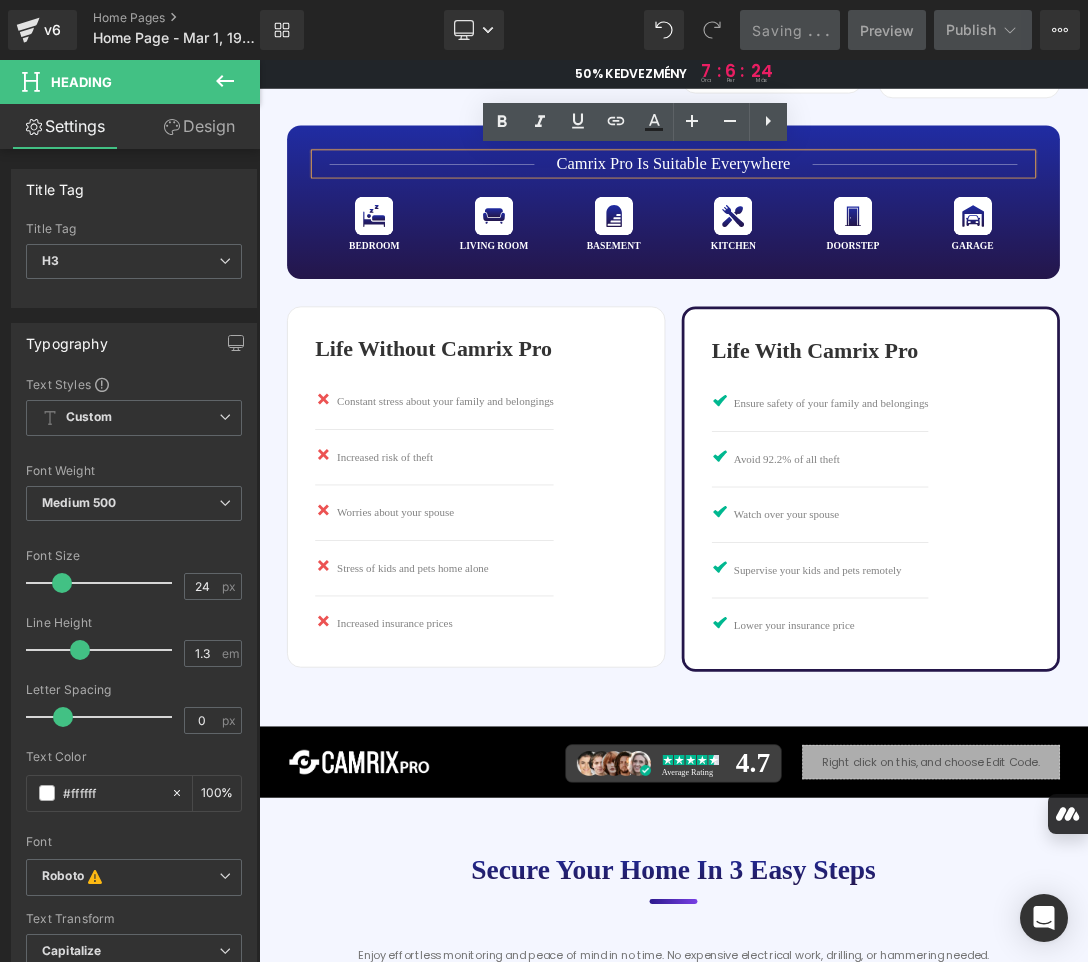 click on "Camrix Pro is suitable everywhere" at bounding box center [864, 211] 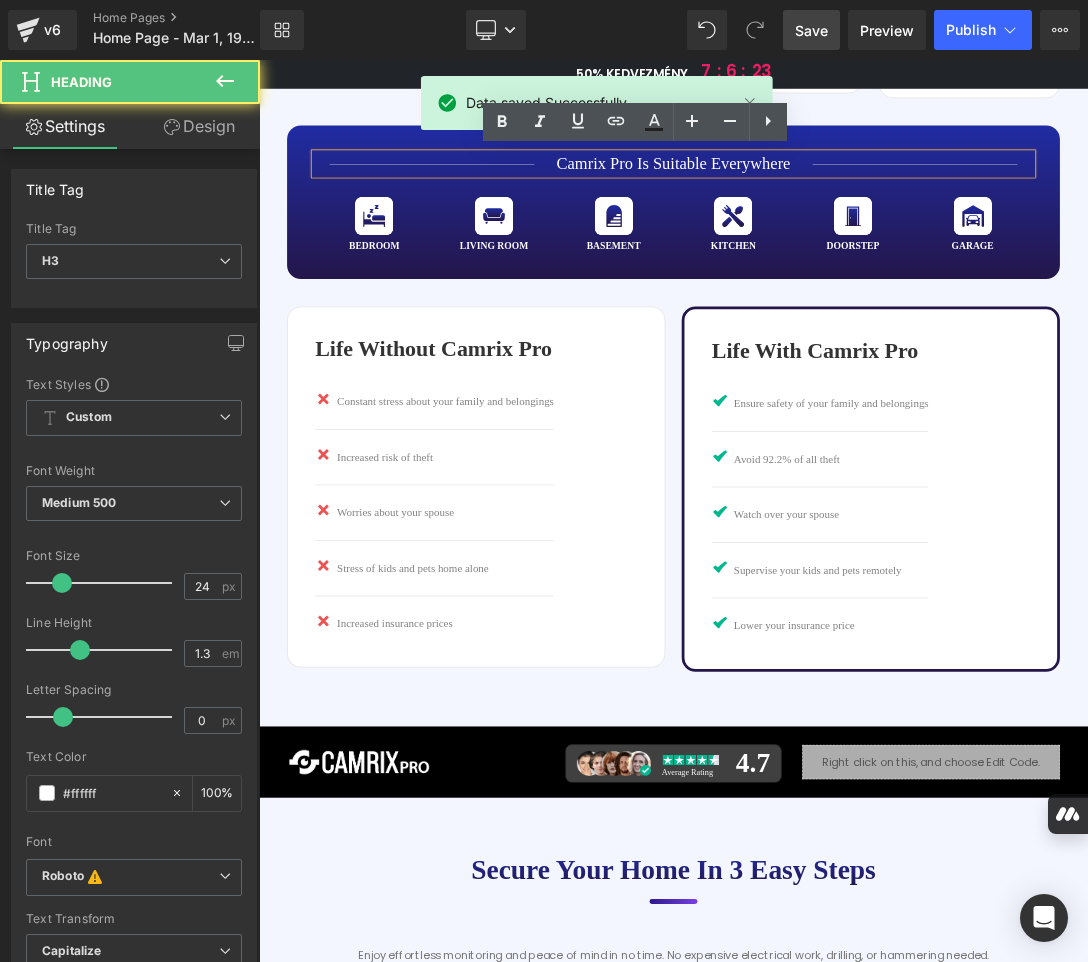 click on "Camrix Pro is suitable everywhere" at bounding box center [864, 211] 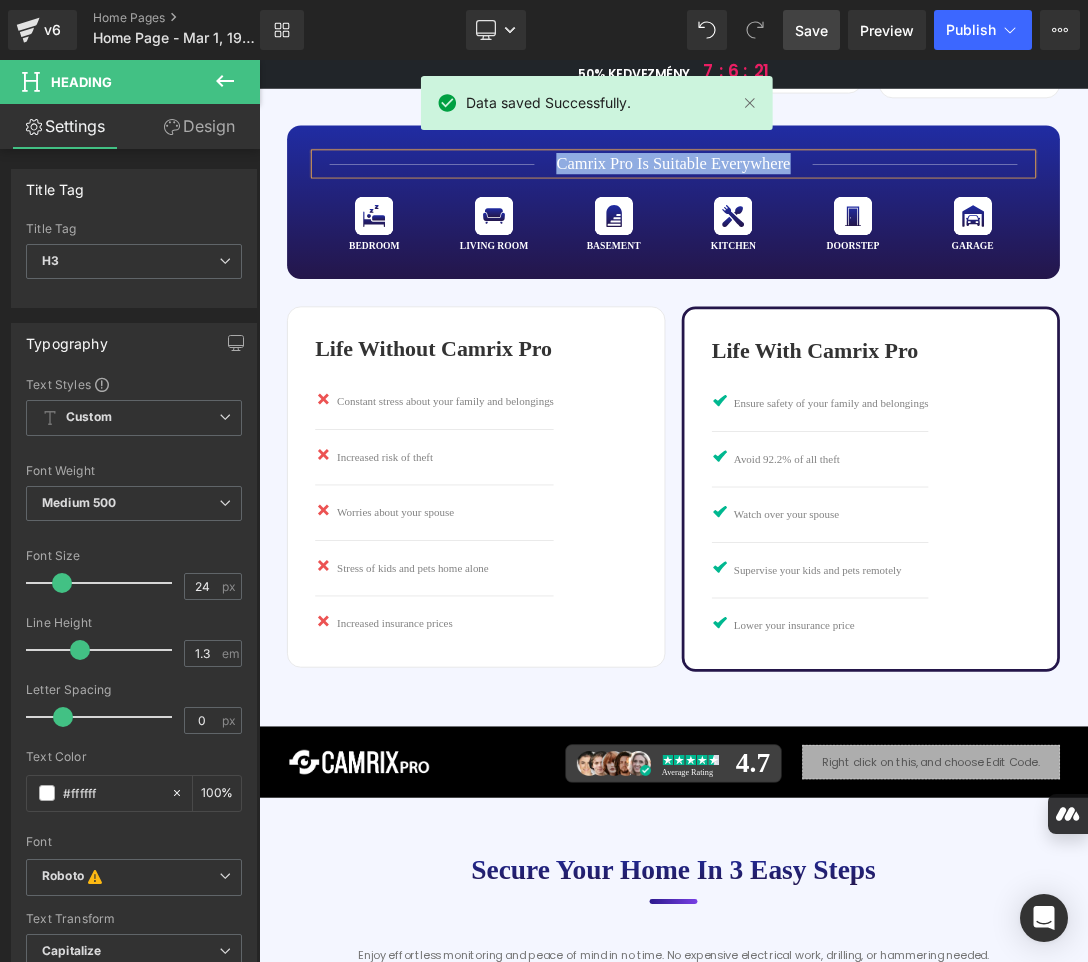copy on "Camrix Pro is suitable everywhere" 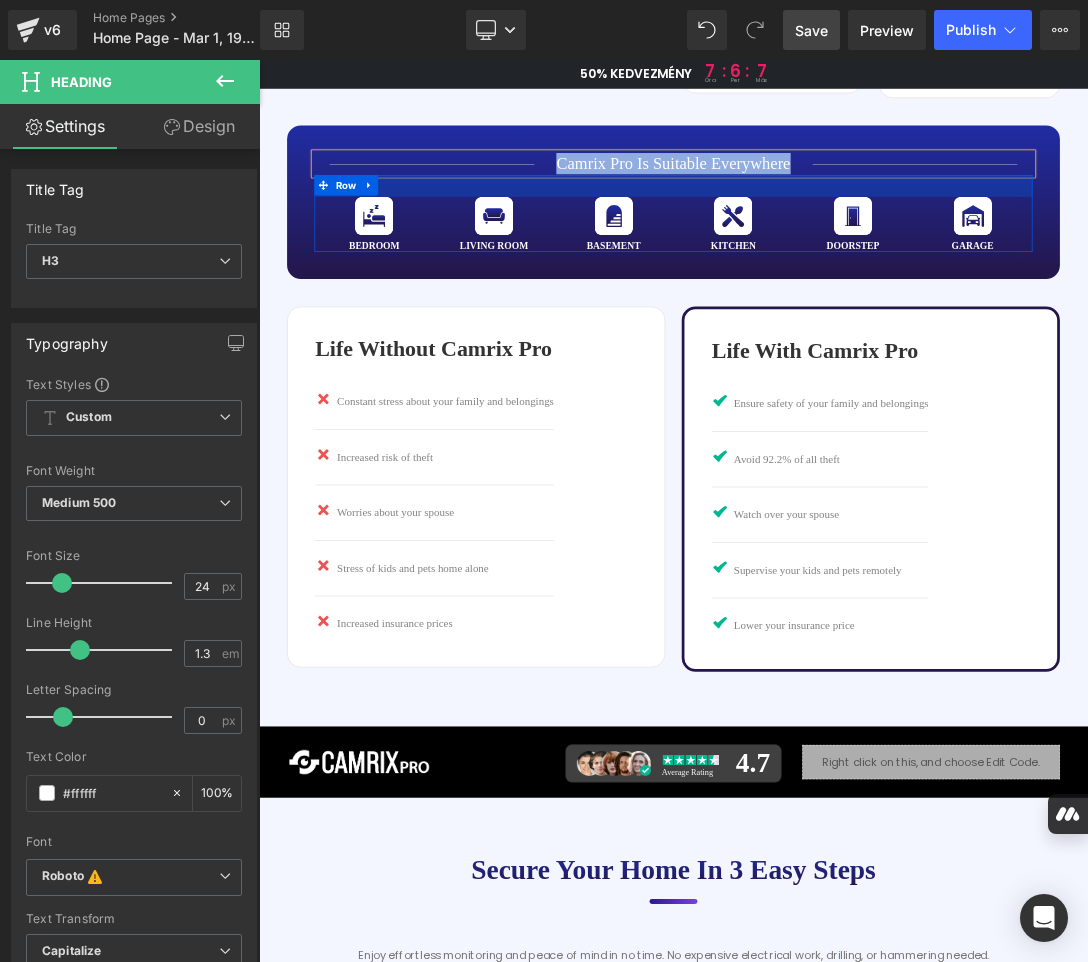click on "Camrix Pro is suitable everywhere" at bounding box center (864, 211) 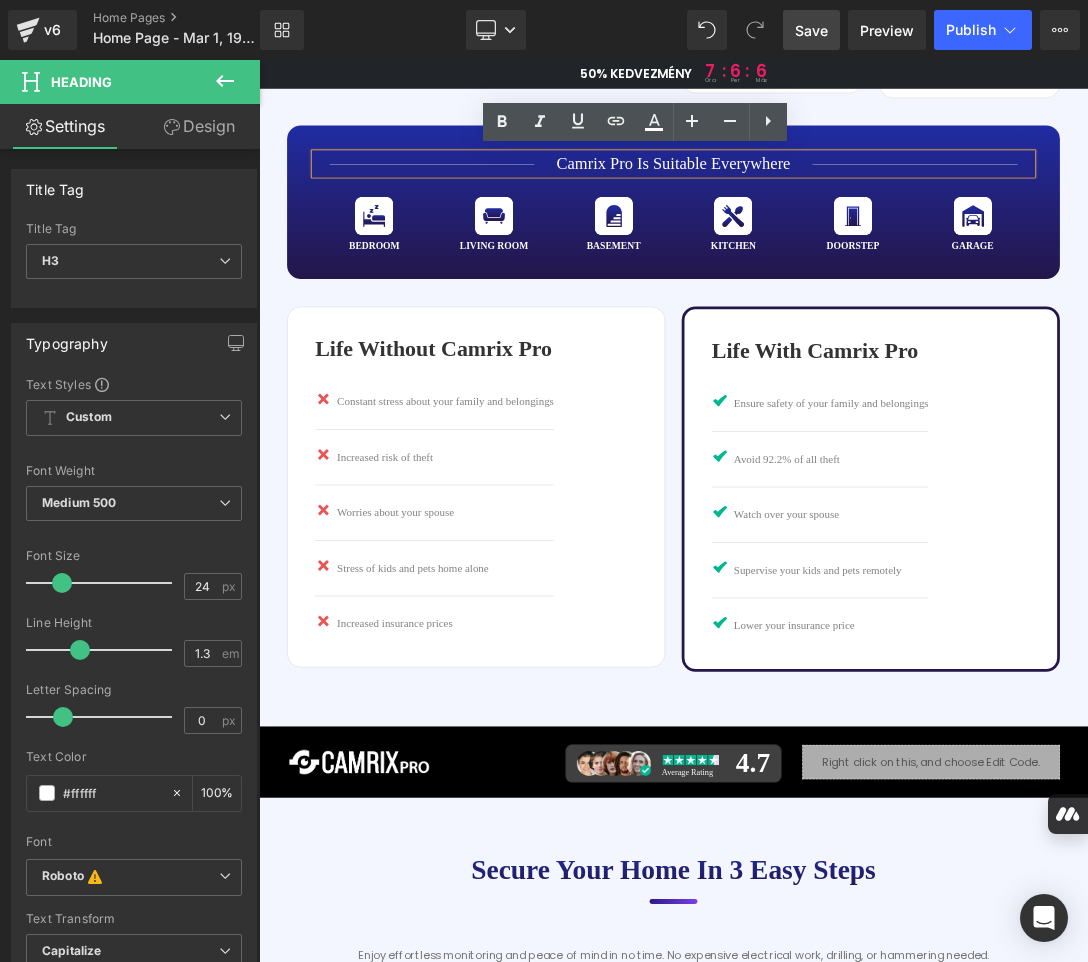 click on "Camrix Pro is suitable everywhere" at bounding box center [864, 211] 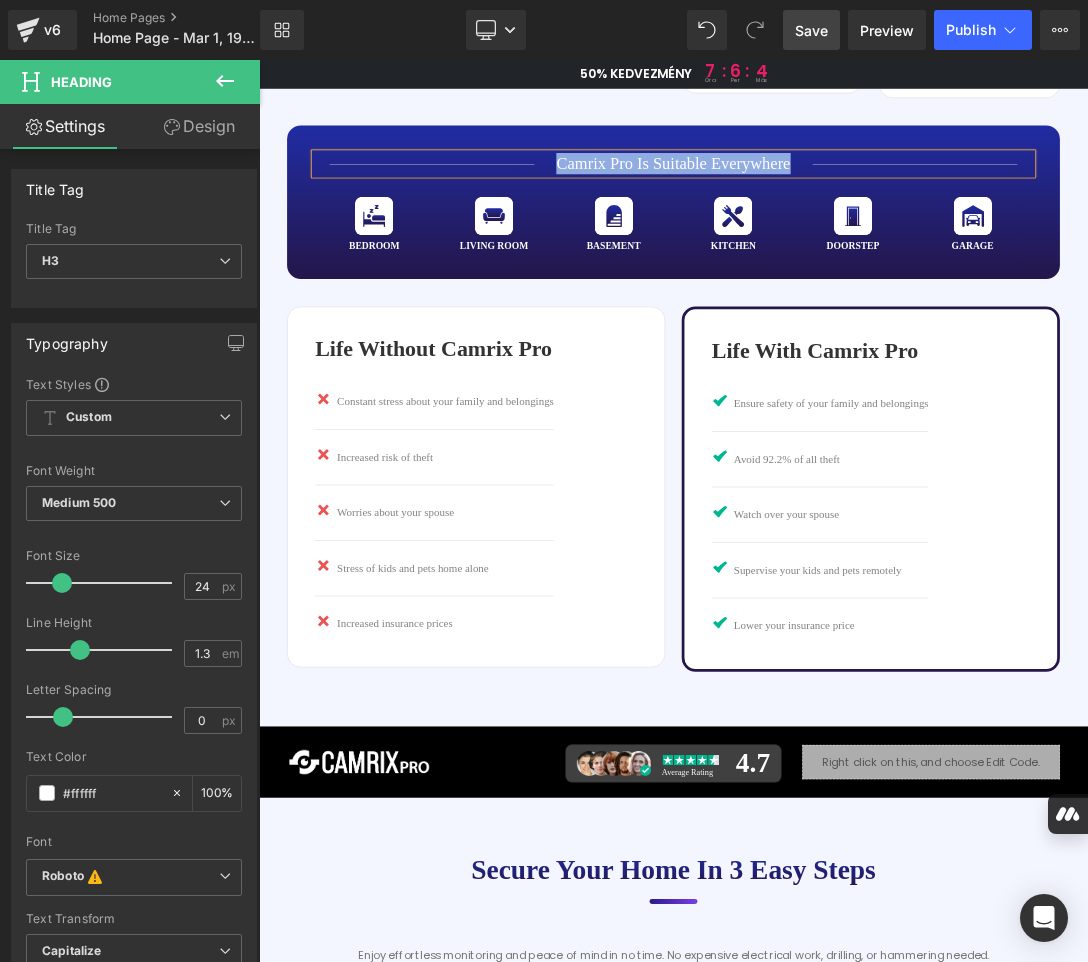 paste 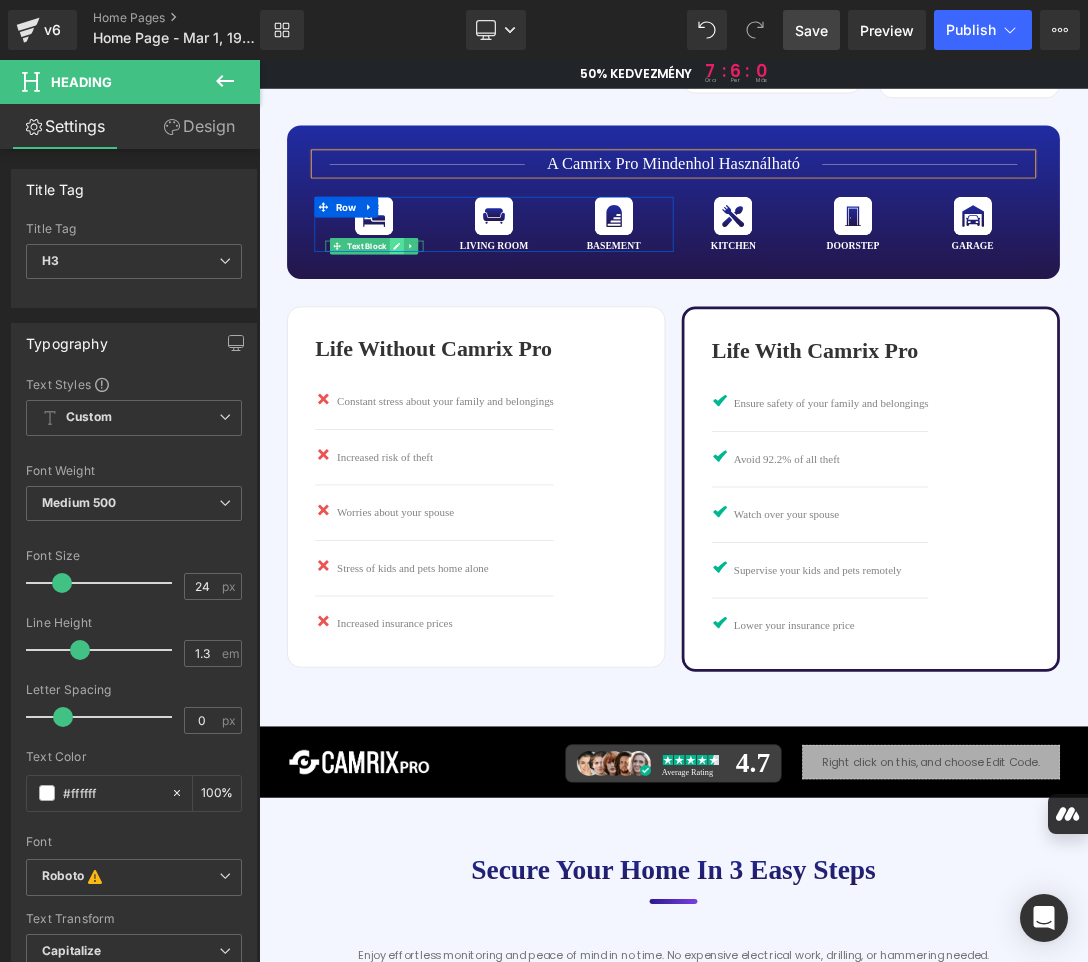 click 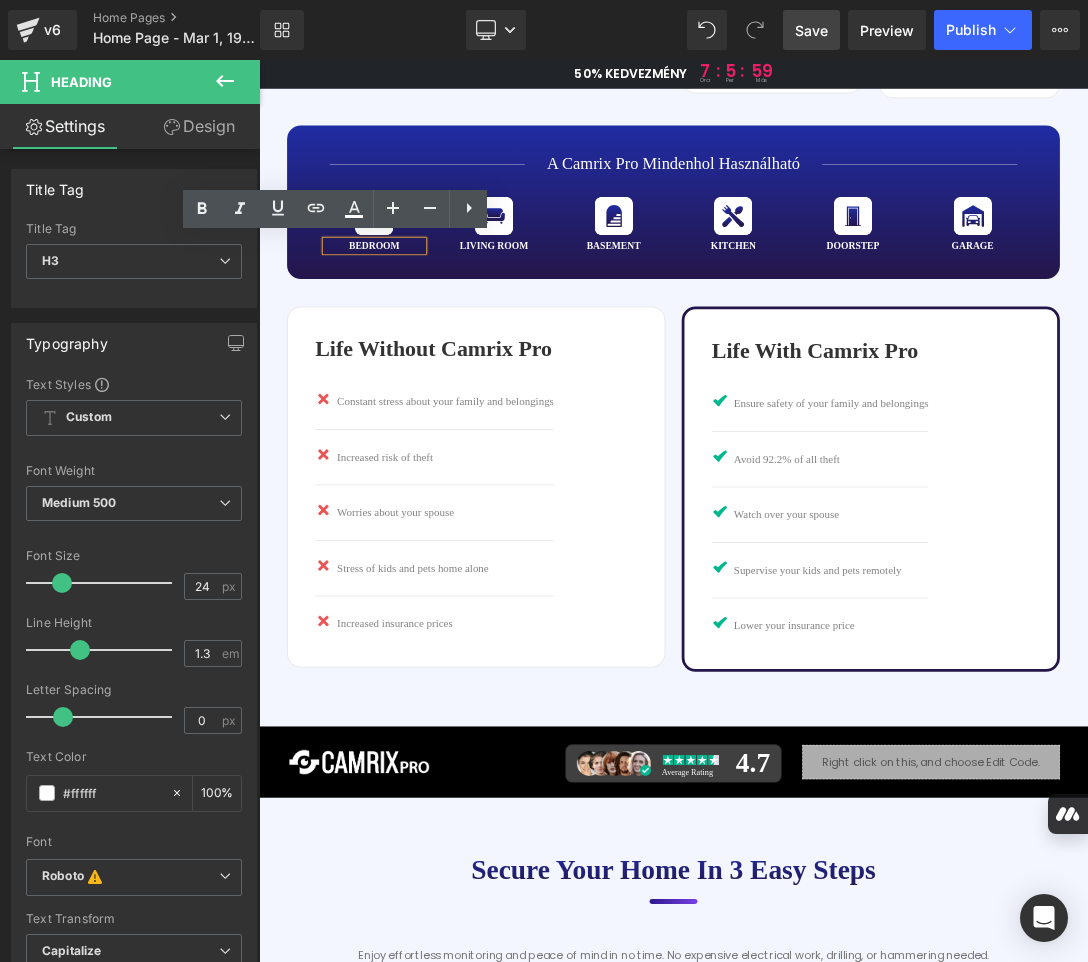 click on "Bedroom" at bounding box center [427, 332] 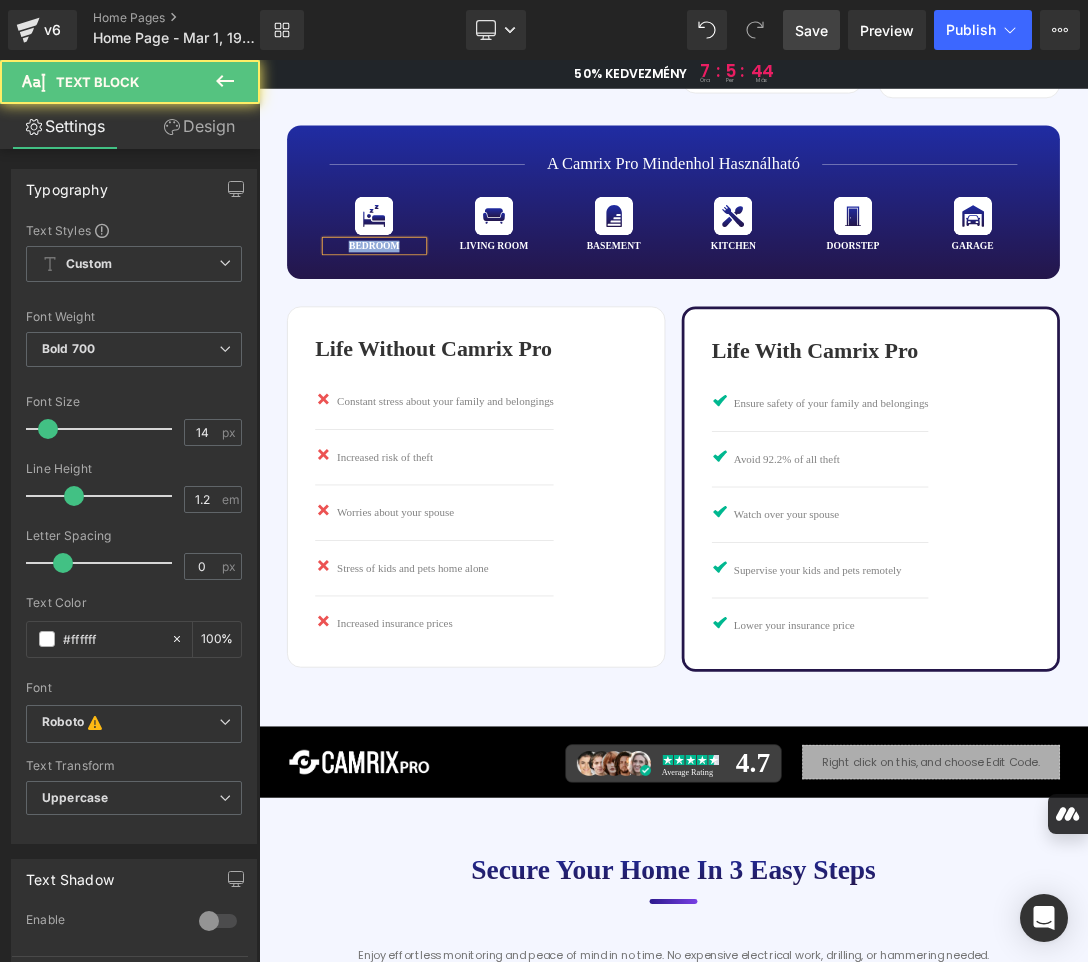 click on "Bedroom" at bounding box center [427, 332] 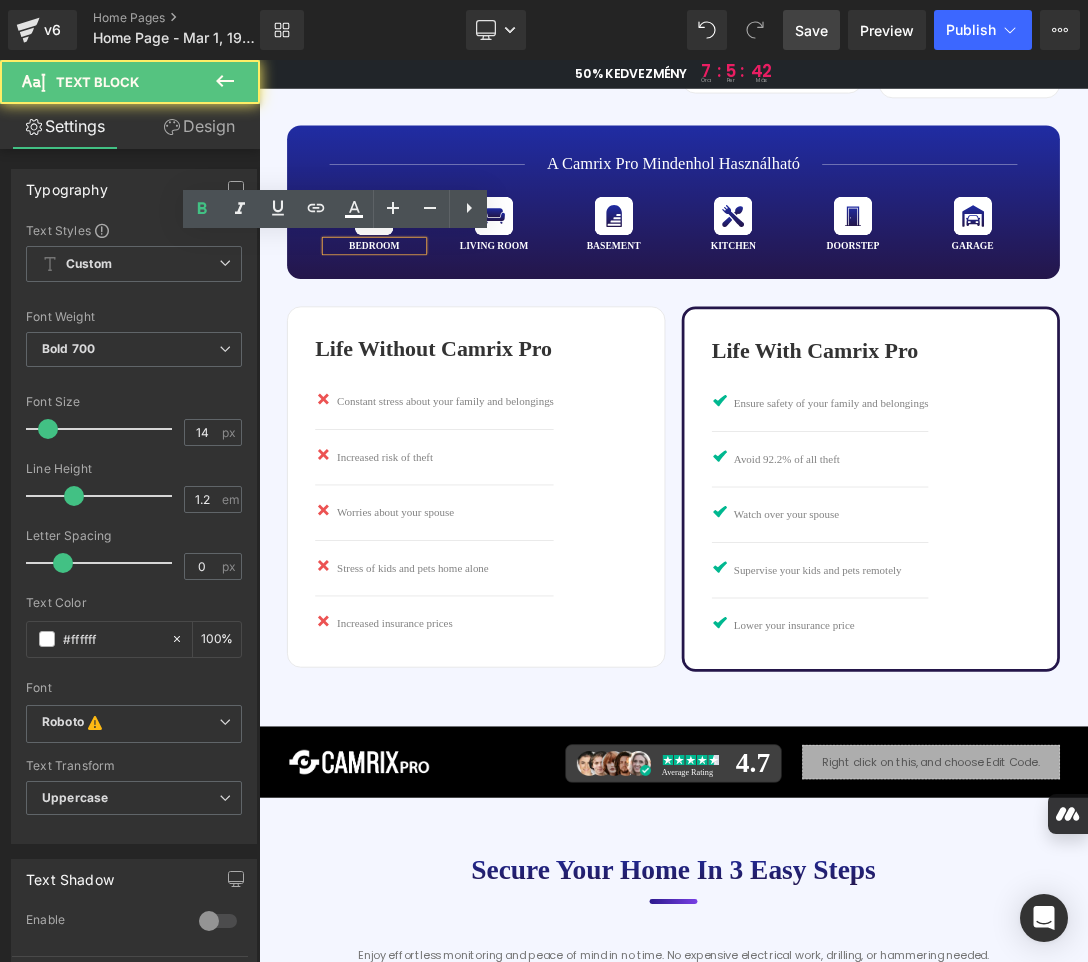 click on "Bedroom" at bounding box center (427, 332) 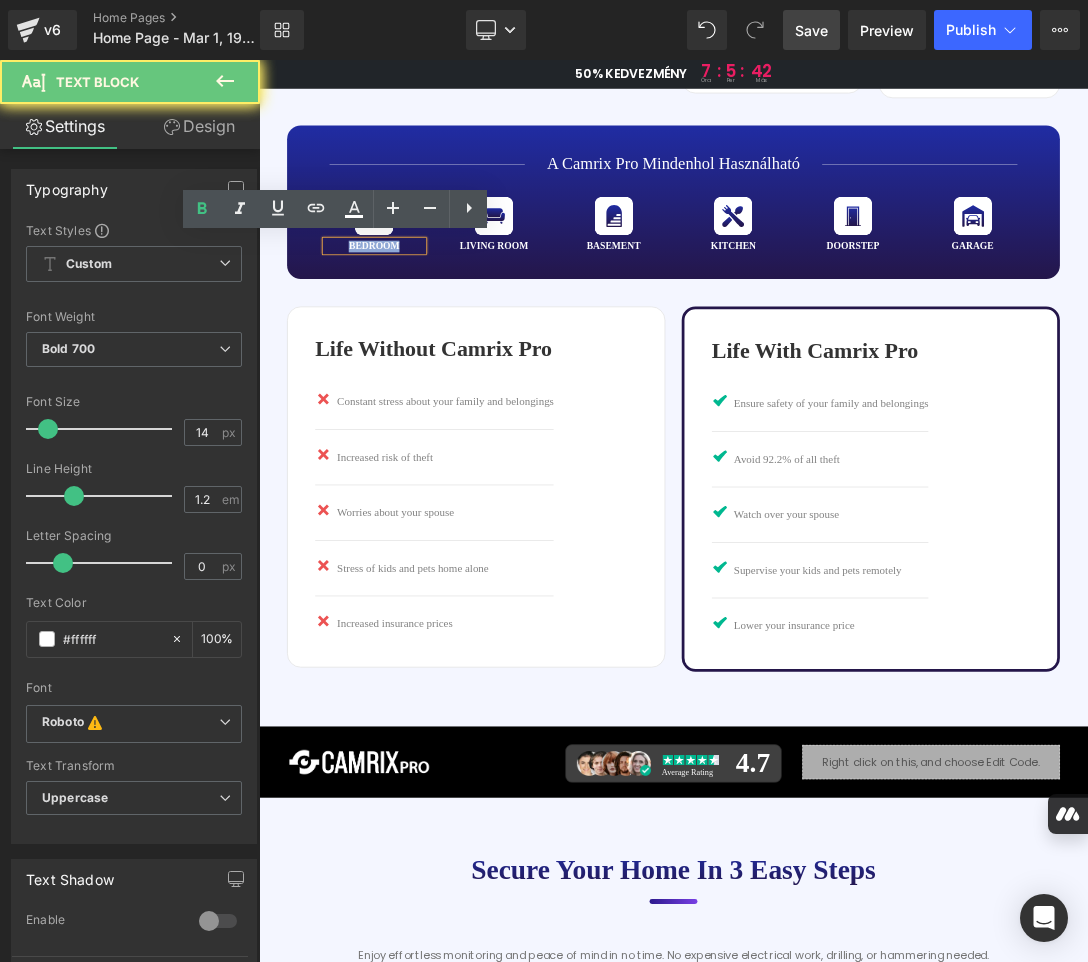 click on "Bedroom" at bounding box center (427, 332) 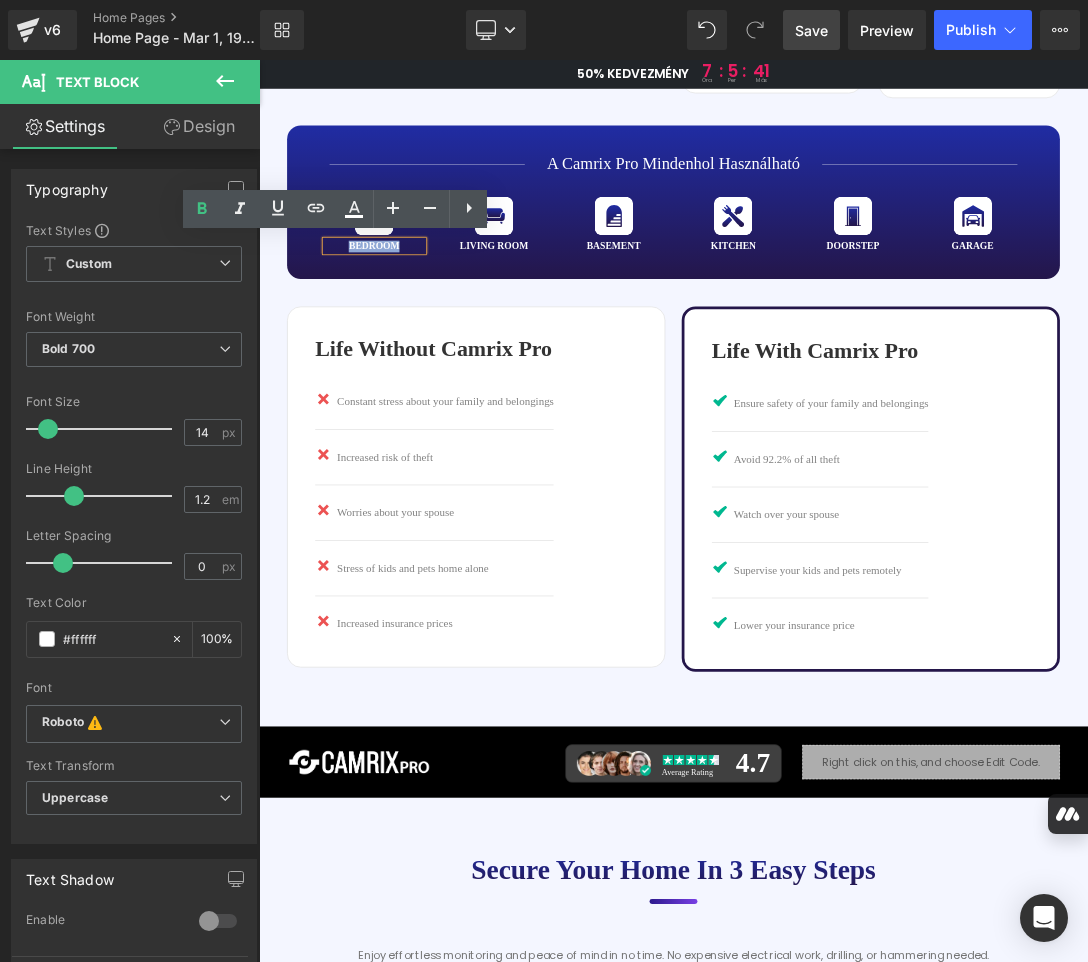 paste 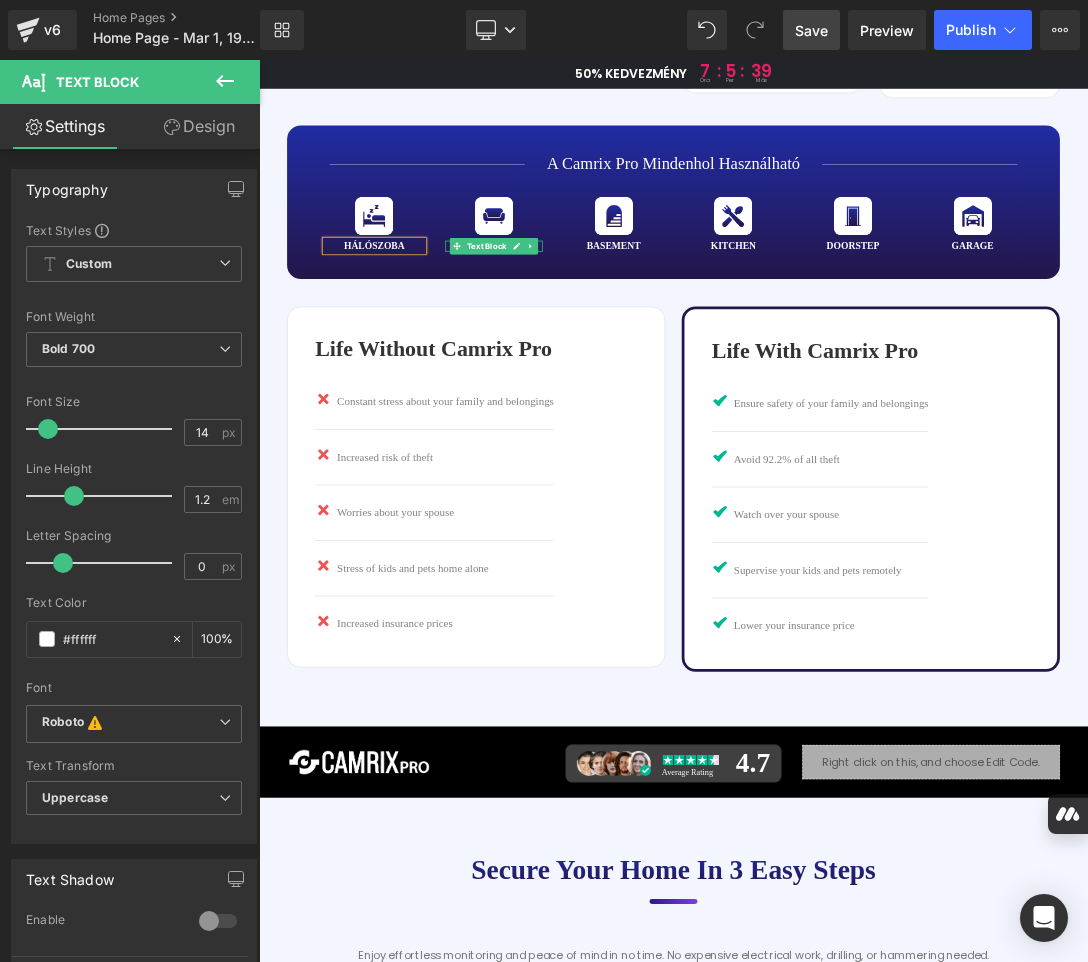 click 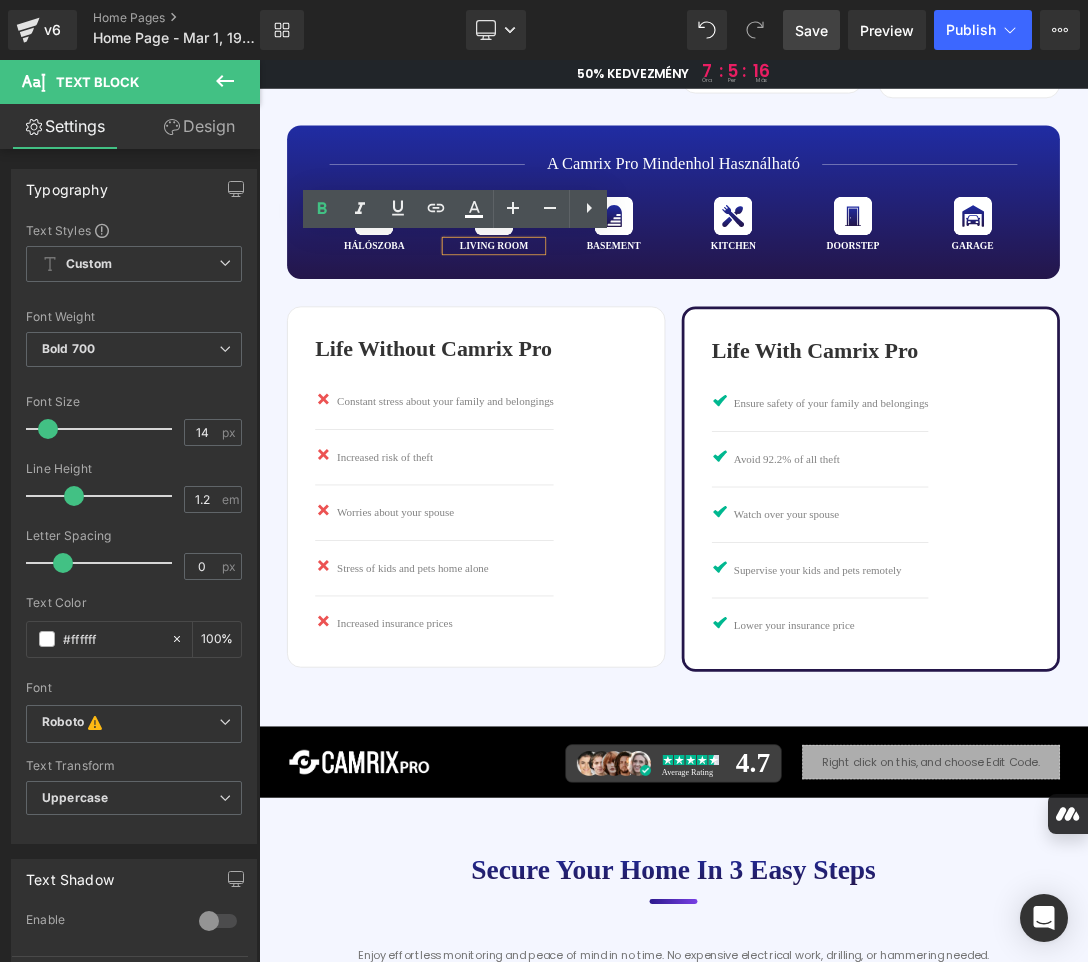 drag, startPoint x: 631, startPoint y: 337, endPoint x: 657, endPoint y: 331, distance: 26.683329 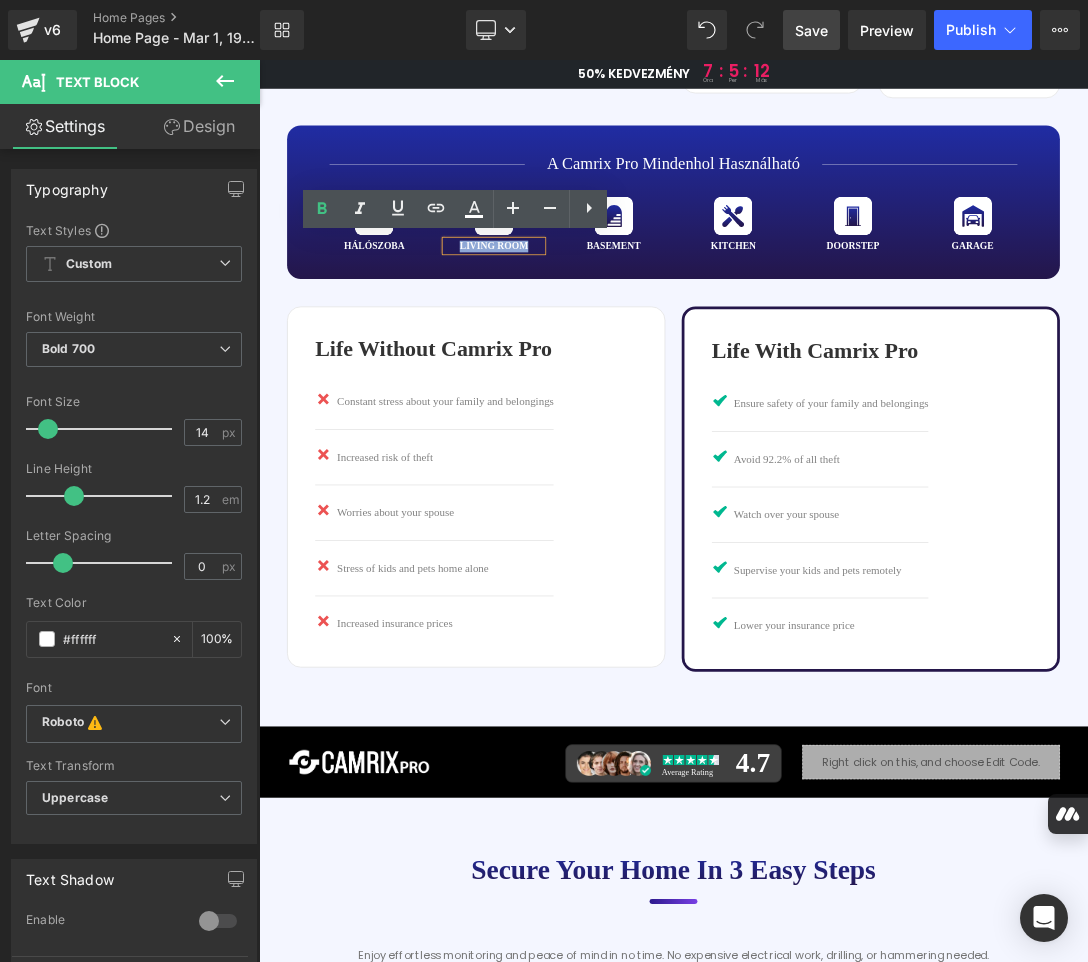 drag, startPoint x: 654, startPoint y: 330, endPoint x: 546, endPoint y: 330, distance: 108 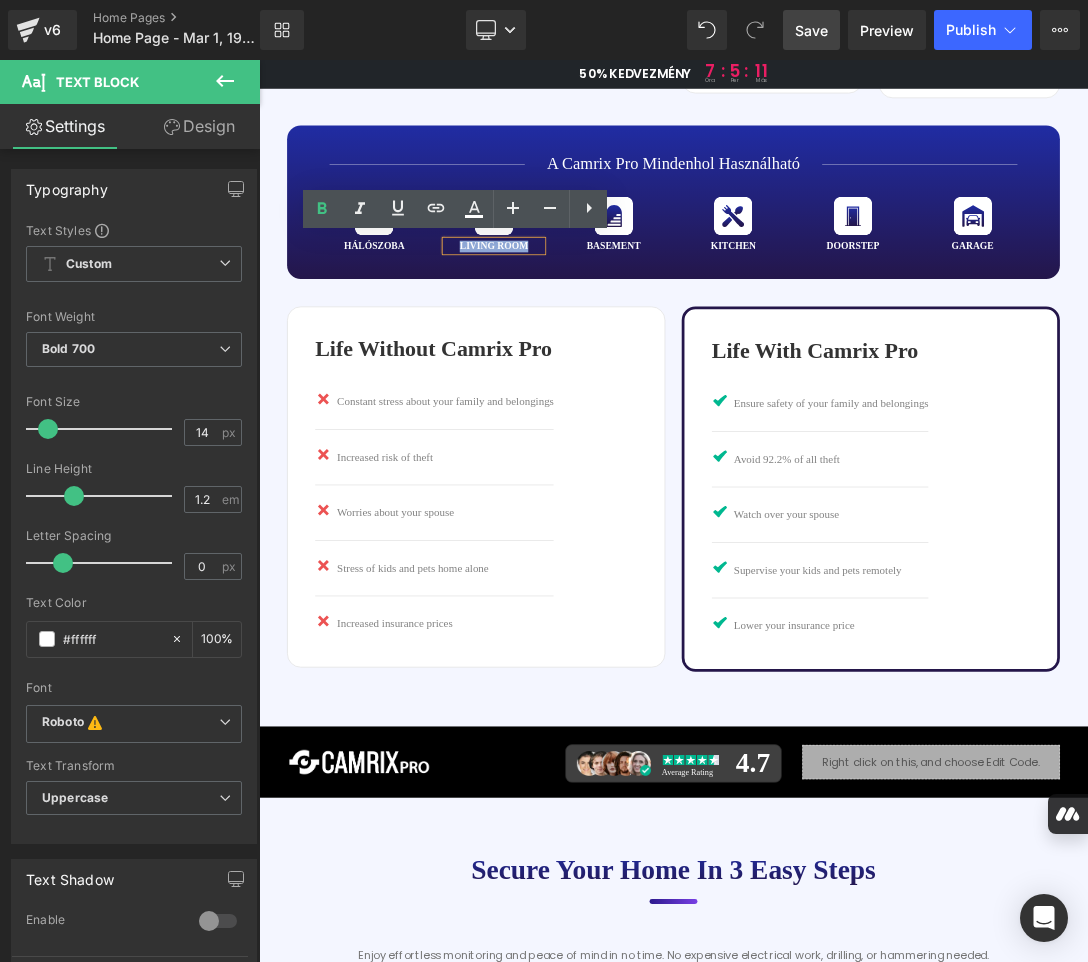 paste 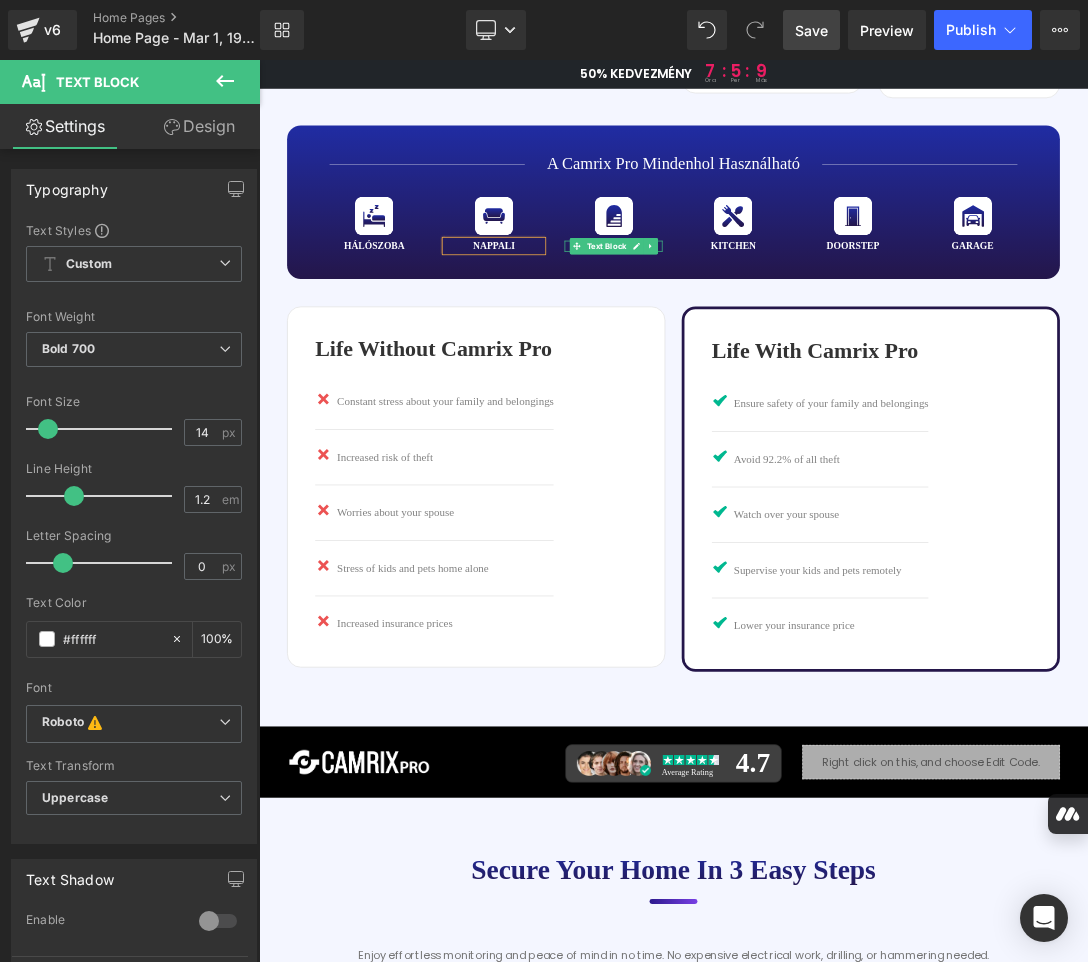 click 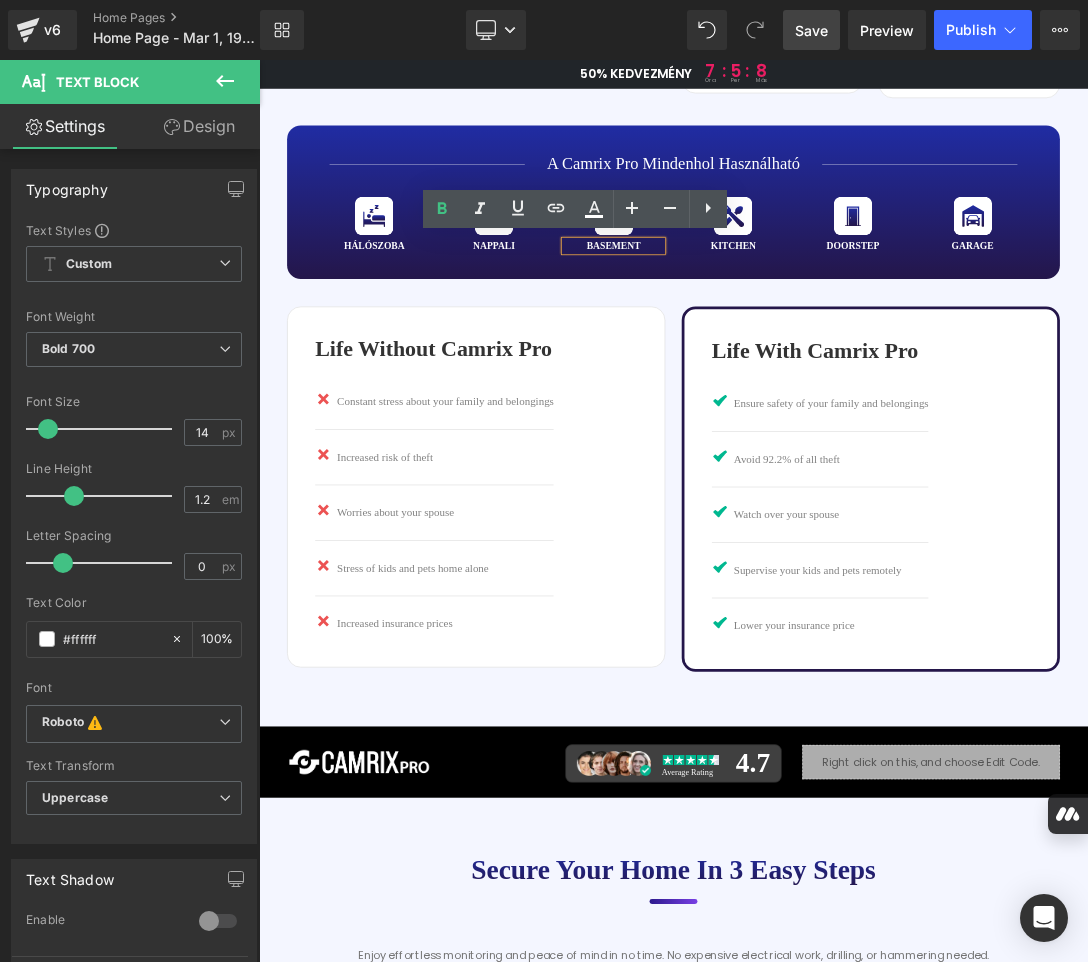click on "basement" at bounding box center (776, 332) 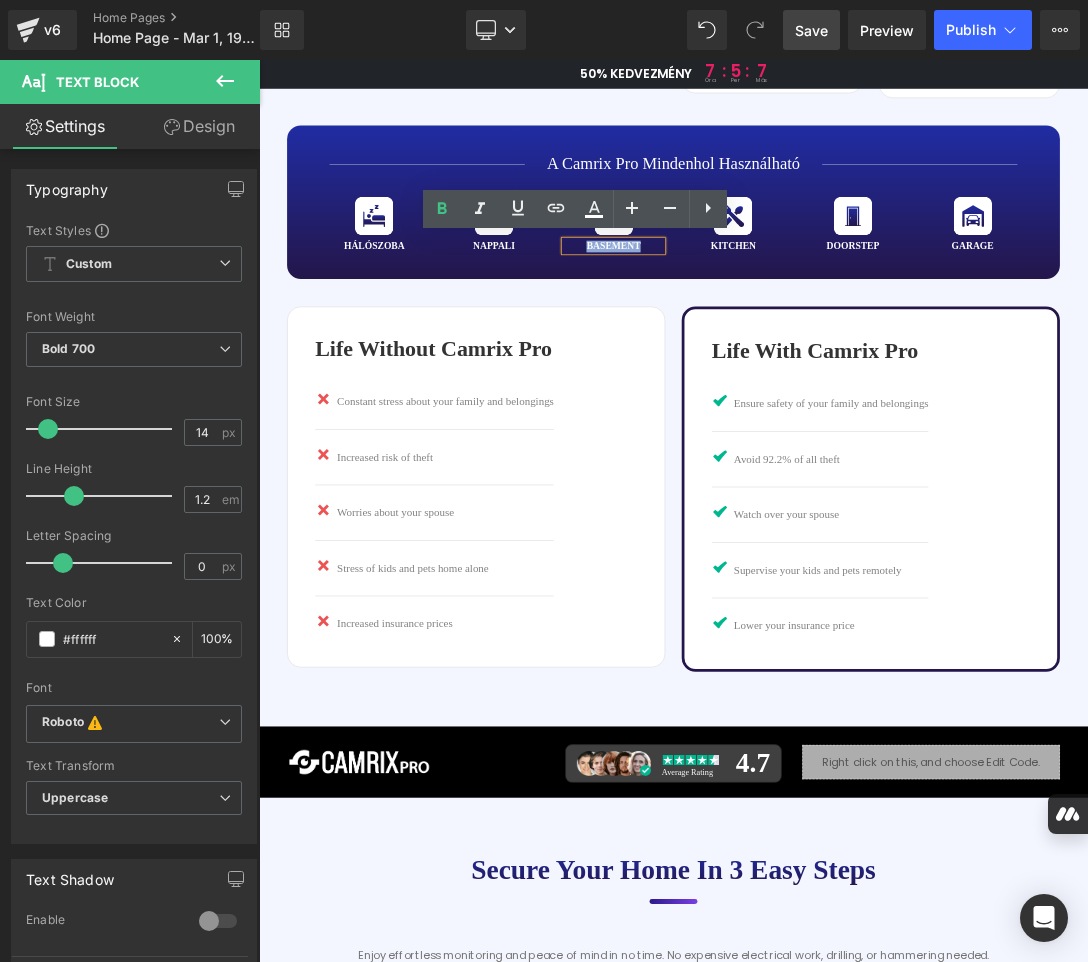 copy on "basement" 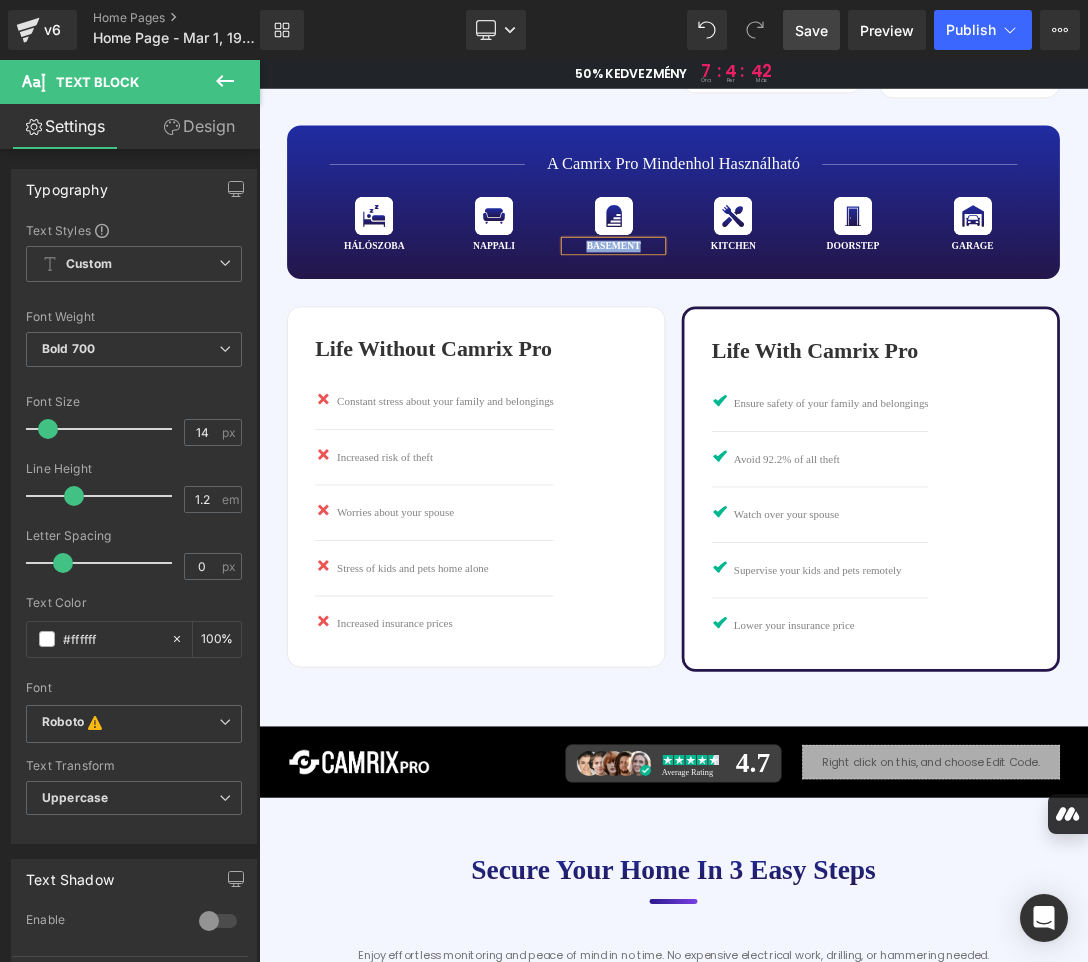 click on "basement" at bounding box center [776, 332] 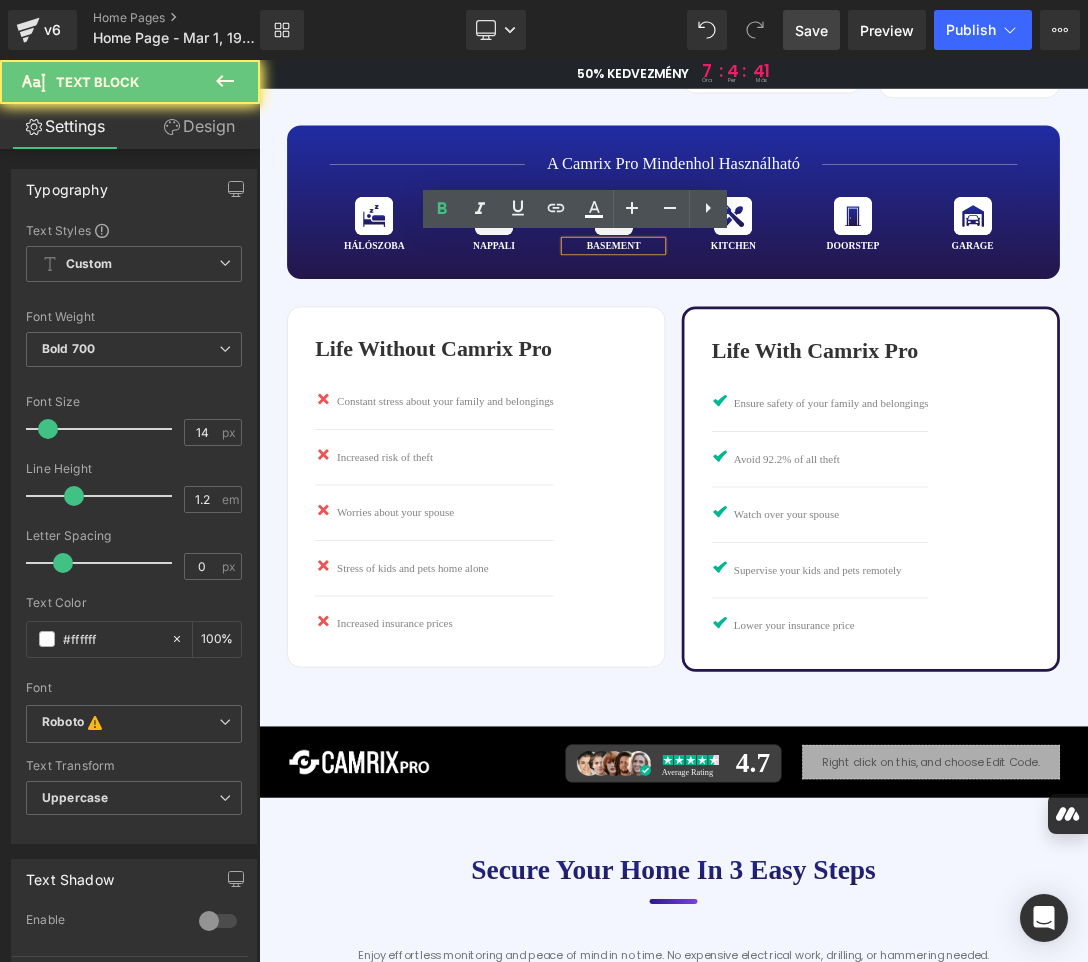 click on "basement" at bounding box center [776, 332] 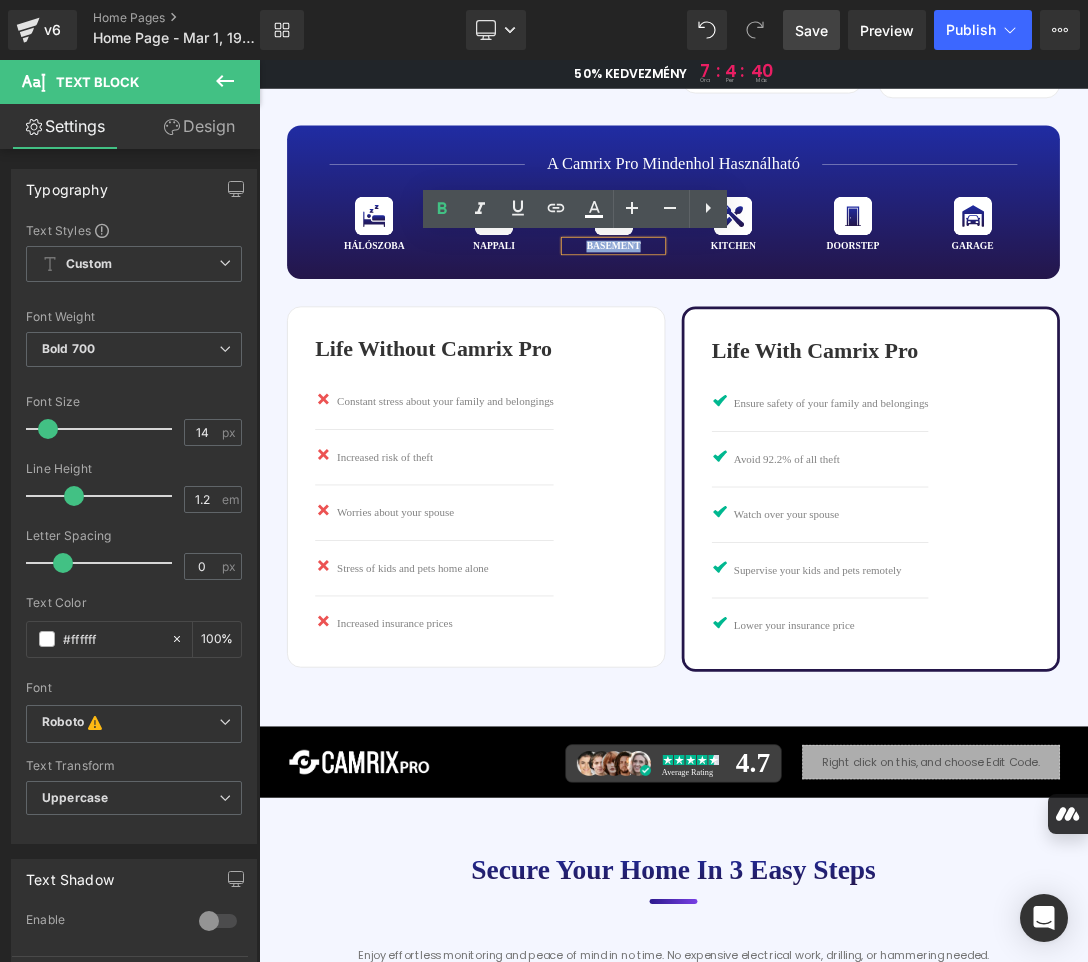 click on "basement" at bounding box center [776, 332] 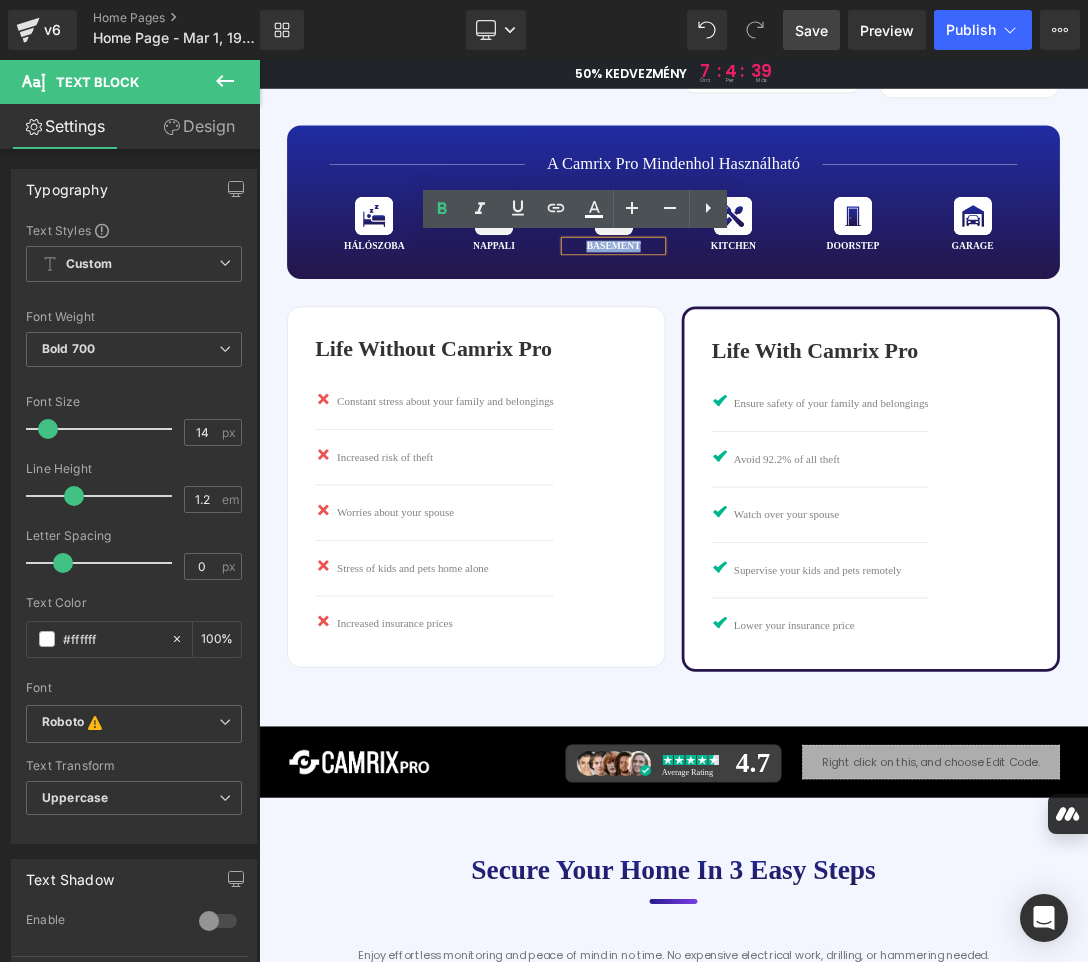 paste 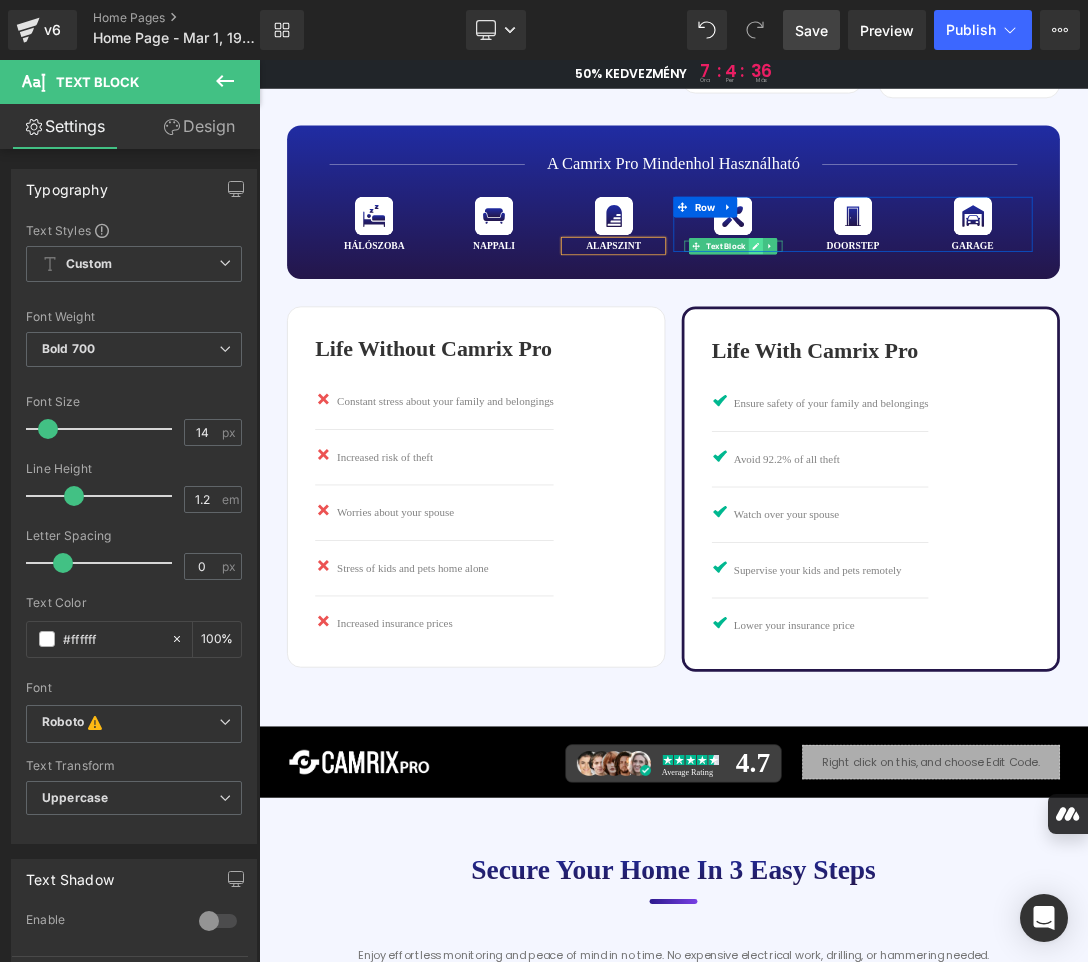 click at bounding box center (984, 332) 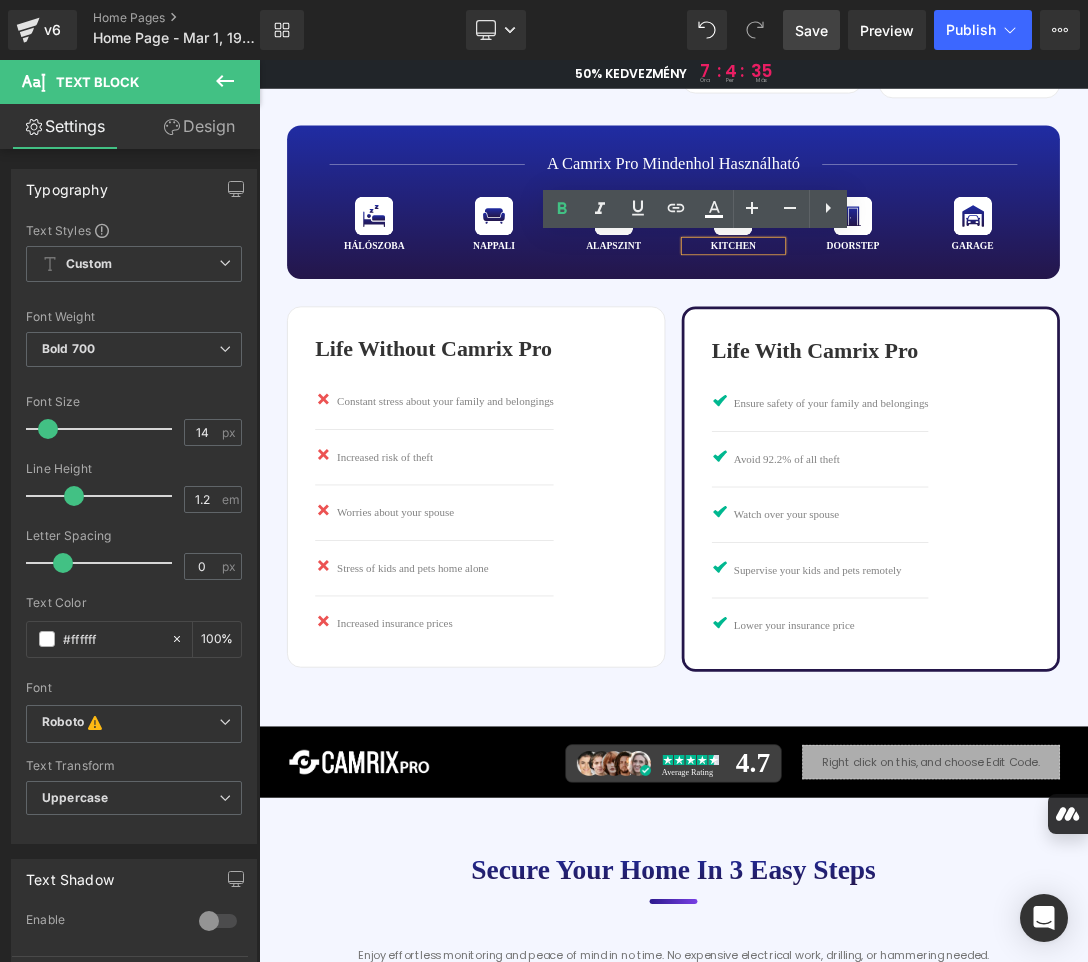 click on "kitchen" at bounding box center [951, 332] 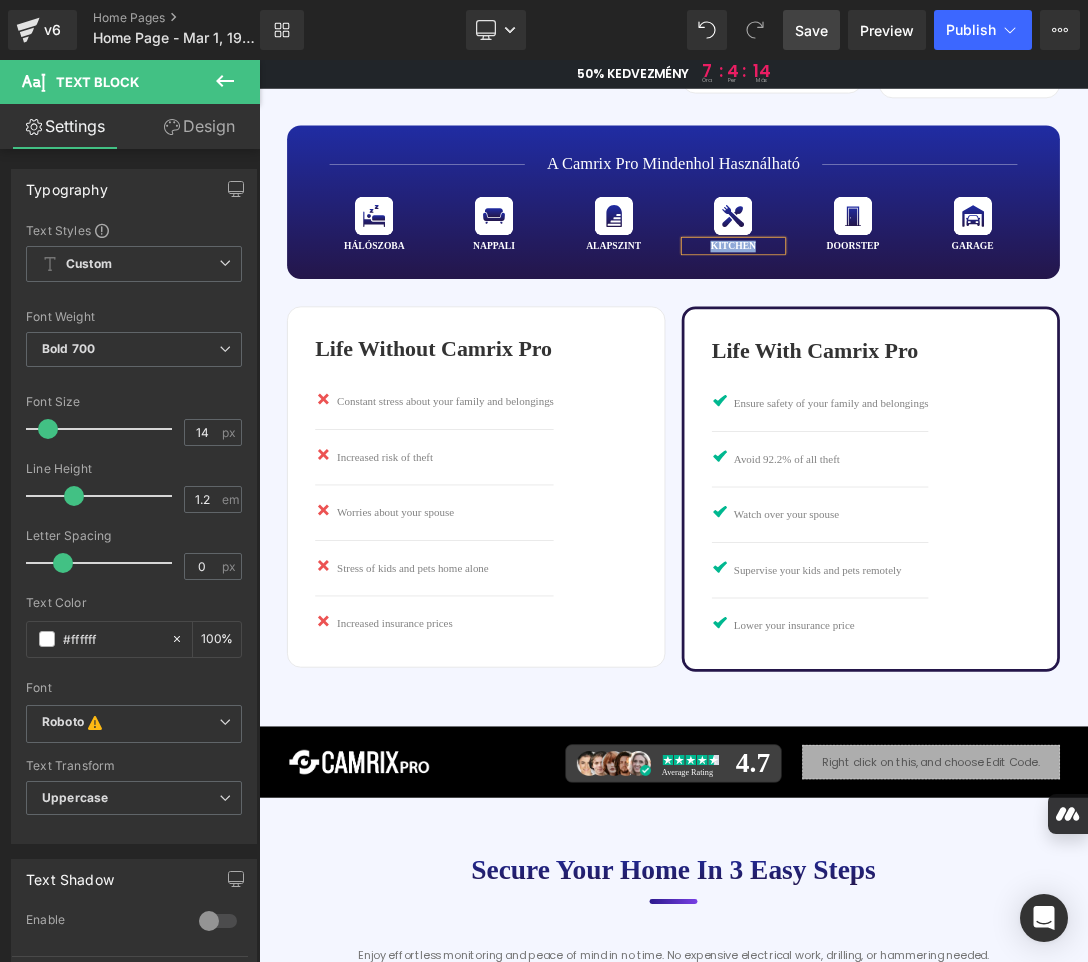 click on "kitchen" at bounding box center [951, 332] 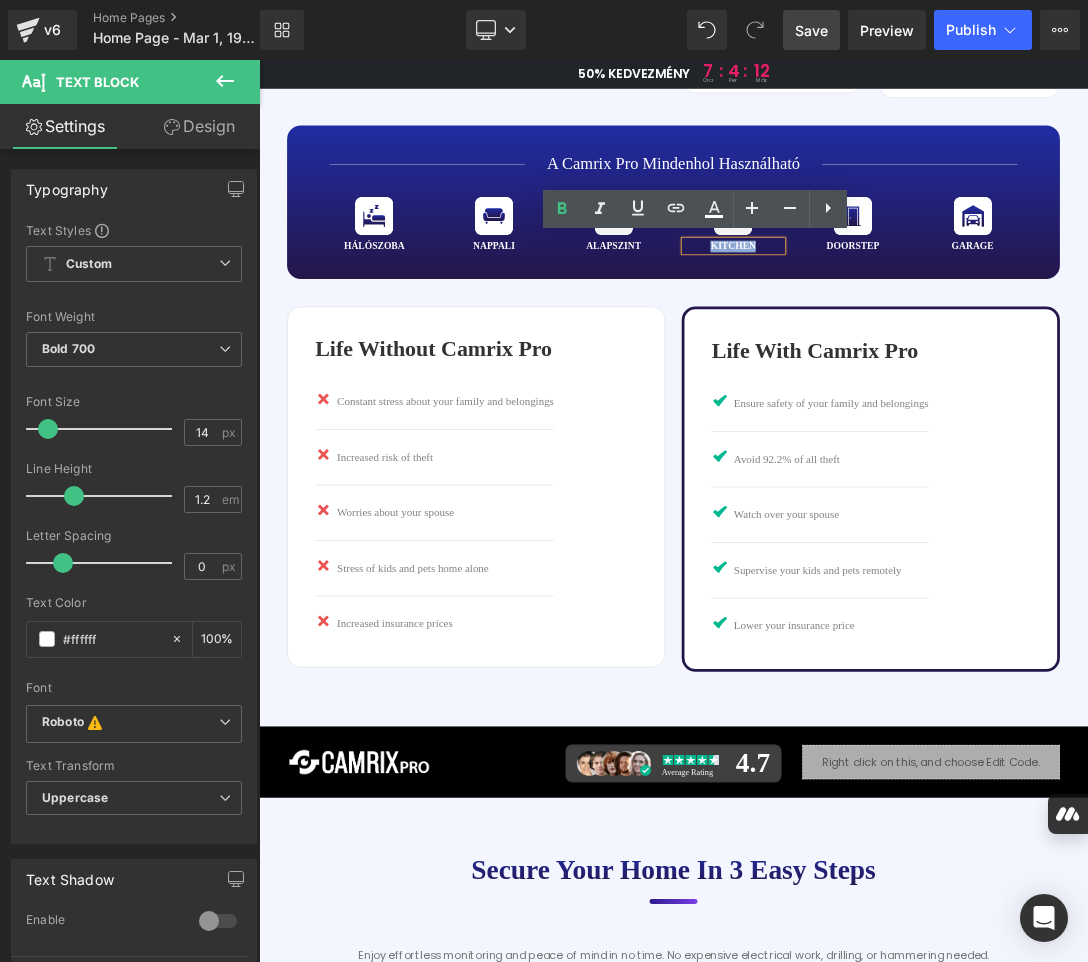 paste 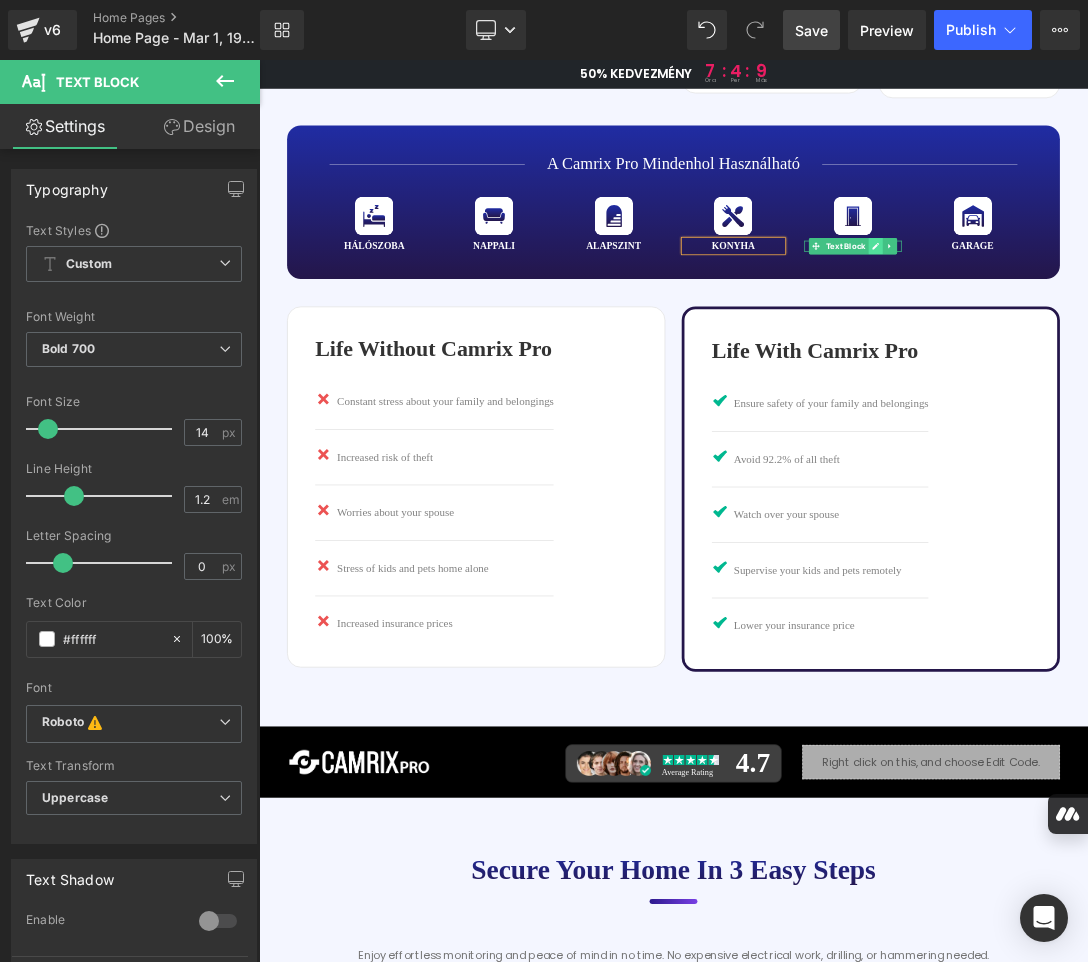 click 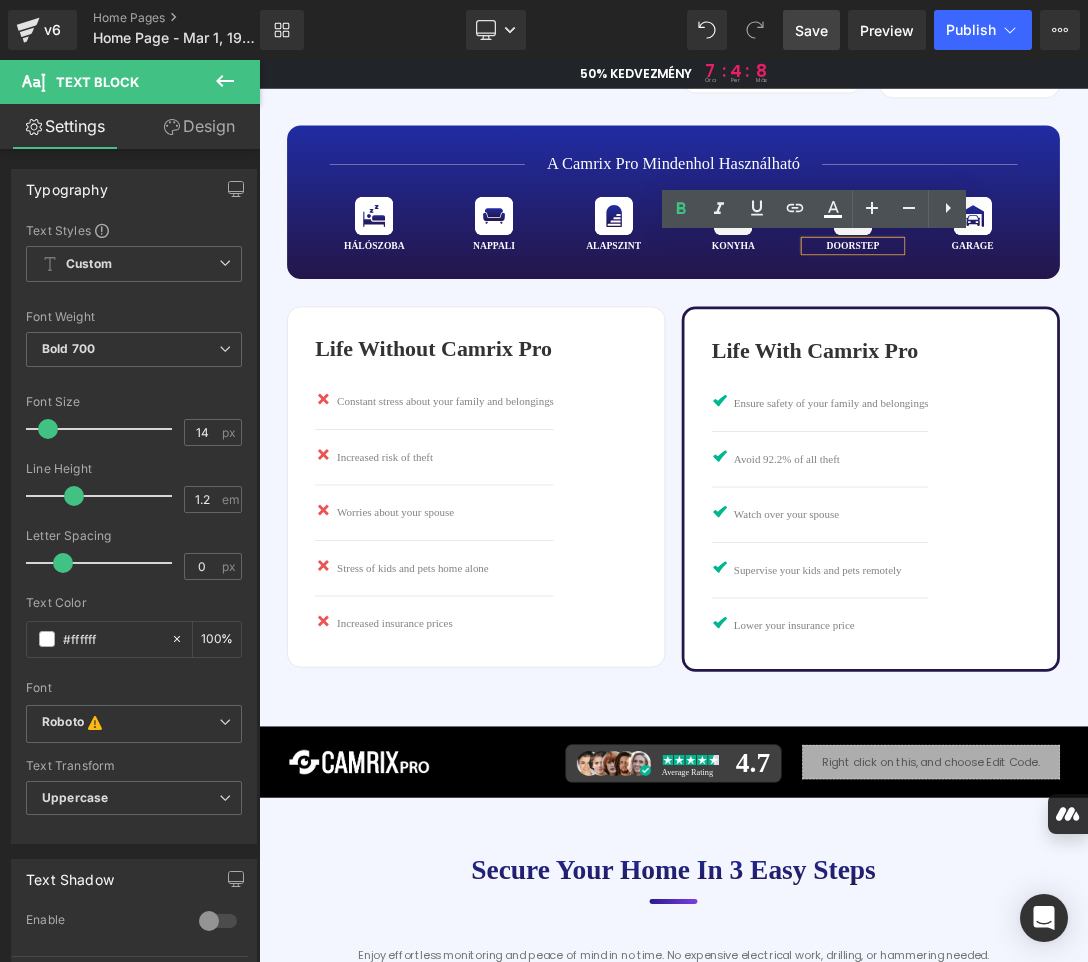 click on "doorstep" at bounding box center [1126, 332] 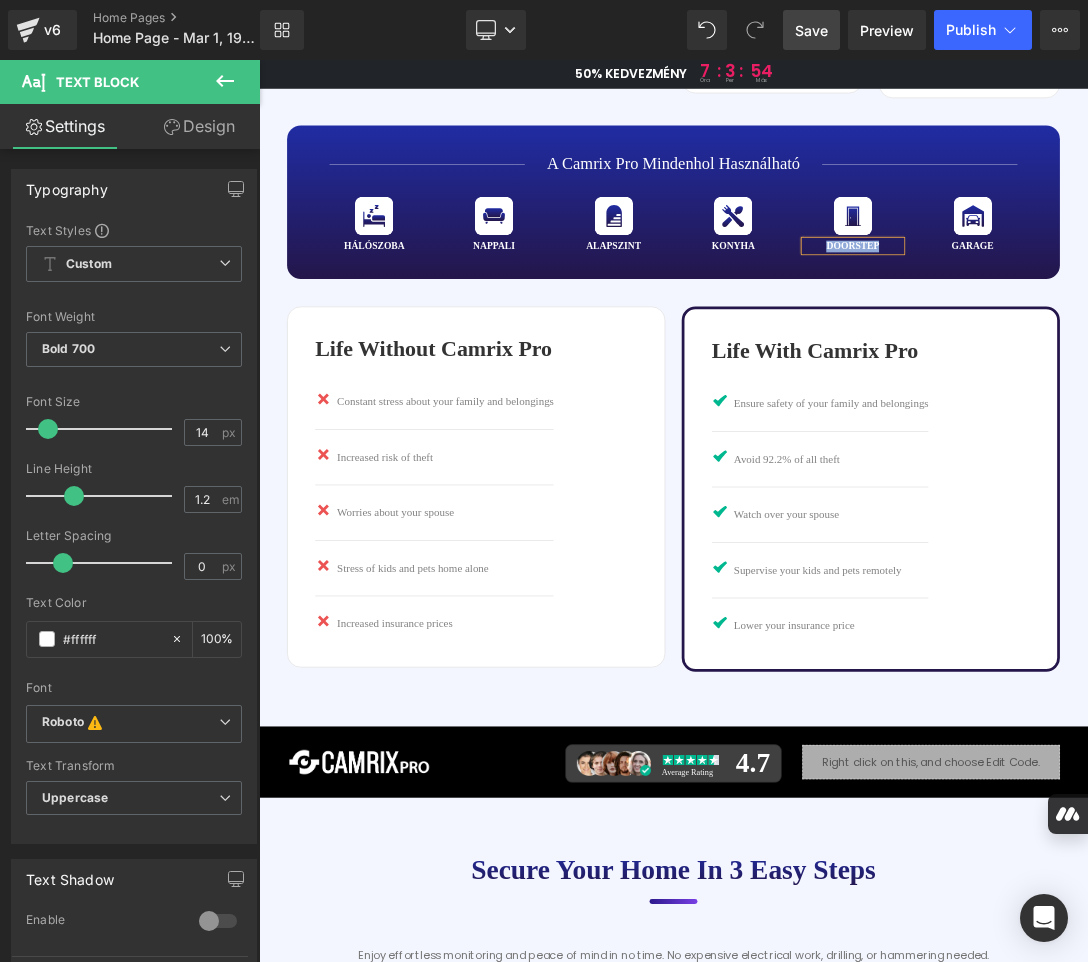 click on "doorstep" at bounding box center [1126, 332] 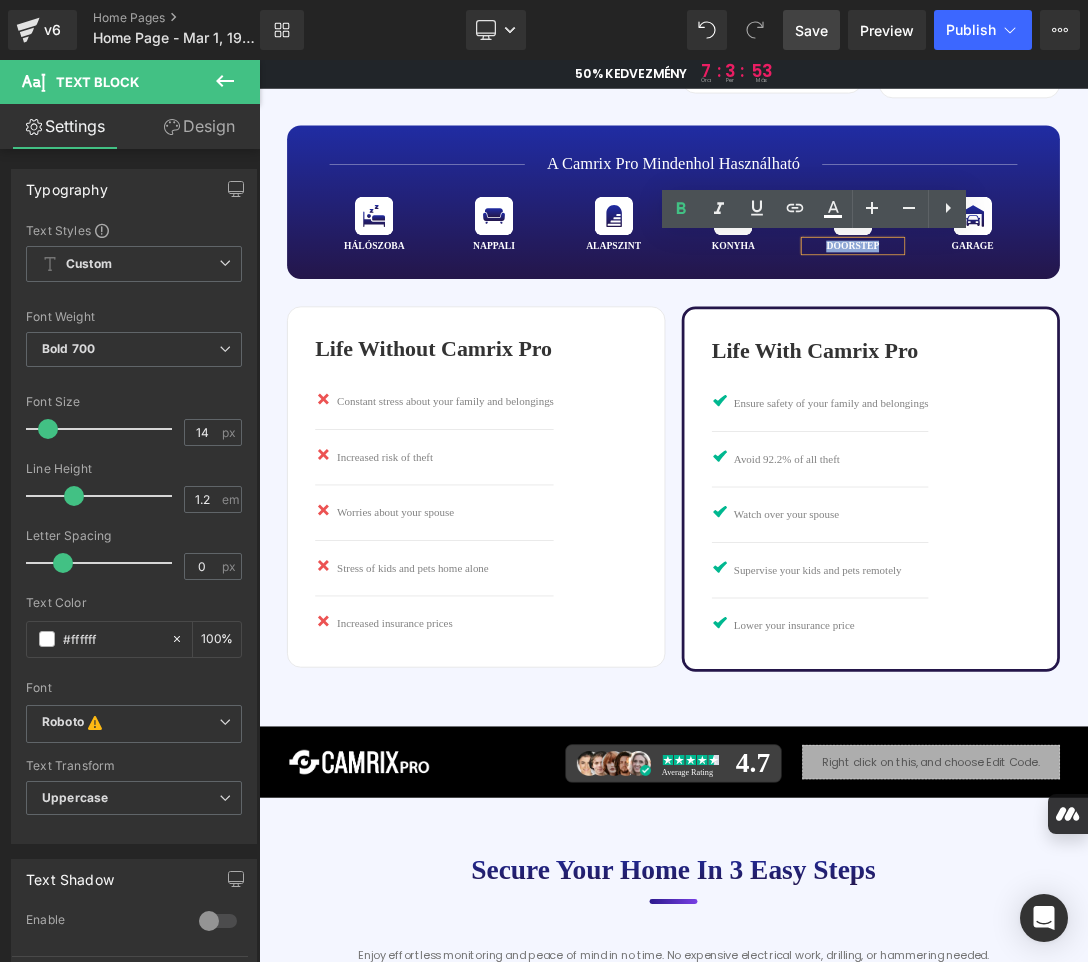paste 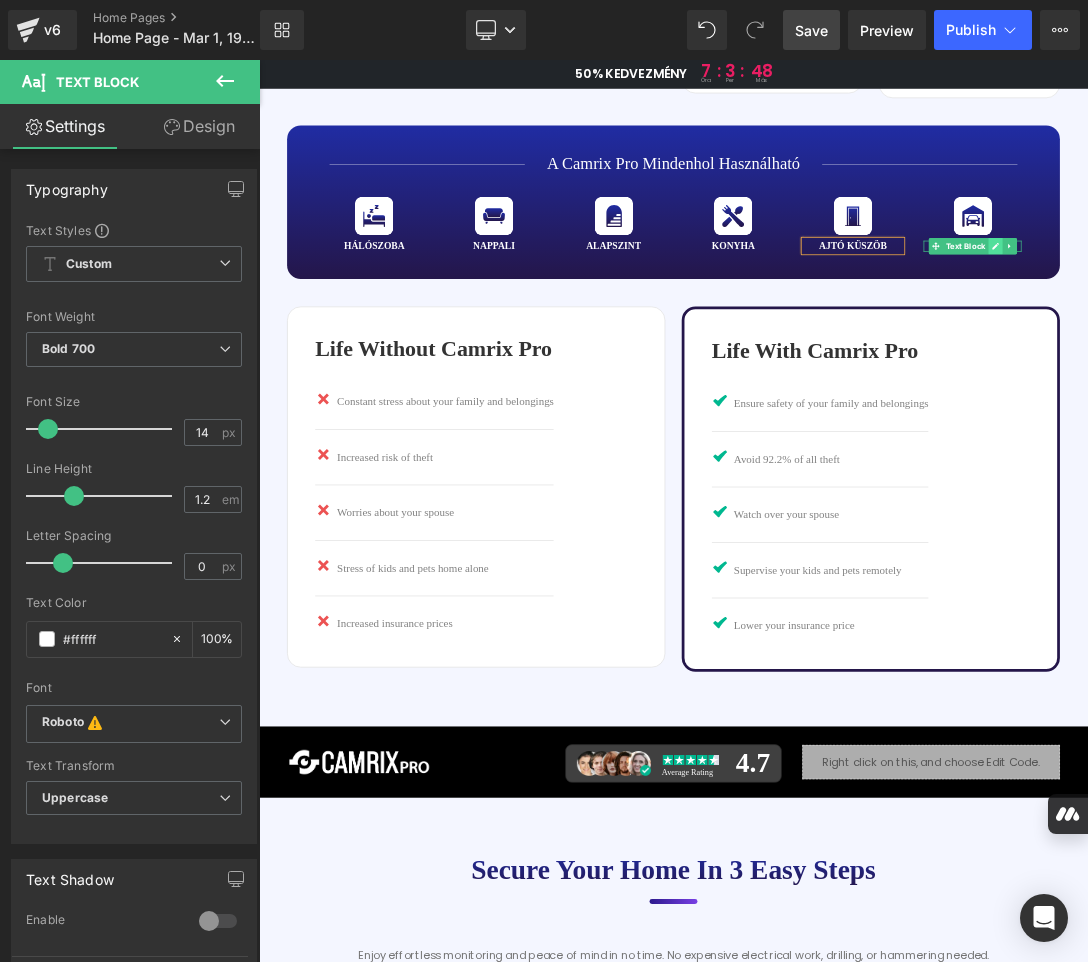 click 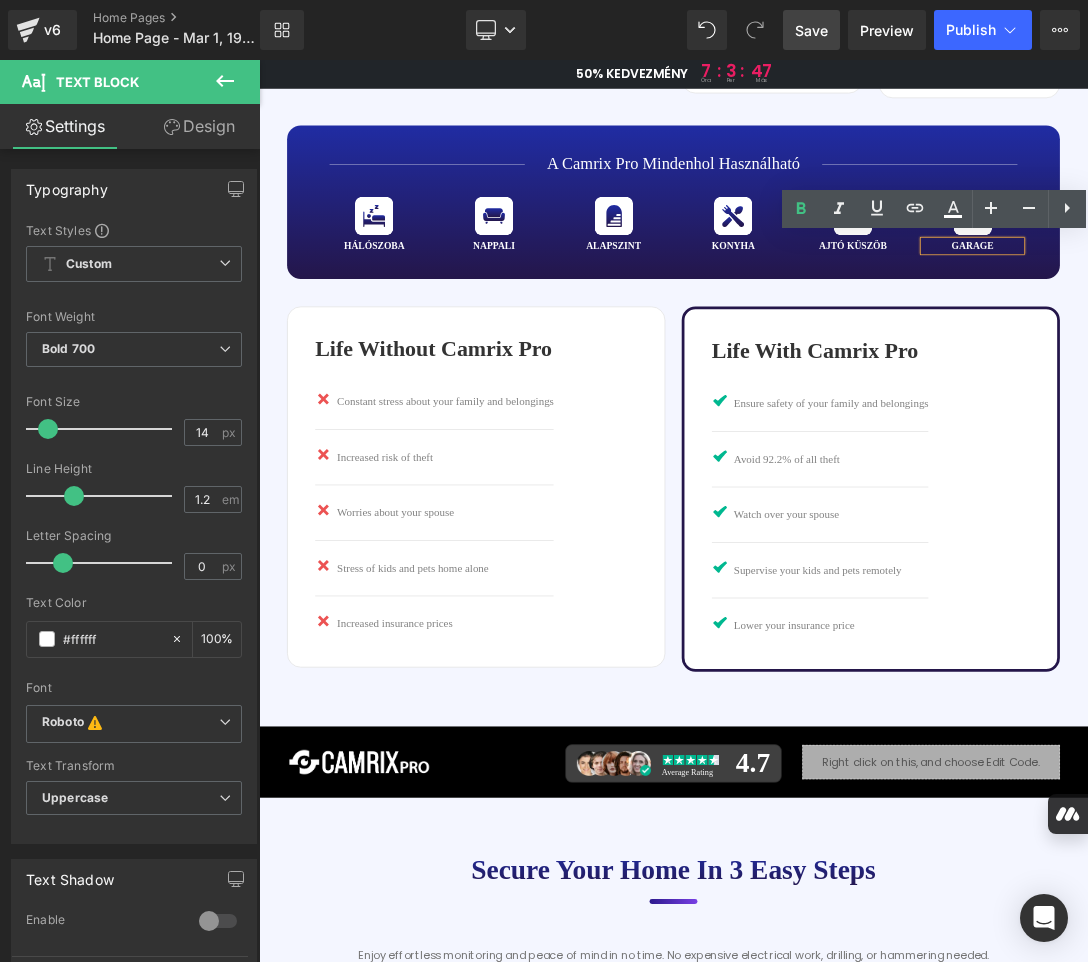 click on "garage" at bounding box center (1300, 332) 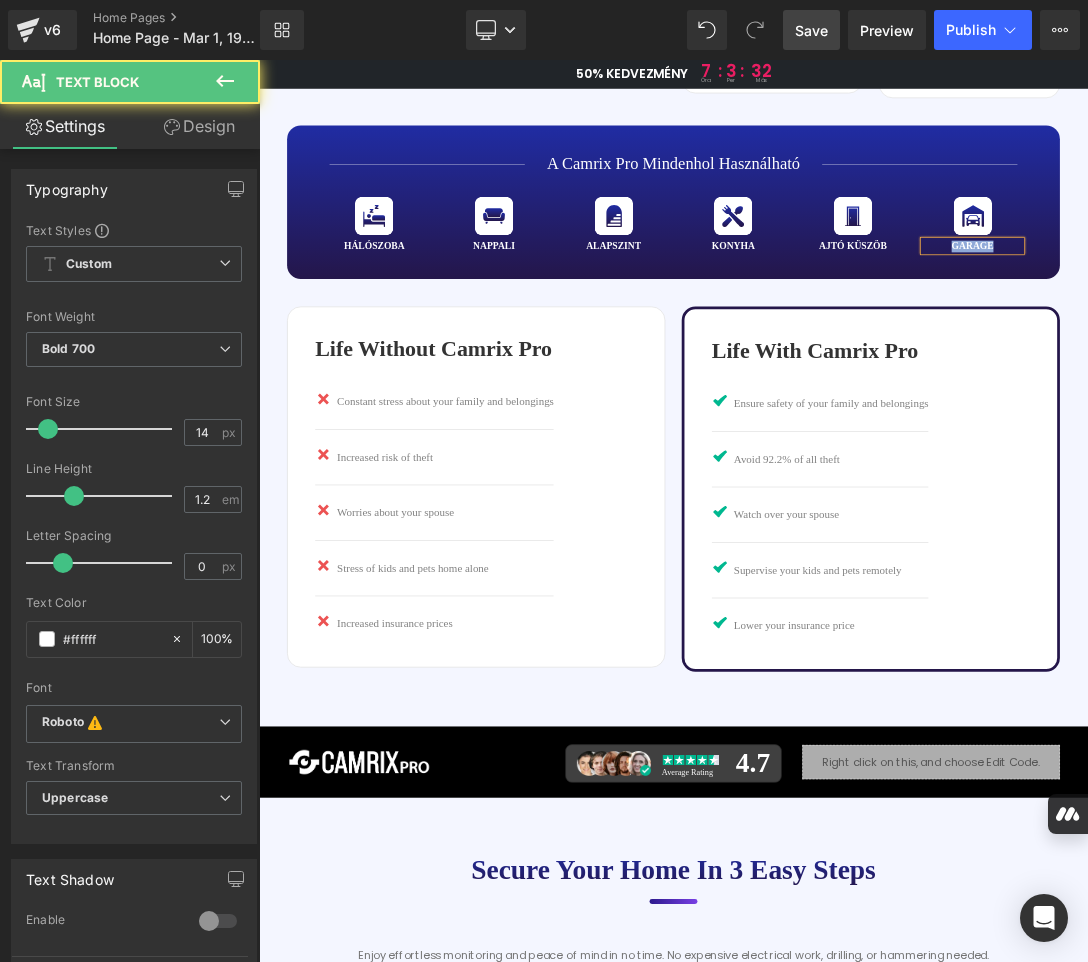 click on "garage" at bounding box center [1300, 332] 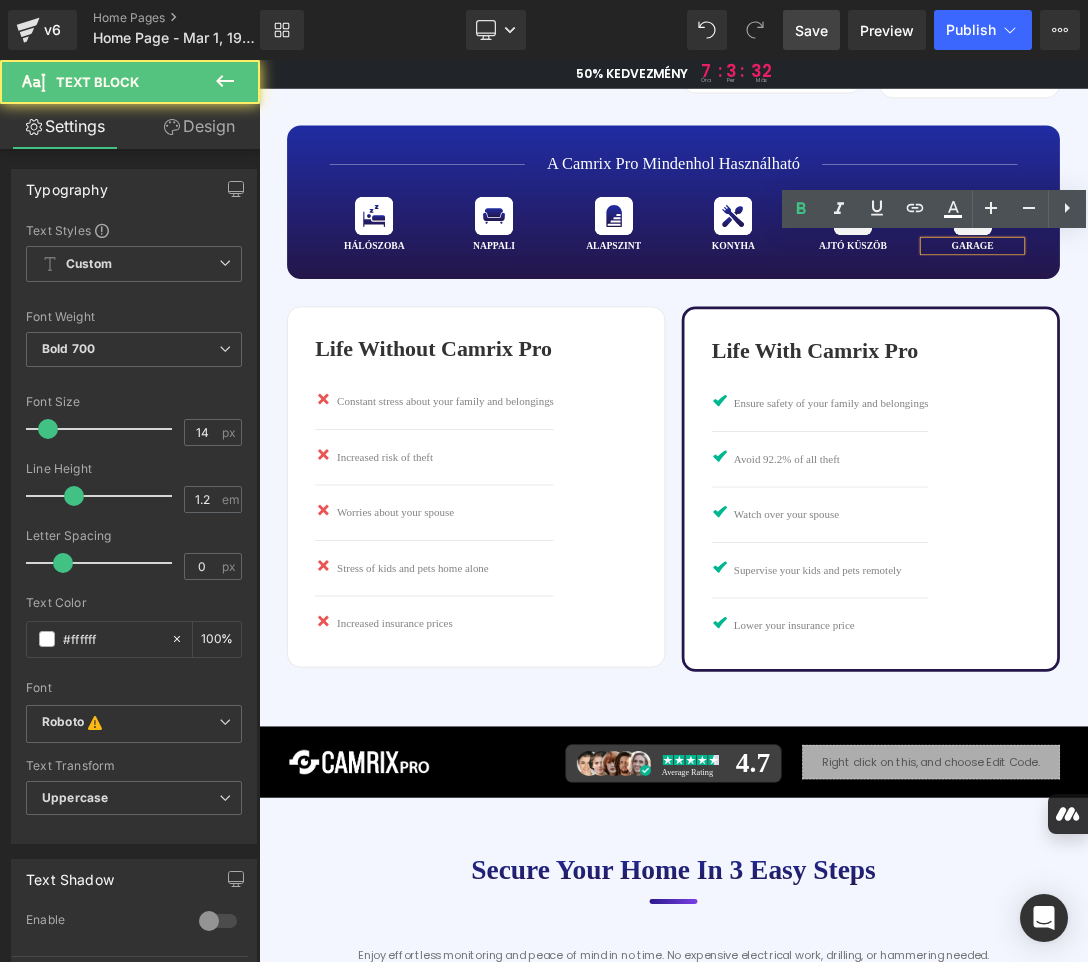 click on "garage" at bounding box center [1300, 332] 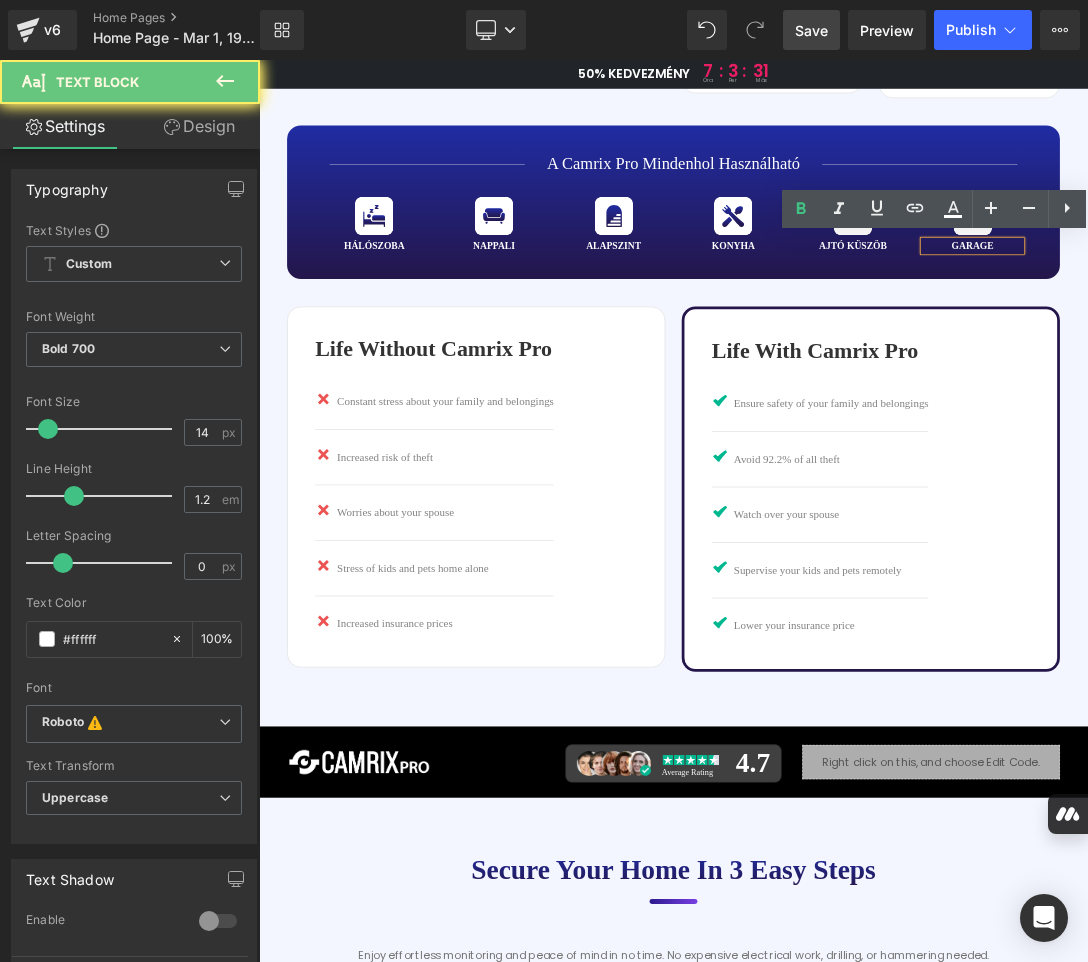 click on "garage" at bounding box center [1300, 332] 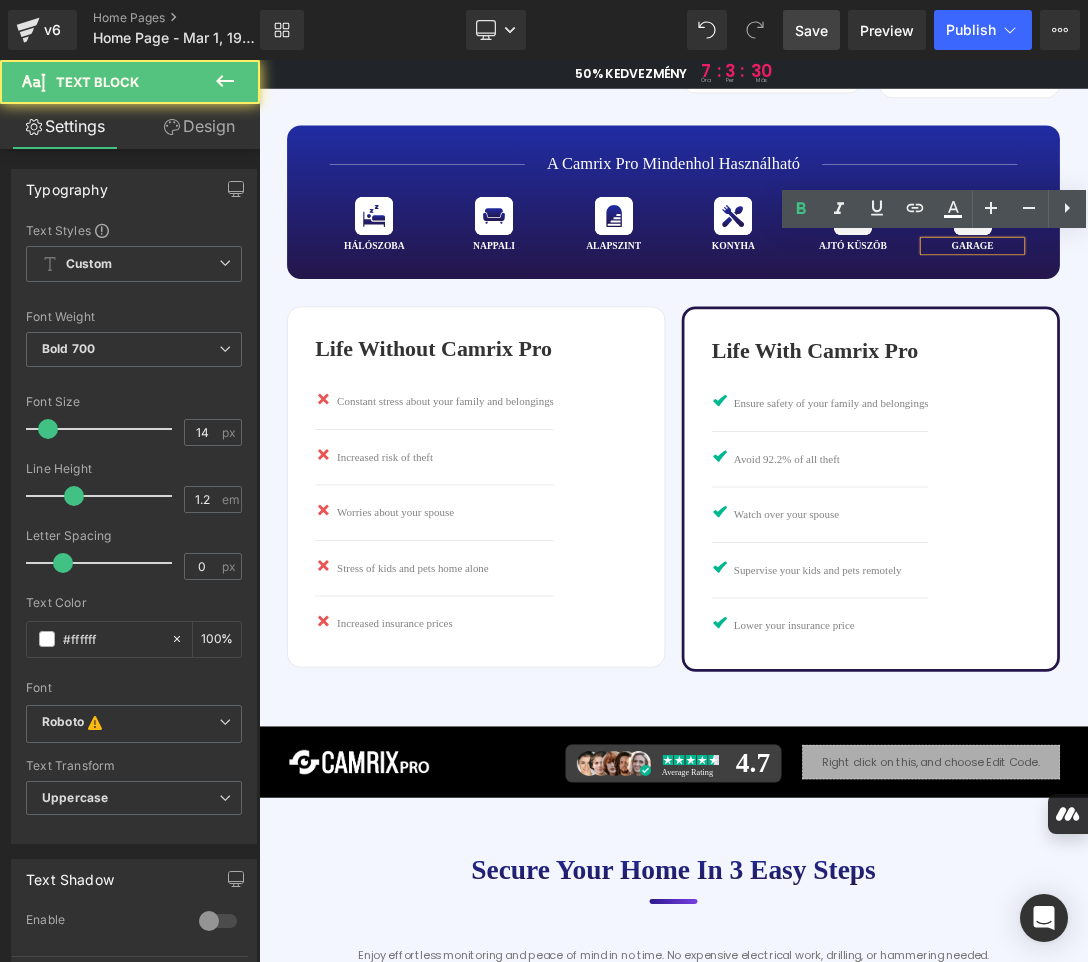 click on "garage" at bounding box center (1300, 332) 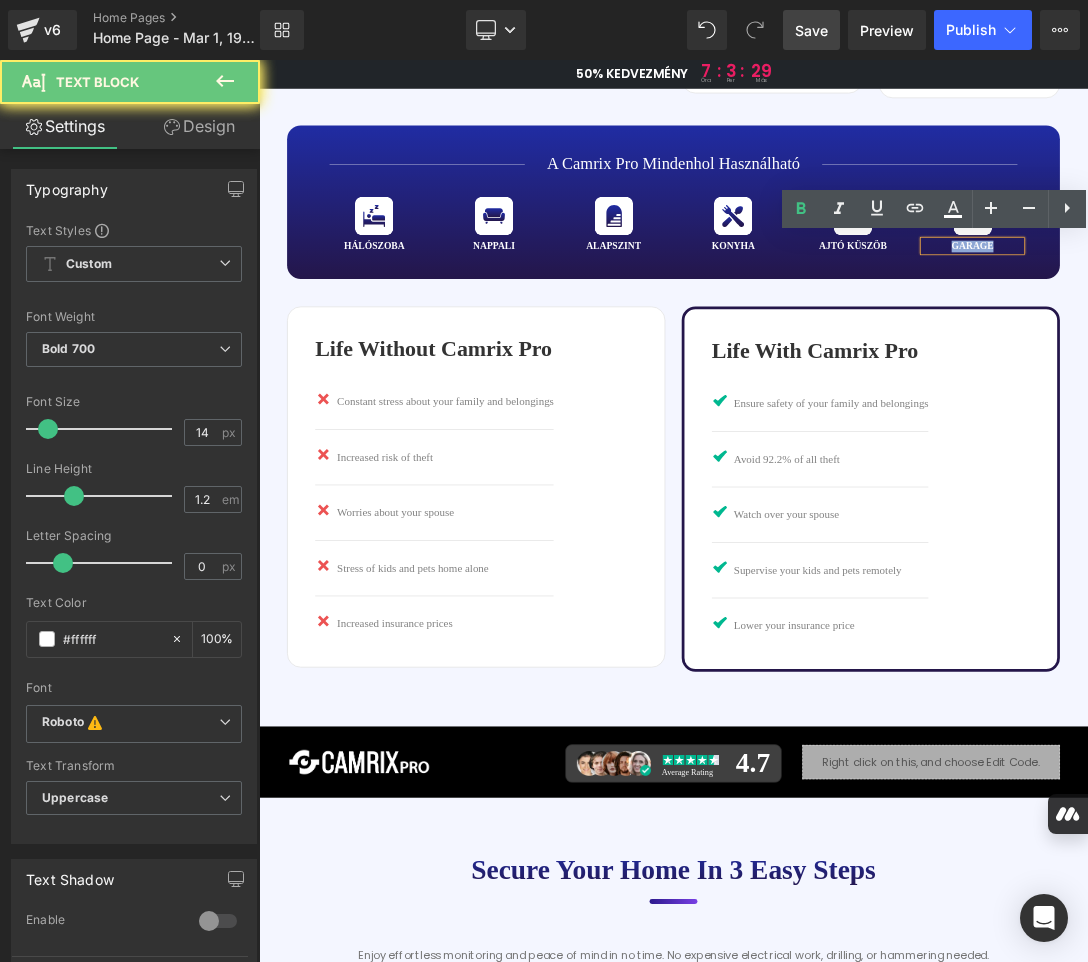 click on "garage" at bounding box center (1300, 332) 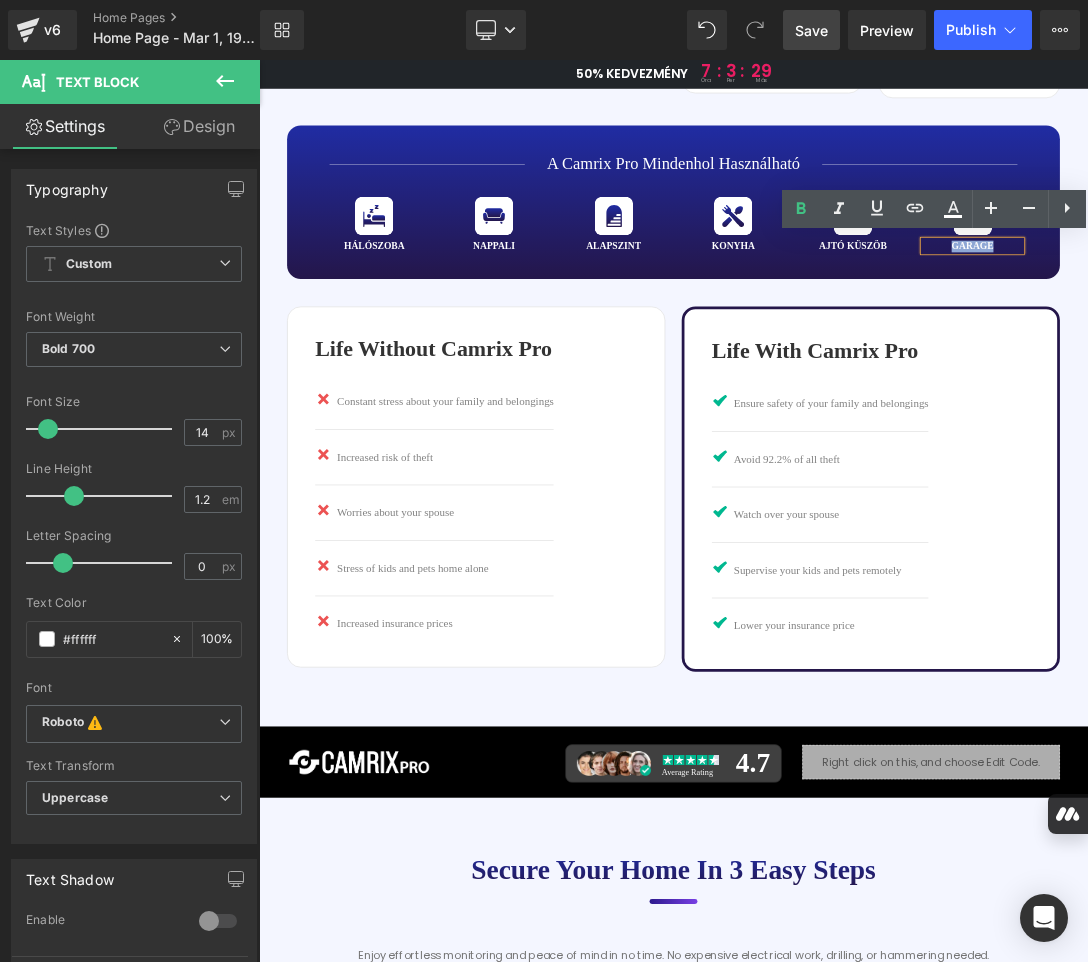 paste 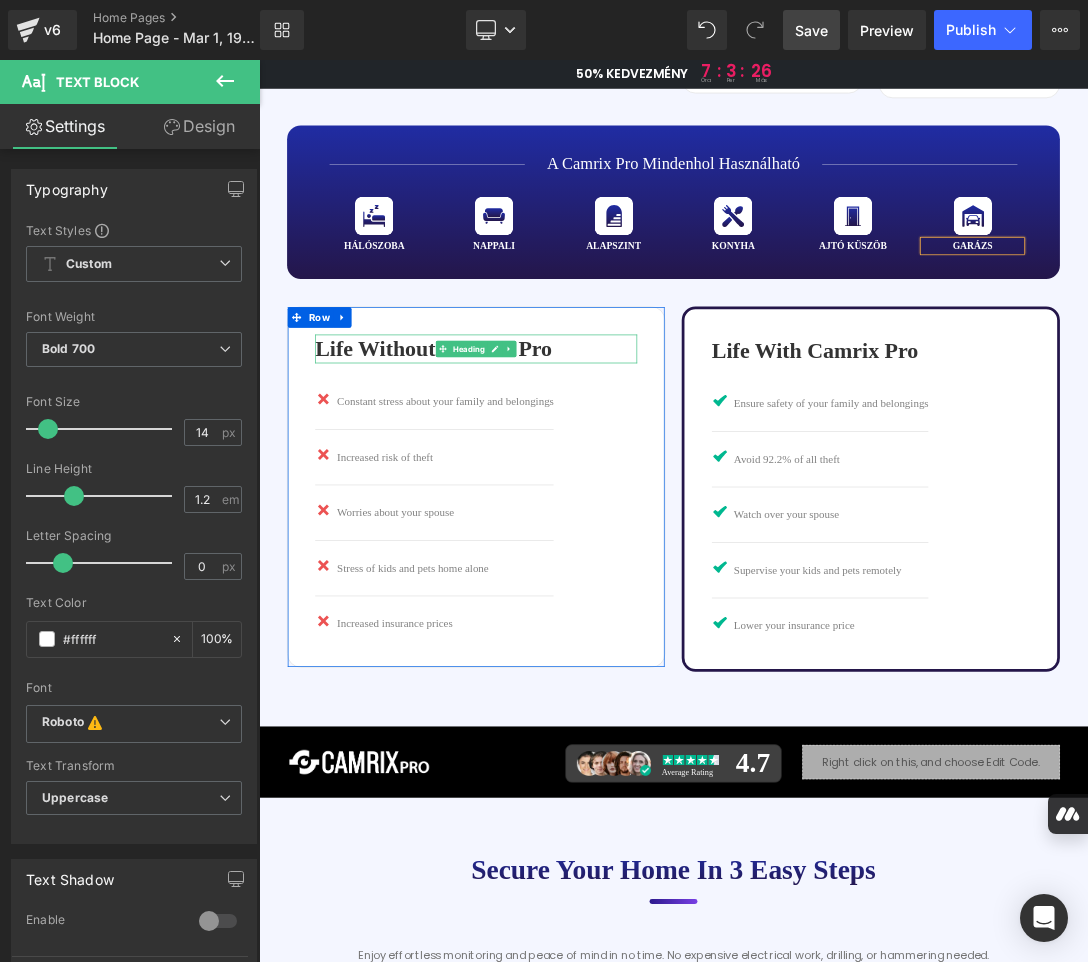 click on "Life Without Camrix Pro" at bounding box center (576, 482) 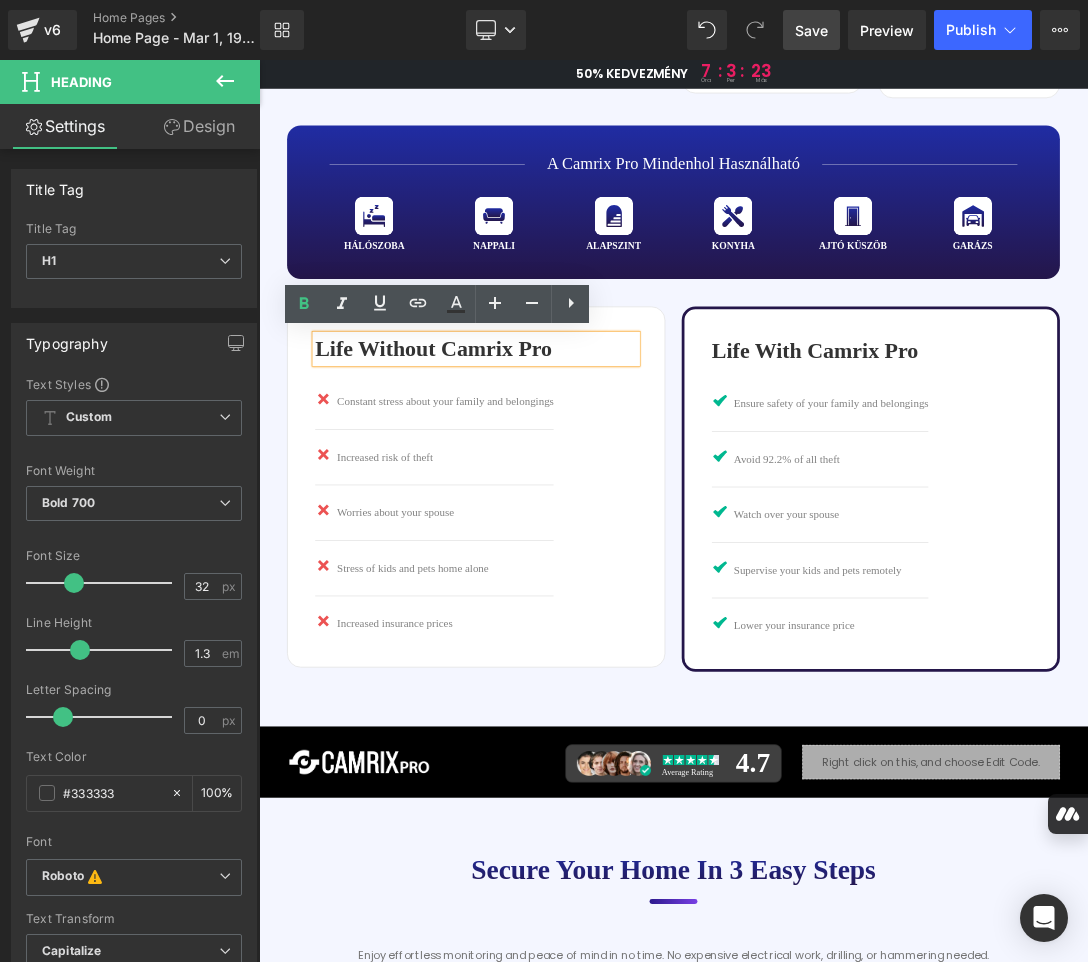 click on "Life Without Camrix Pro" at bounding box center [576, 482] 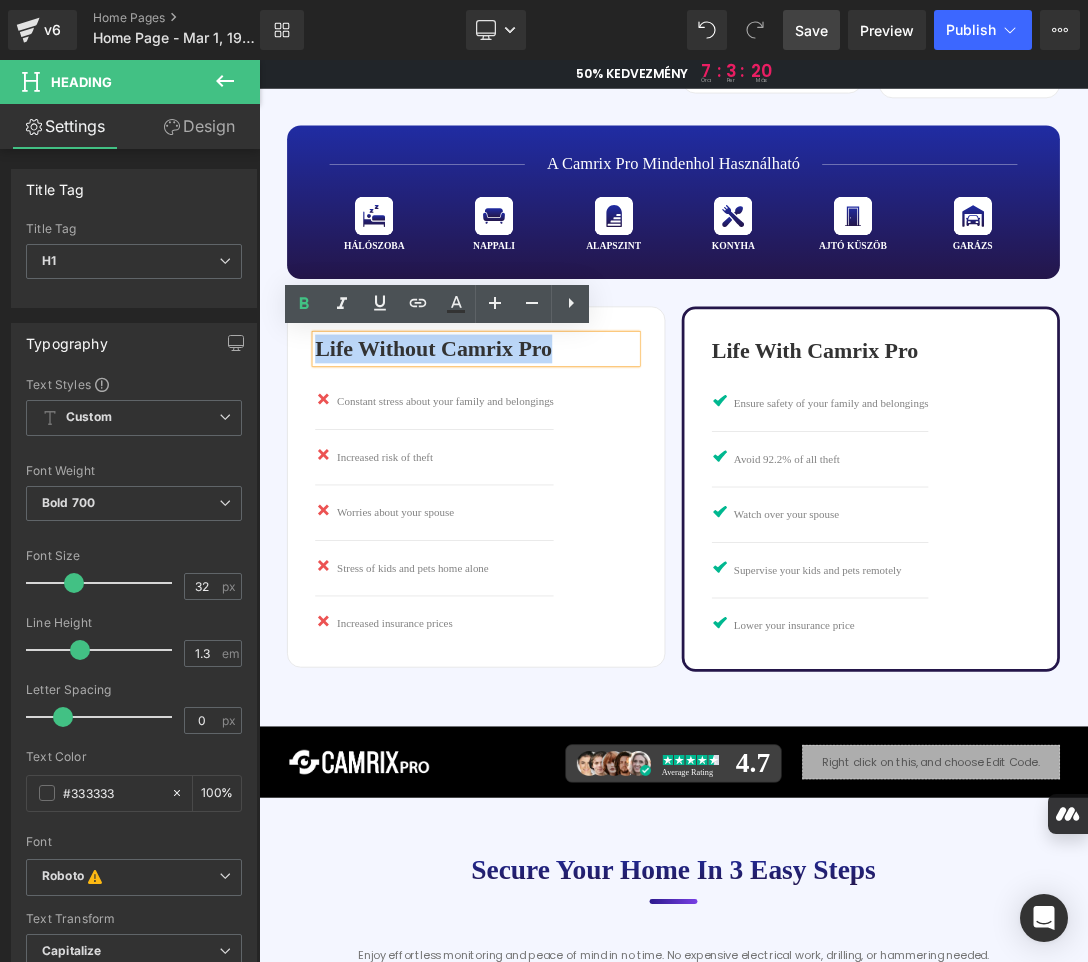 drag, startPoint x: 691, startPoint y: 478, endPoint x: 340, endPoint y: 474, distance: 351.0228 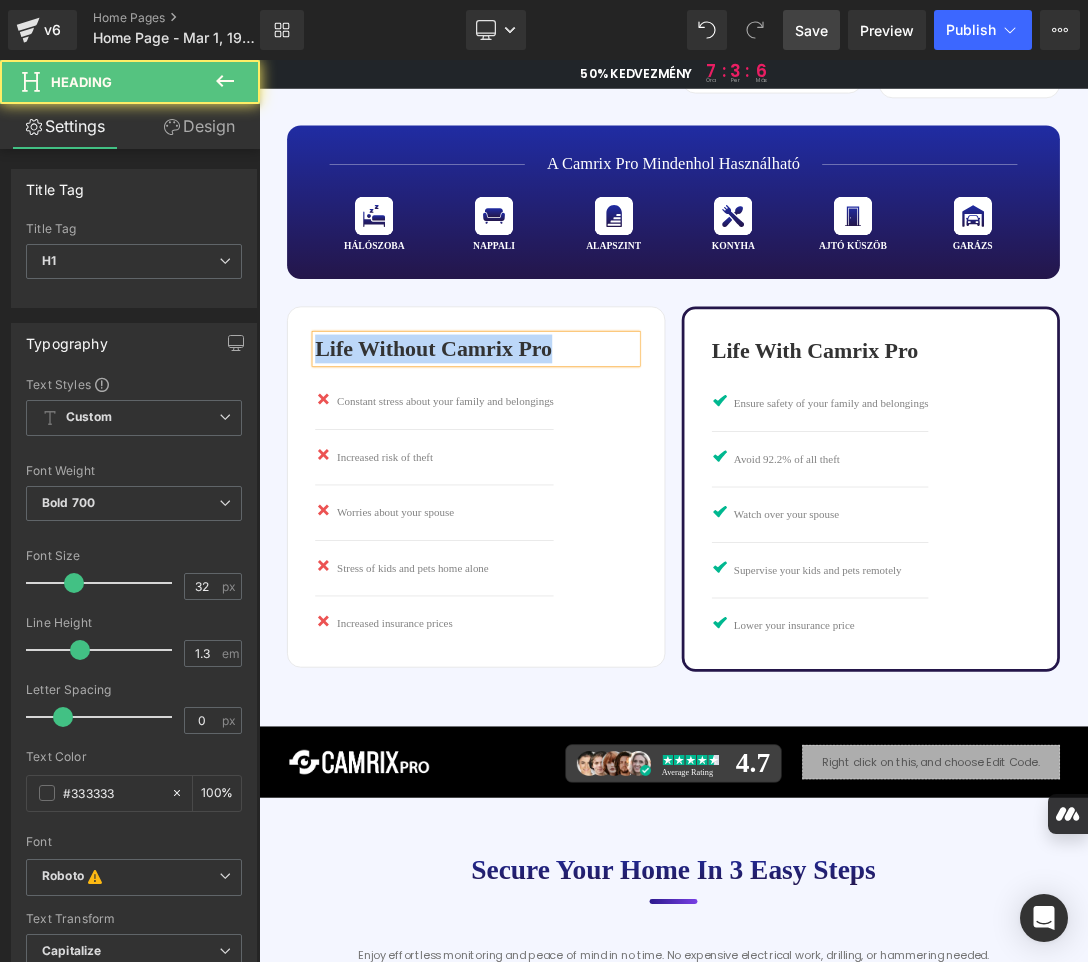 click on "Life Without Camrix Pro" at bounding box center (576, 482) 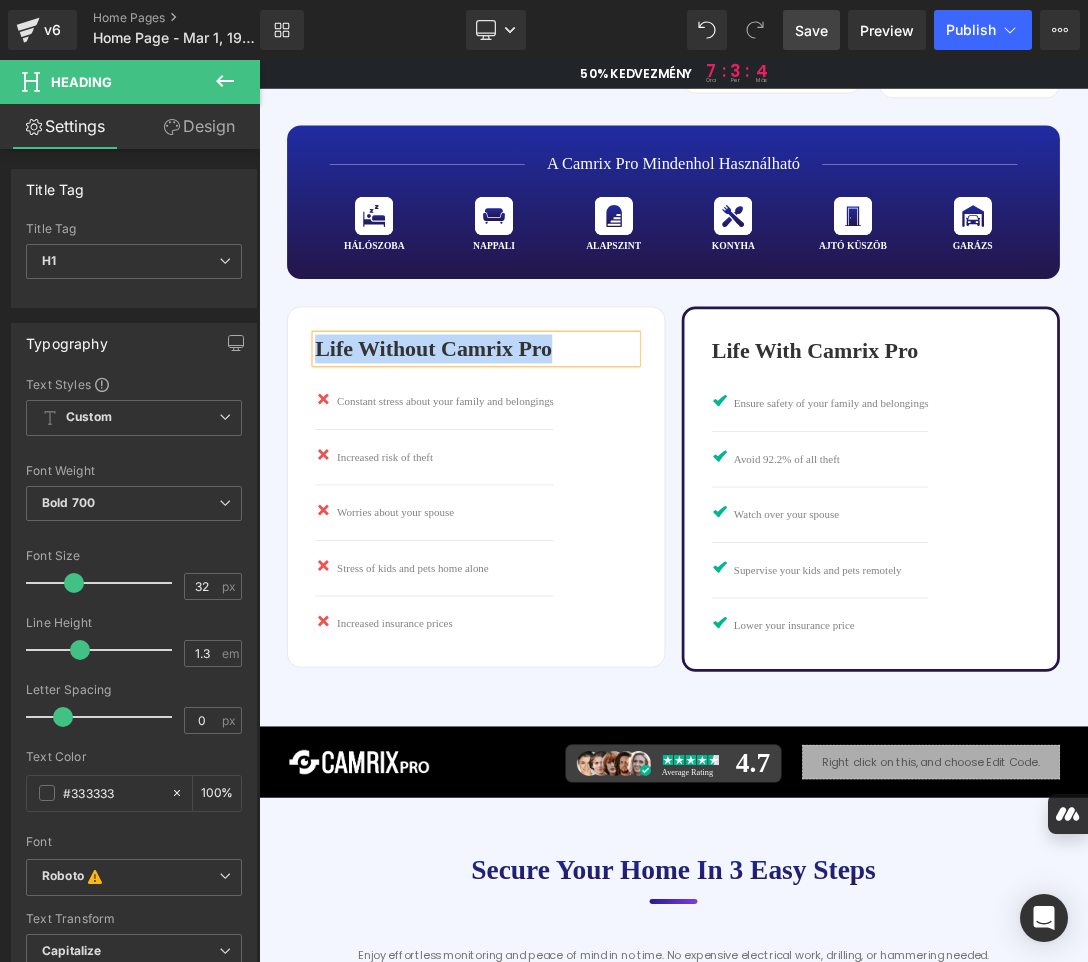 paste 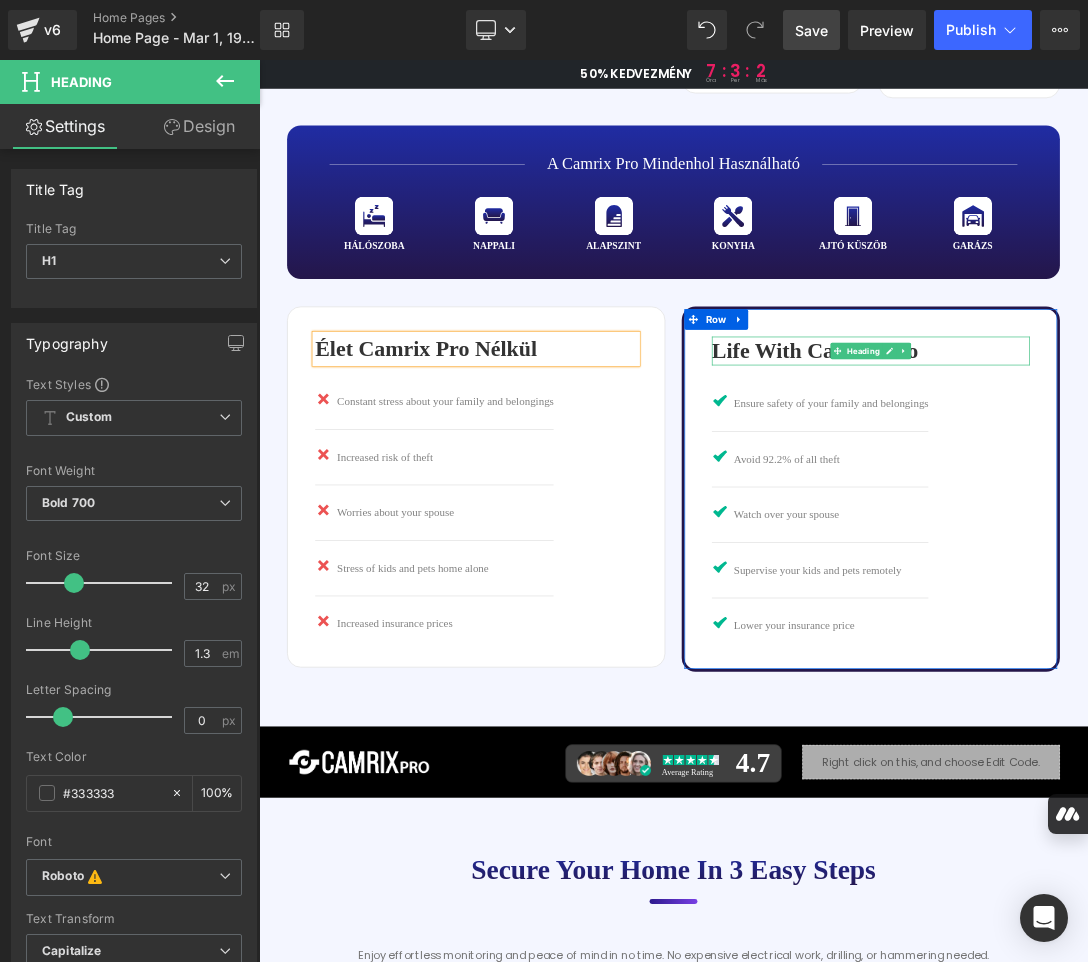 click on "Life With Camrix Pro" at bounding box center [1152, 485] 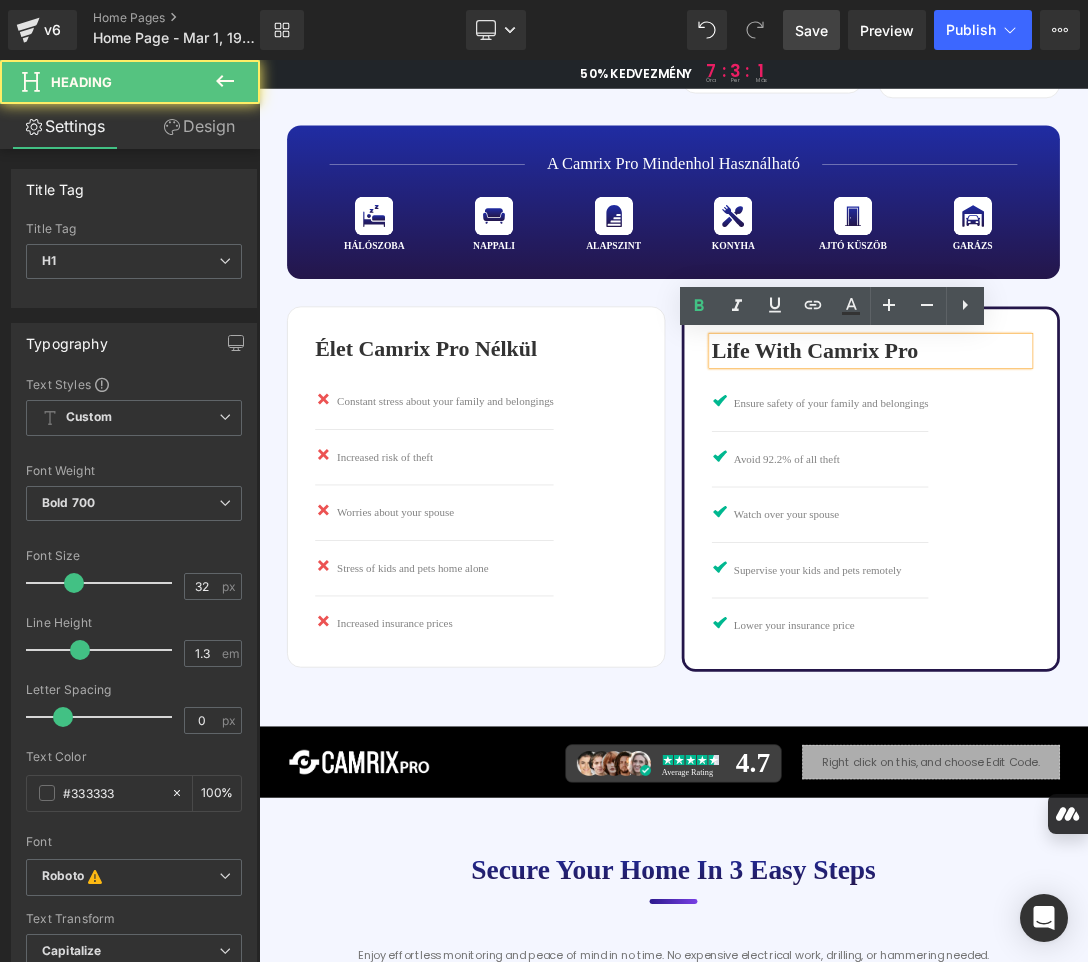 click on "Life With Camrix Pro" at bounding box center [1152, 485] 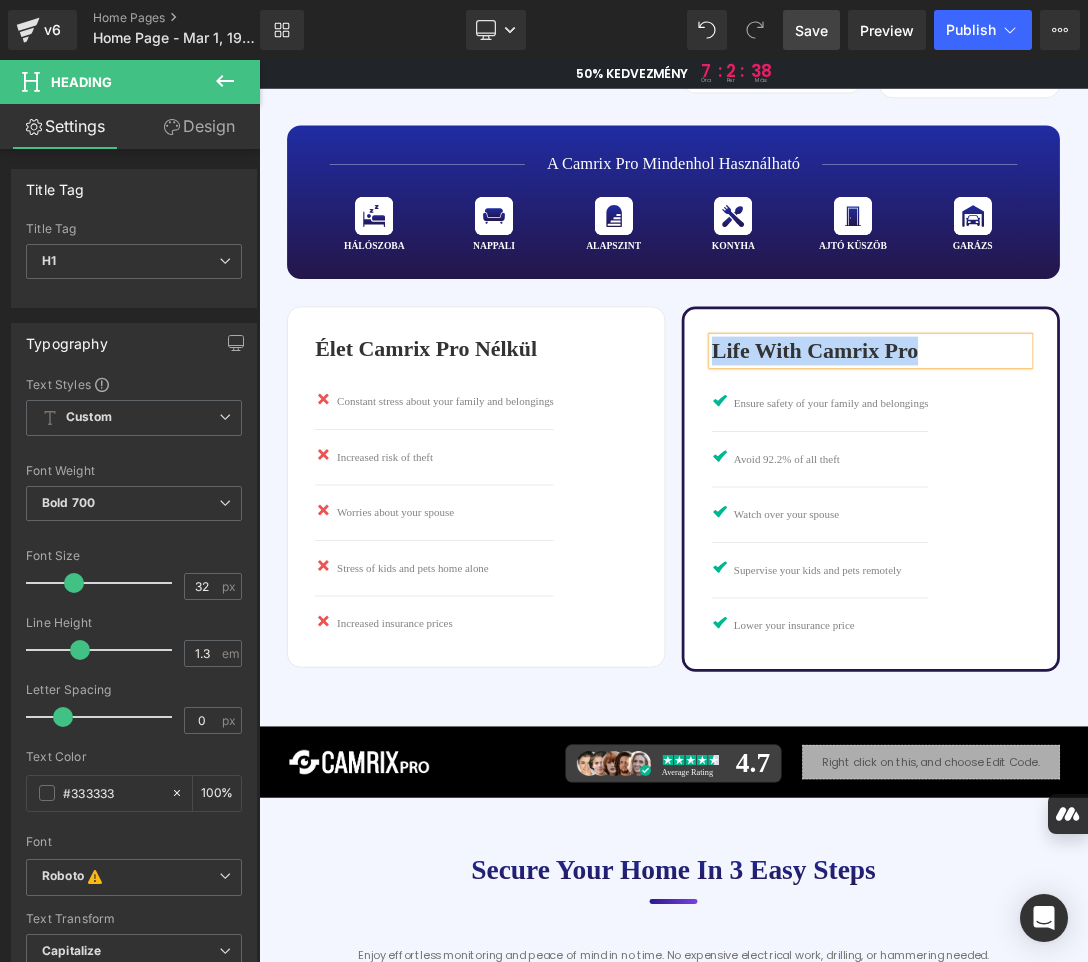 click on "Life With Camrix Pro" at bounding box center [1152, 485] 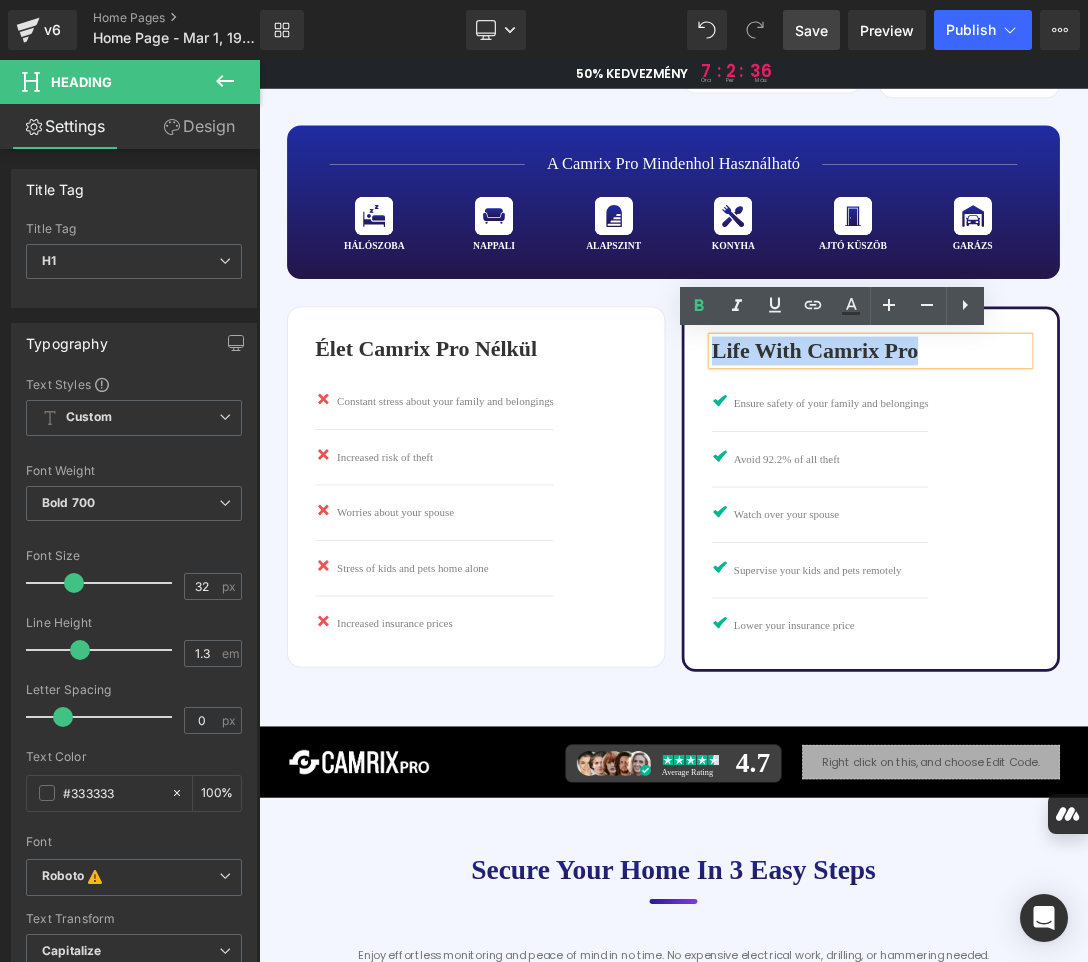 paste 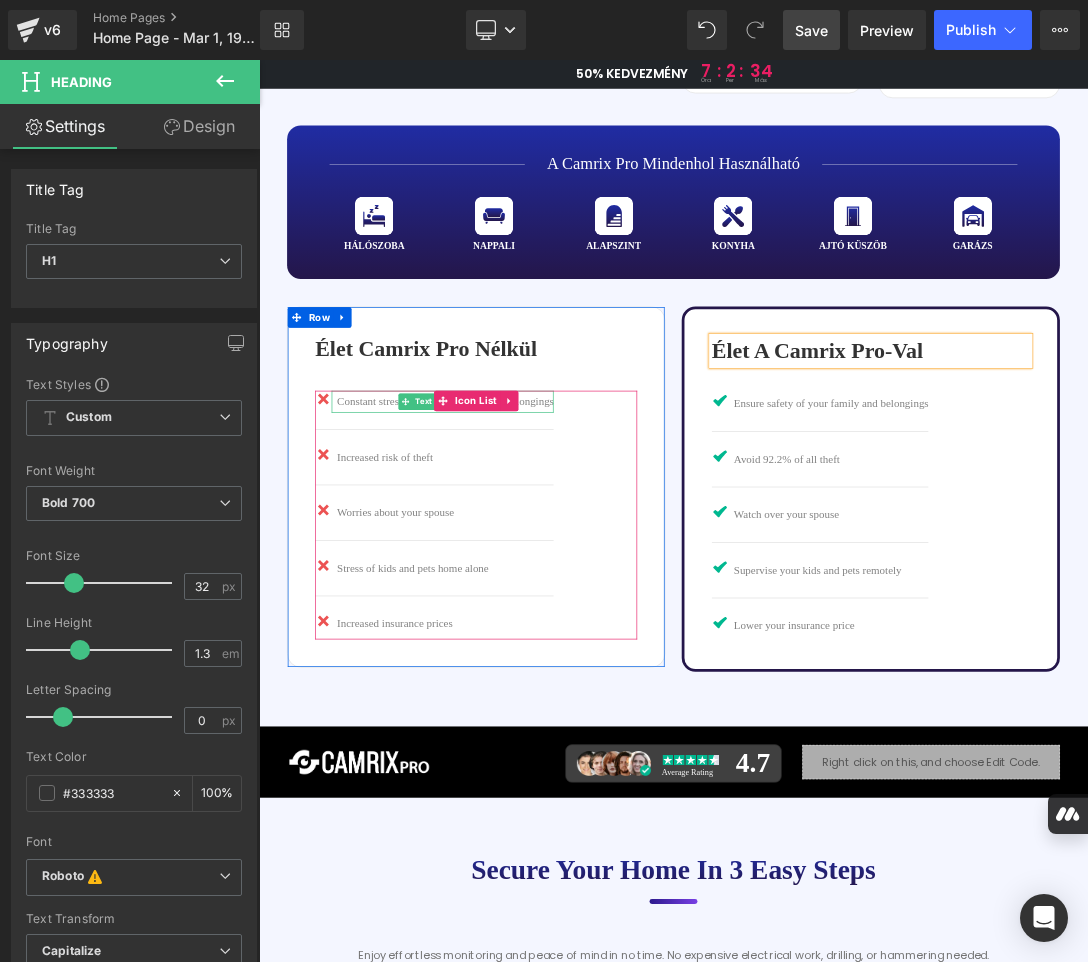 click on "Constant stress about your family and belongings" at bounding box center [531, 559] 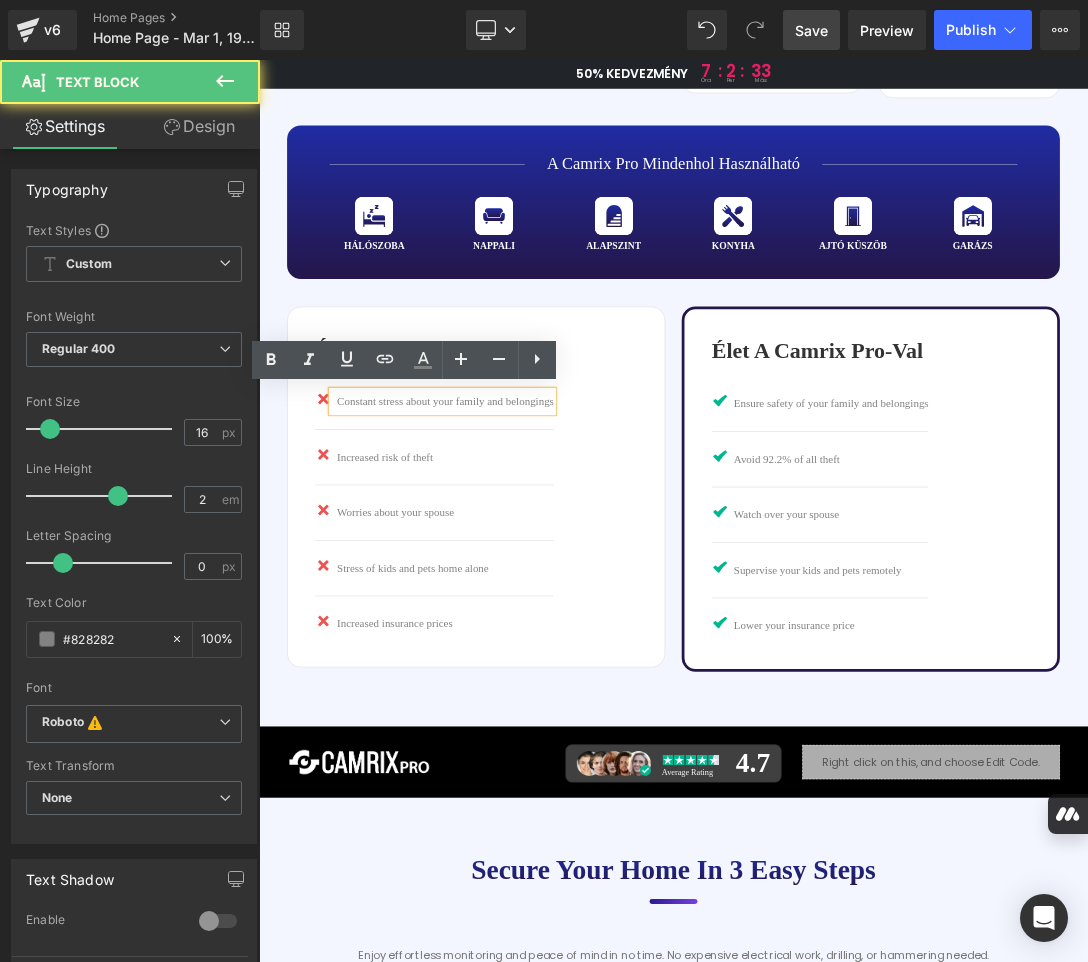 click on "Constant stress about your family and belongings" at bounding box center (531, 559) 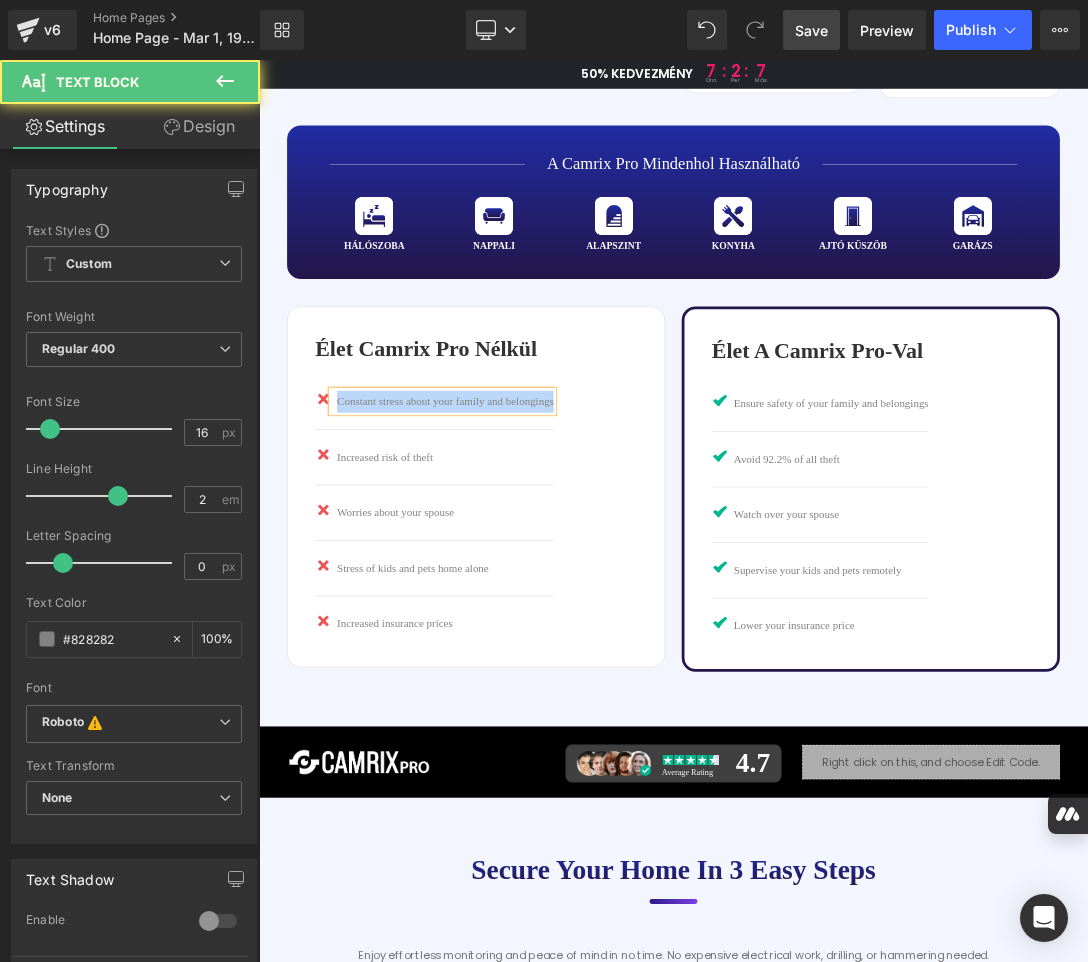 click on "Constant stress about your family and belongings" at bounding box center [531, 559] 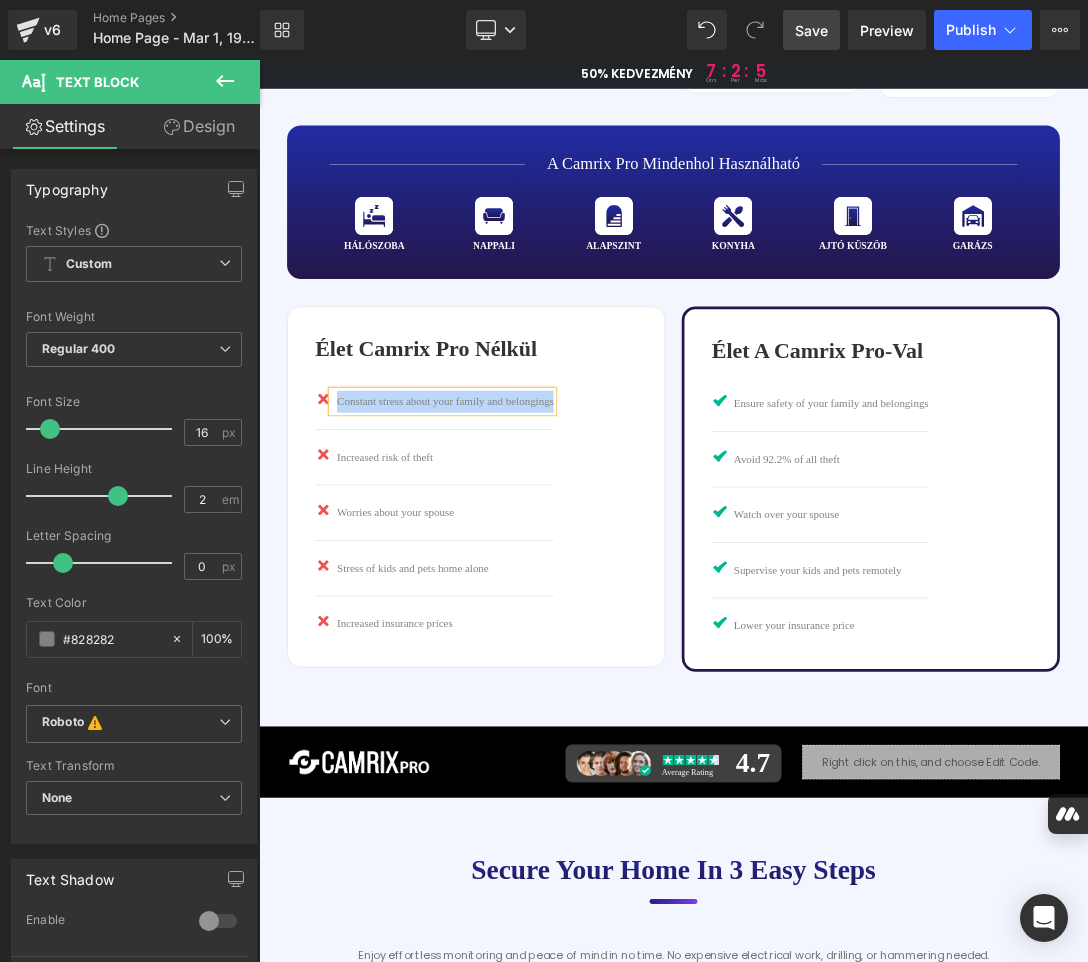 paste 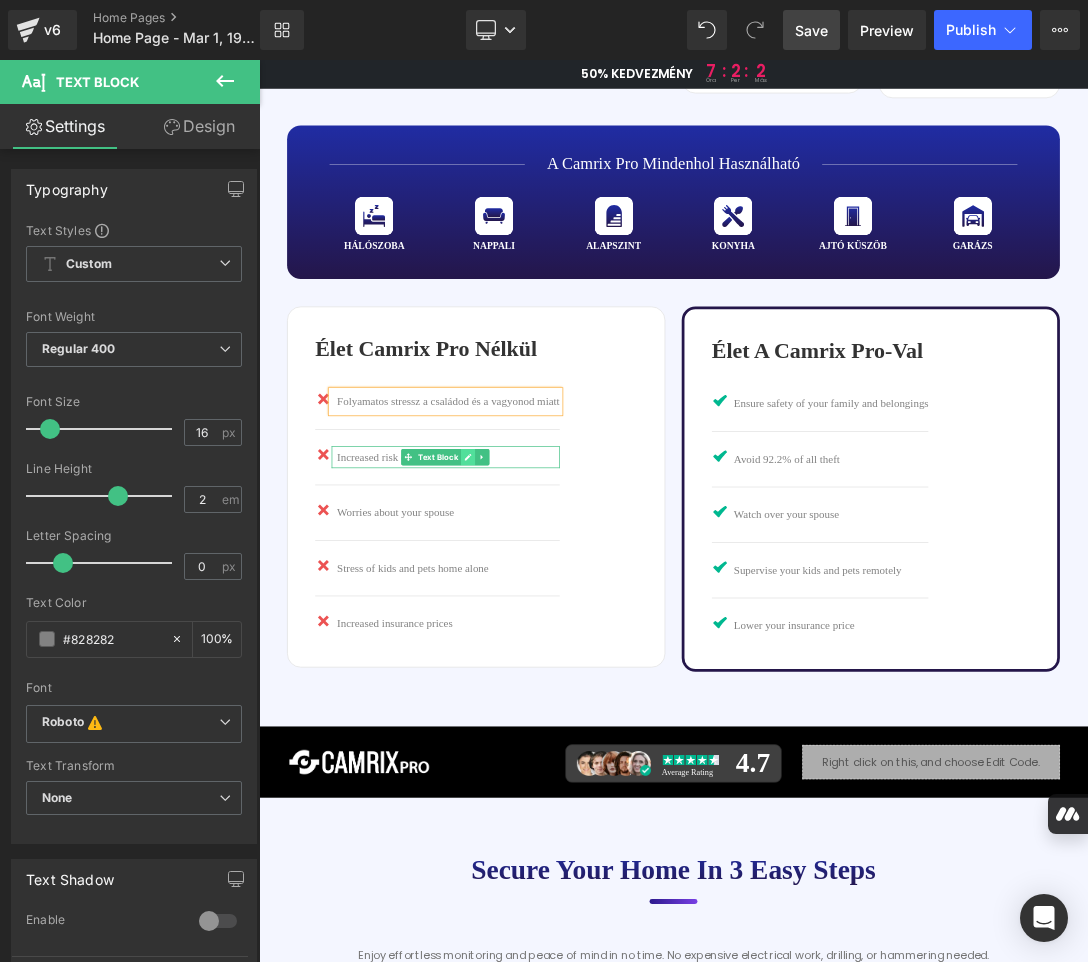 click at bounding box center [564, 640] 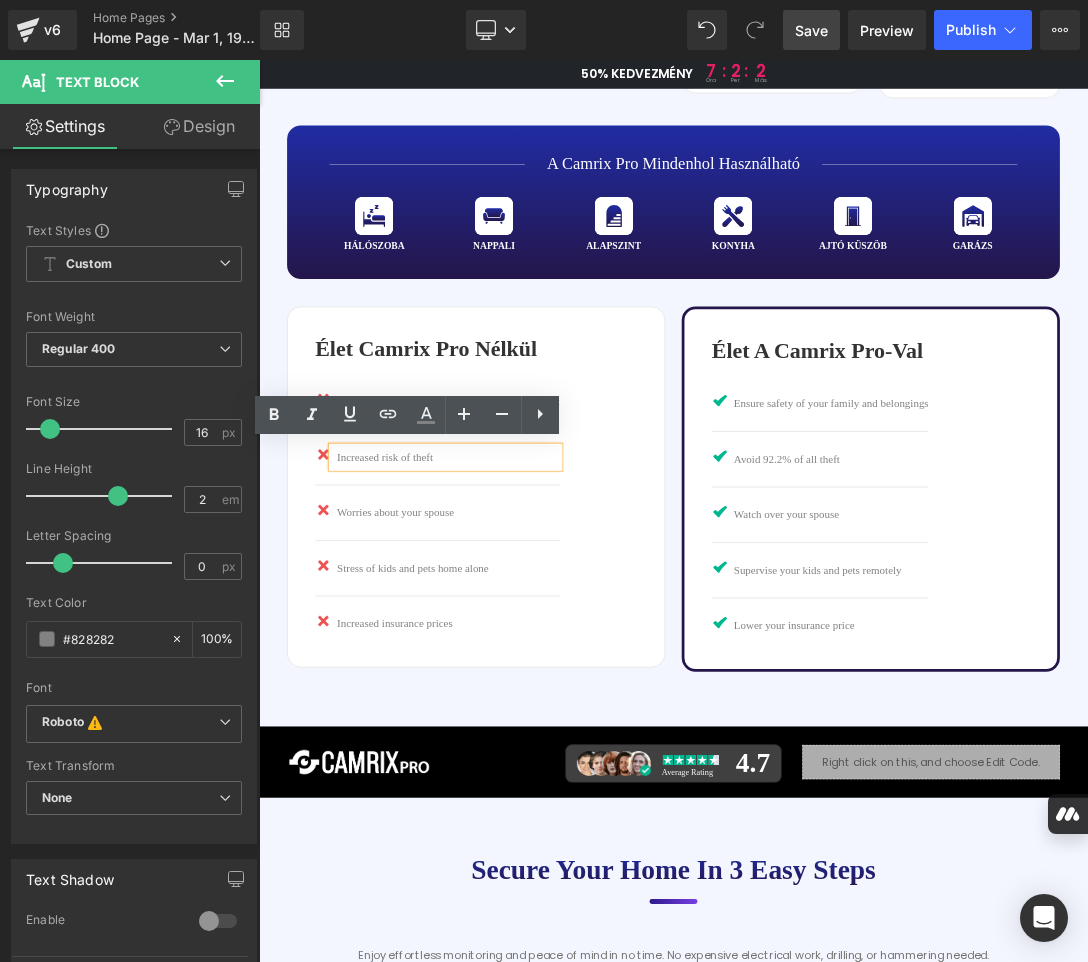 click on "Increased risk of theft" at bounding box center (535, 640) 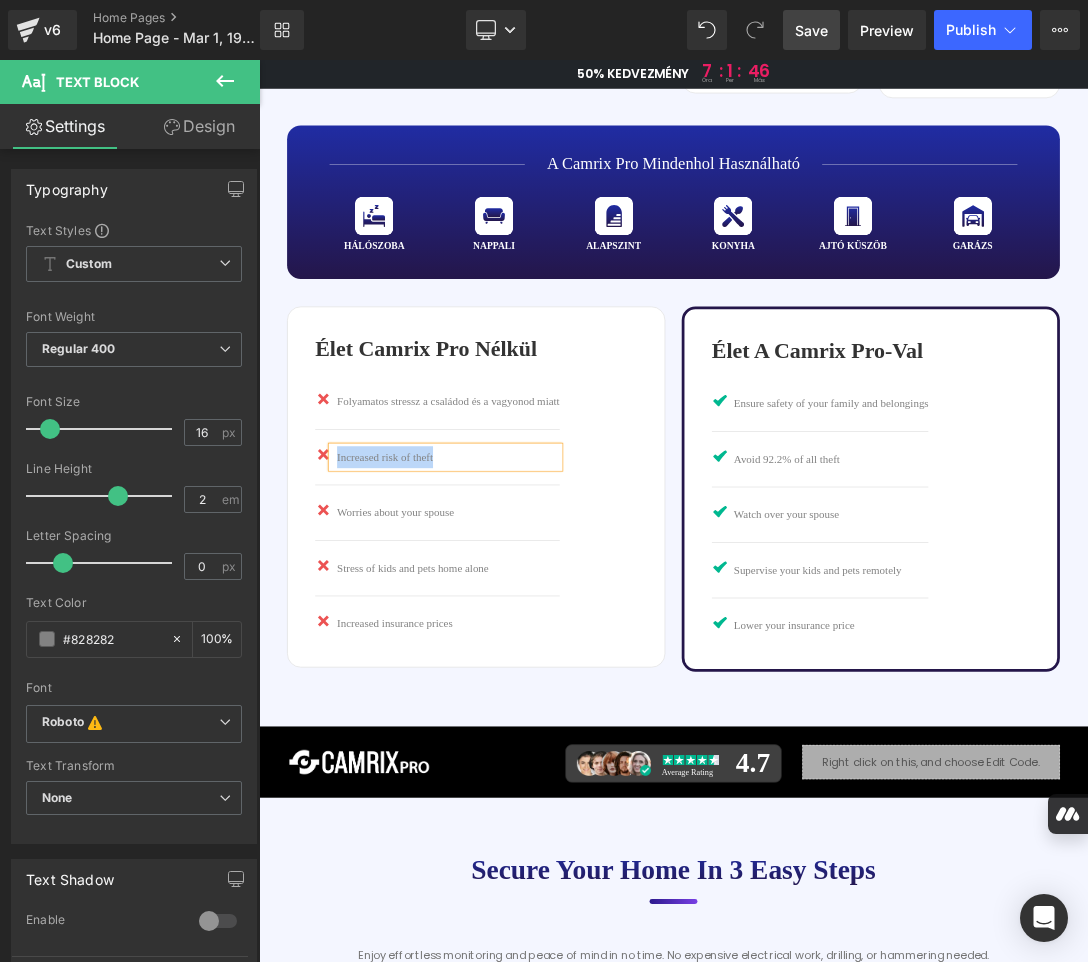 click on "Increased risk of theft" at bounding box center [535, 640] 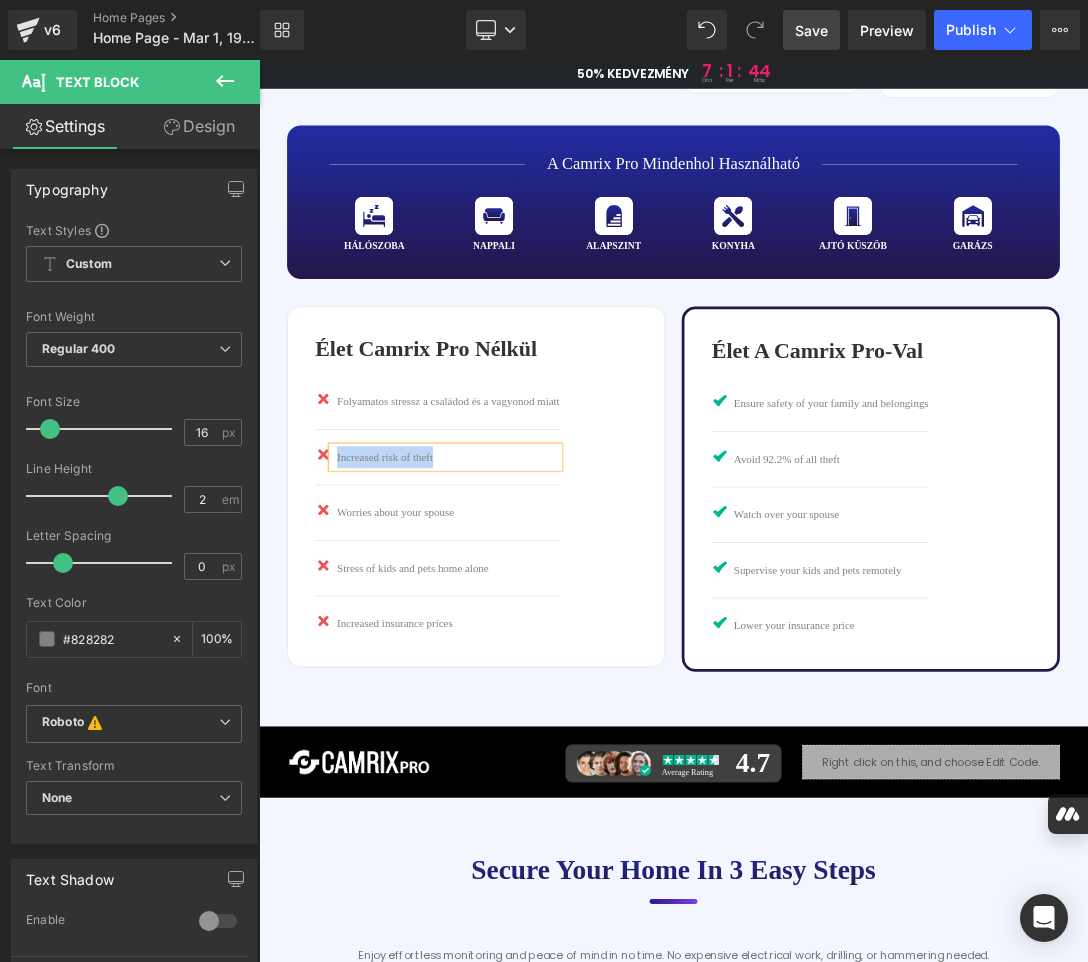 paste 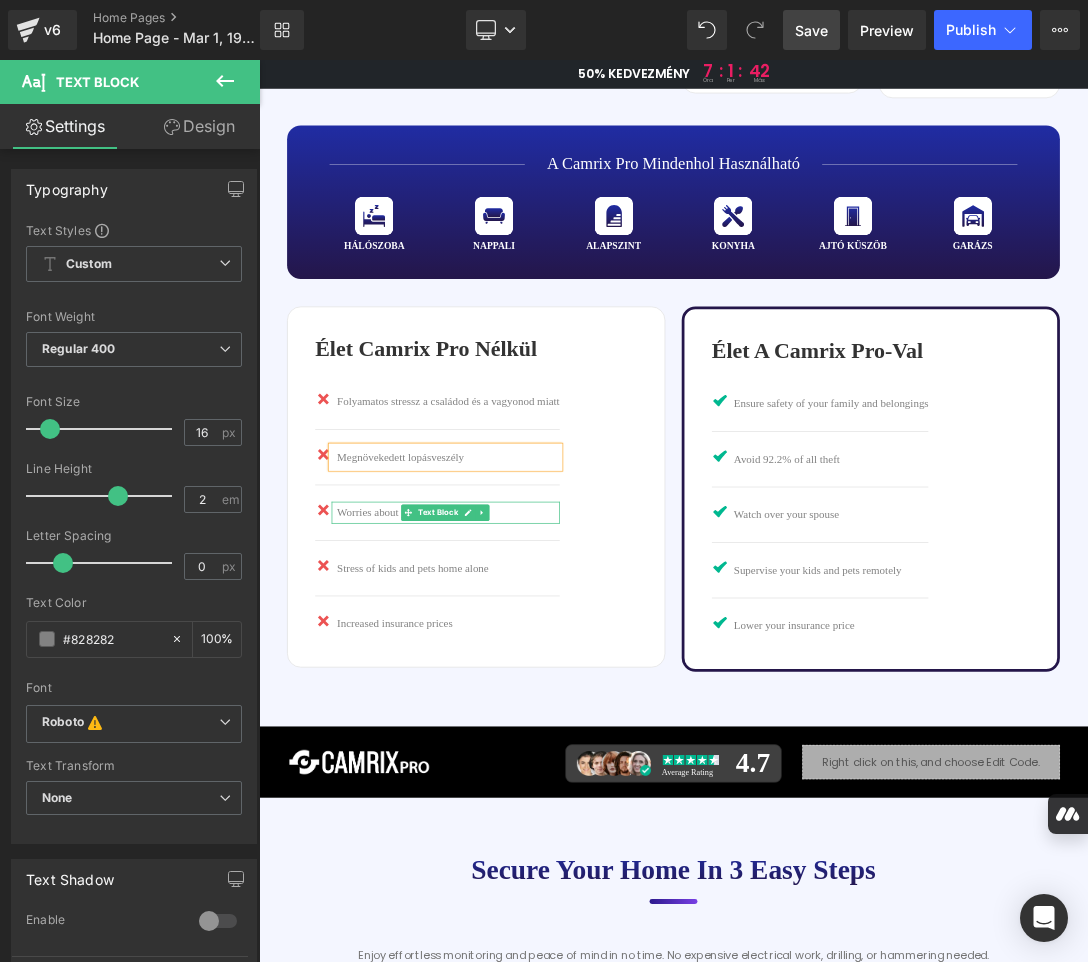 click on "Worries about your spouse" at bounding box center [535, 721] 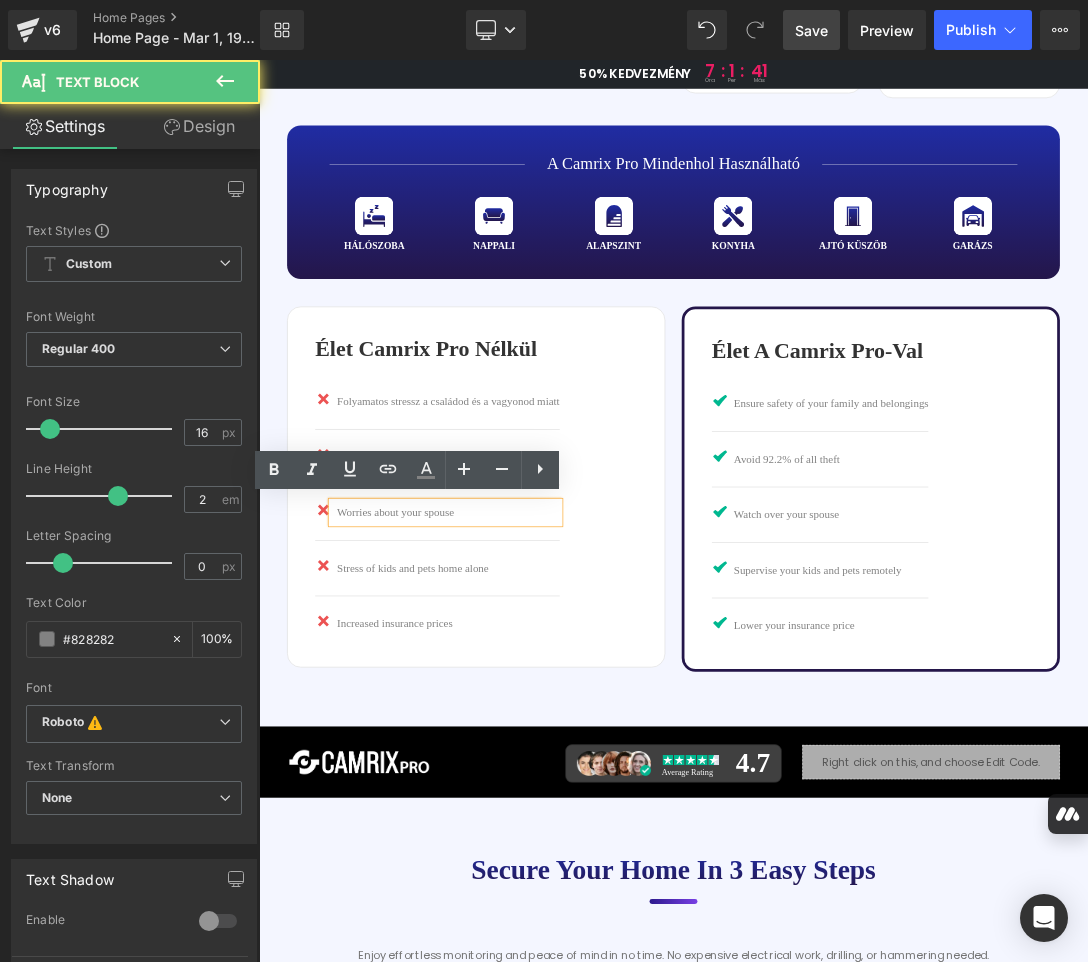 click on "Worries about your spouse" at bounding box center (535, 721) 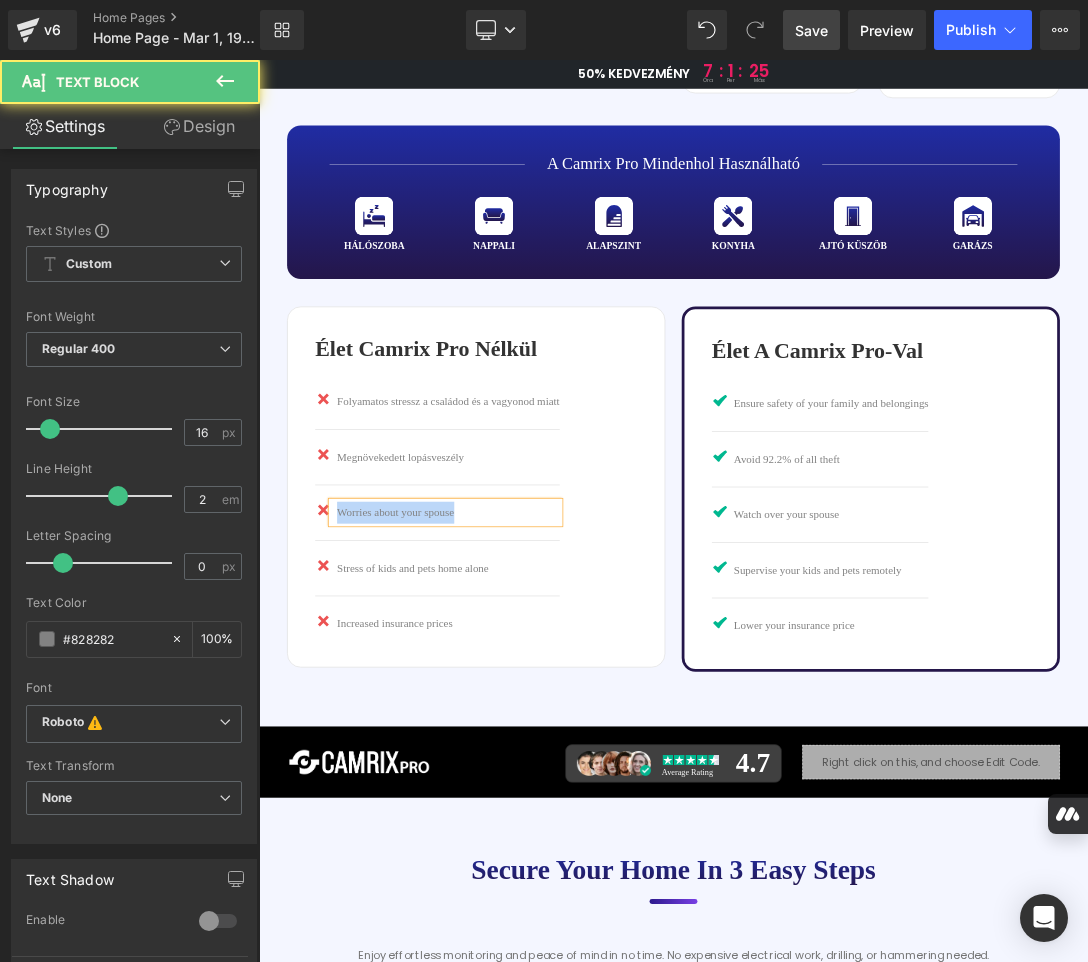 click on "Worries about your spouse" at bounding box center (535, 721) 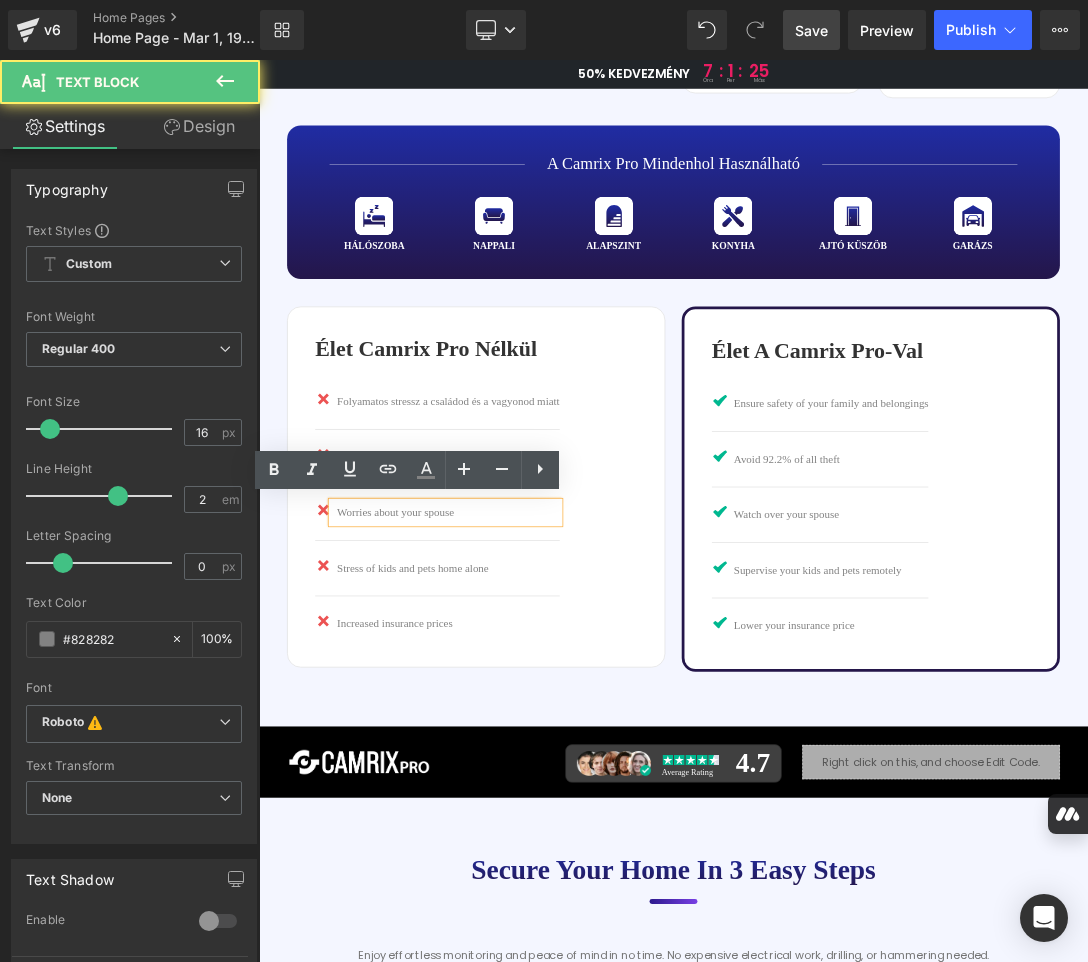 click on "Worries about your spouse" at bounding box center (535, 721) 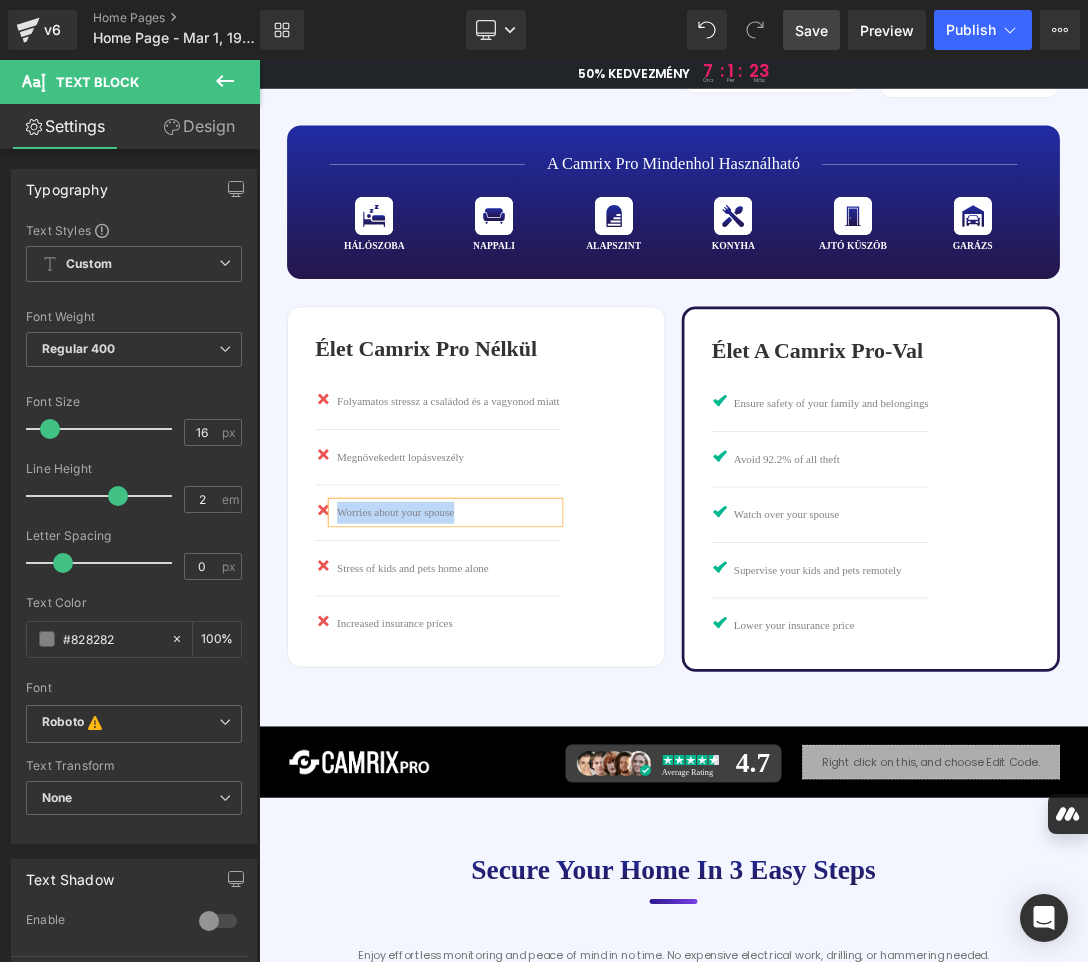 paste 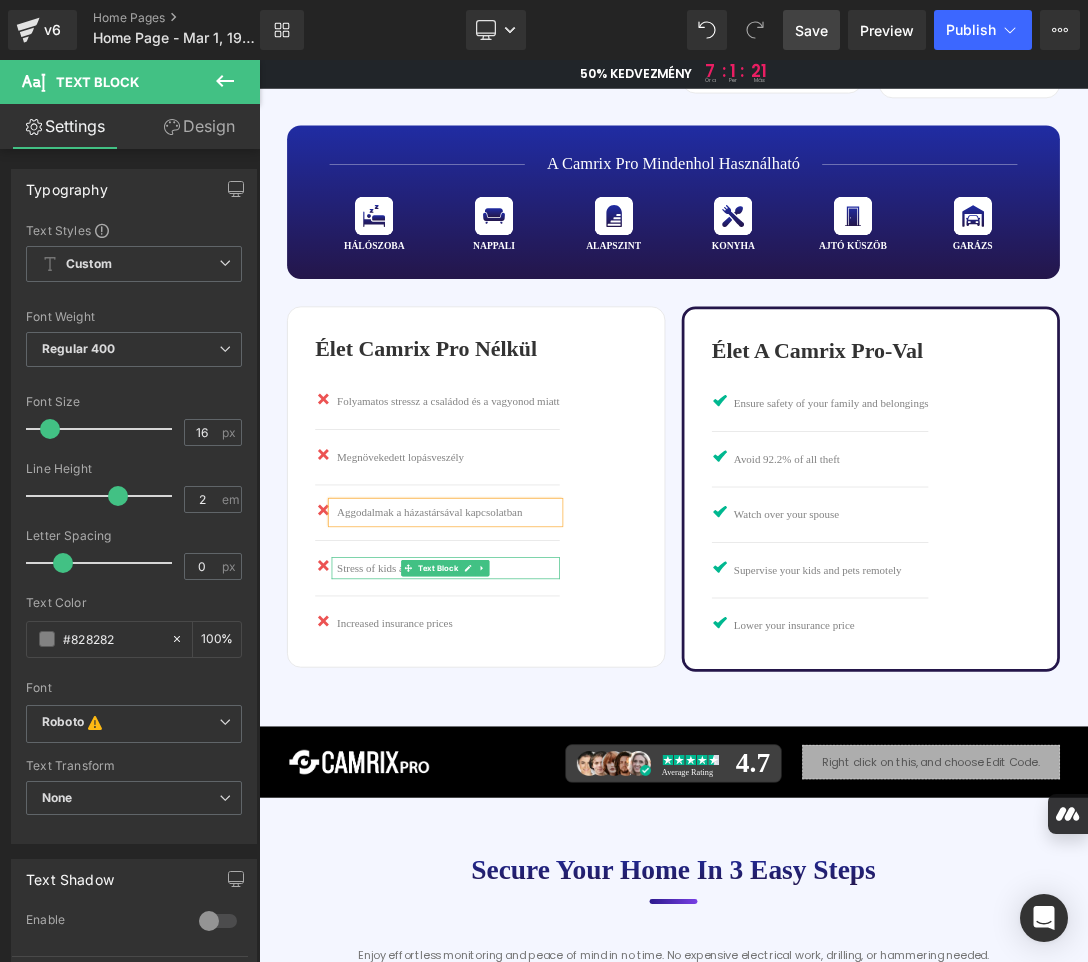 click on "Stress of kids and pets home alone" at bounding box center [535, 802] 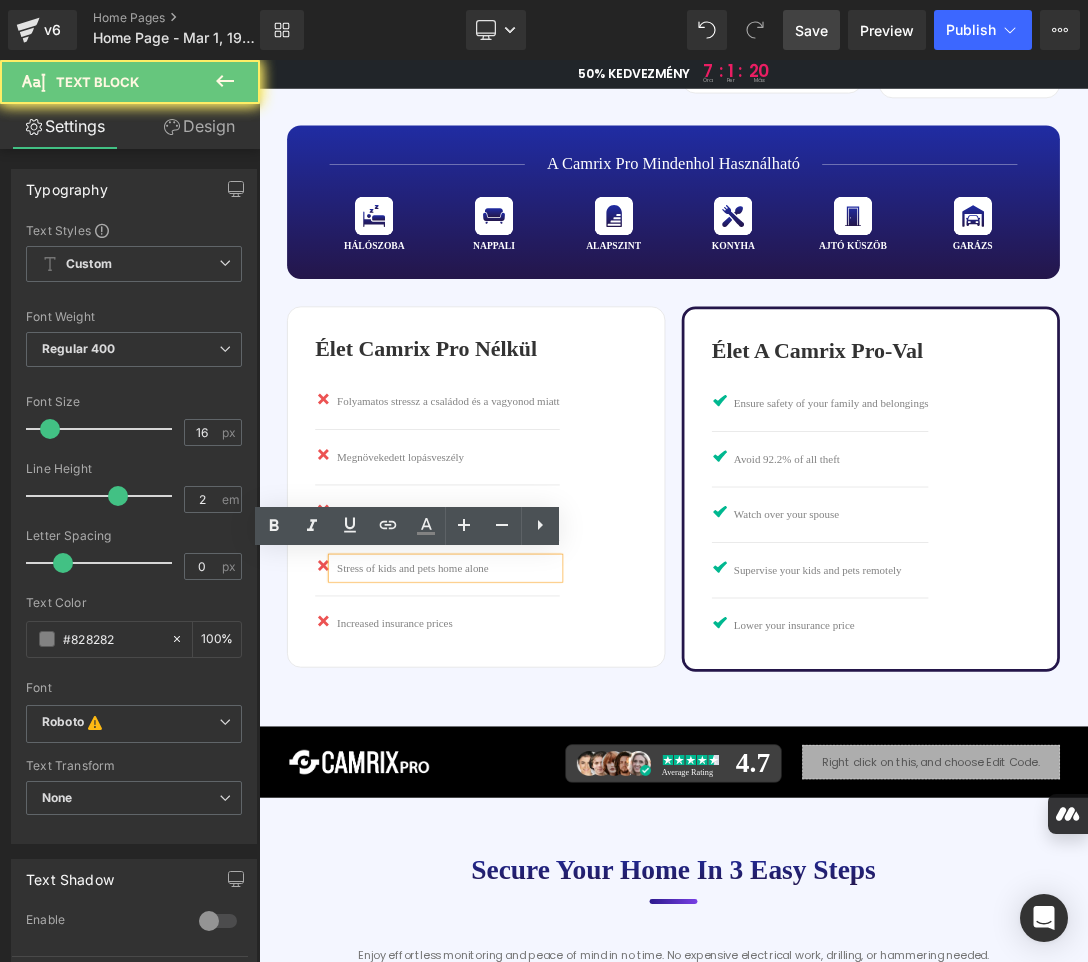 click on "Stress of kids and pets home alone" at bounding box center (535, 802) 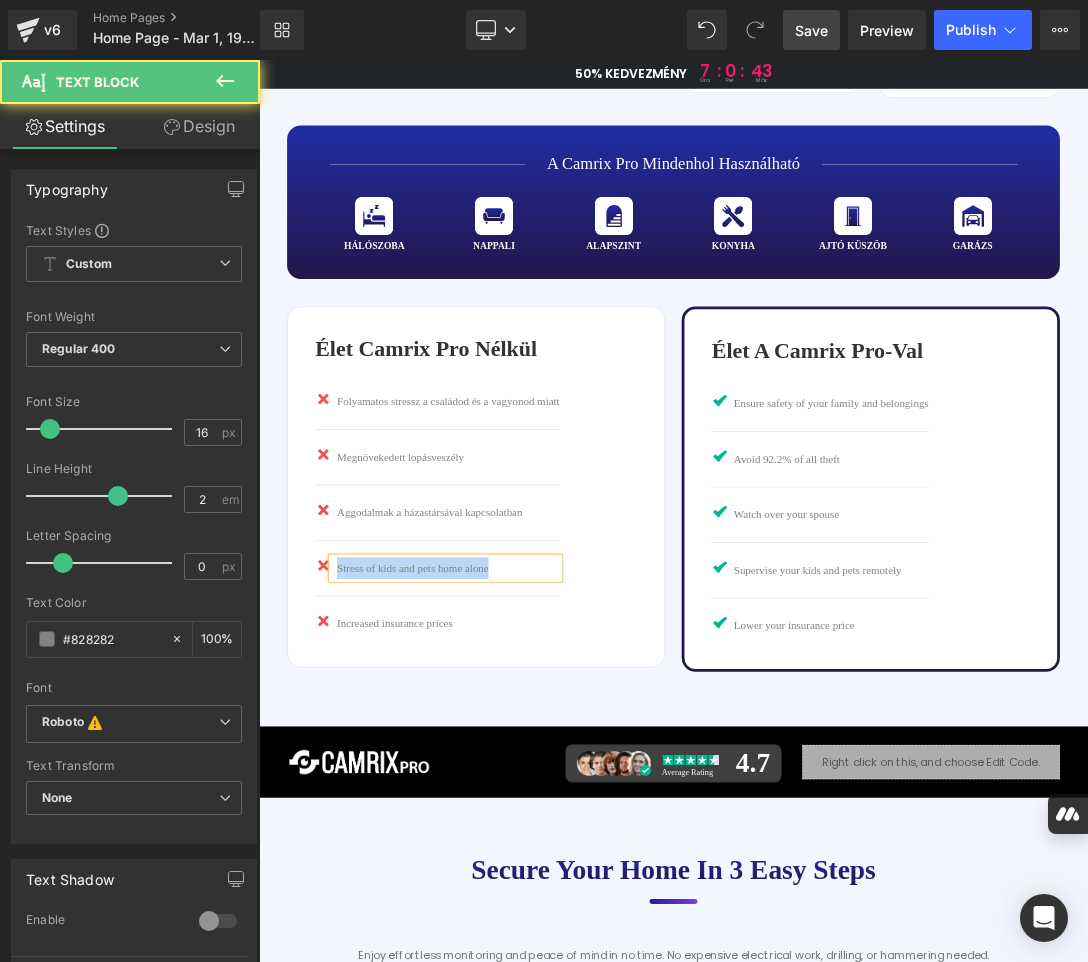 click on "Stress of kids and pets home alone" at bounding box center (535, 802) 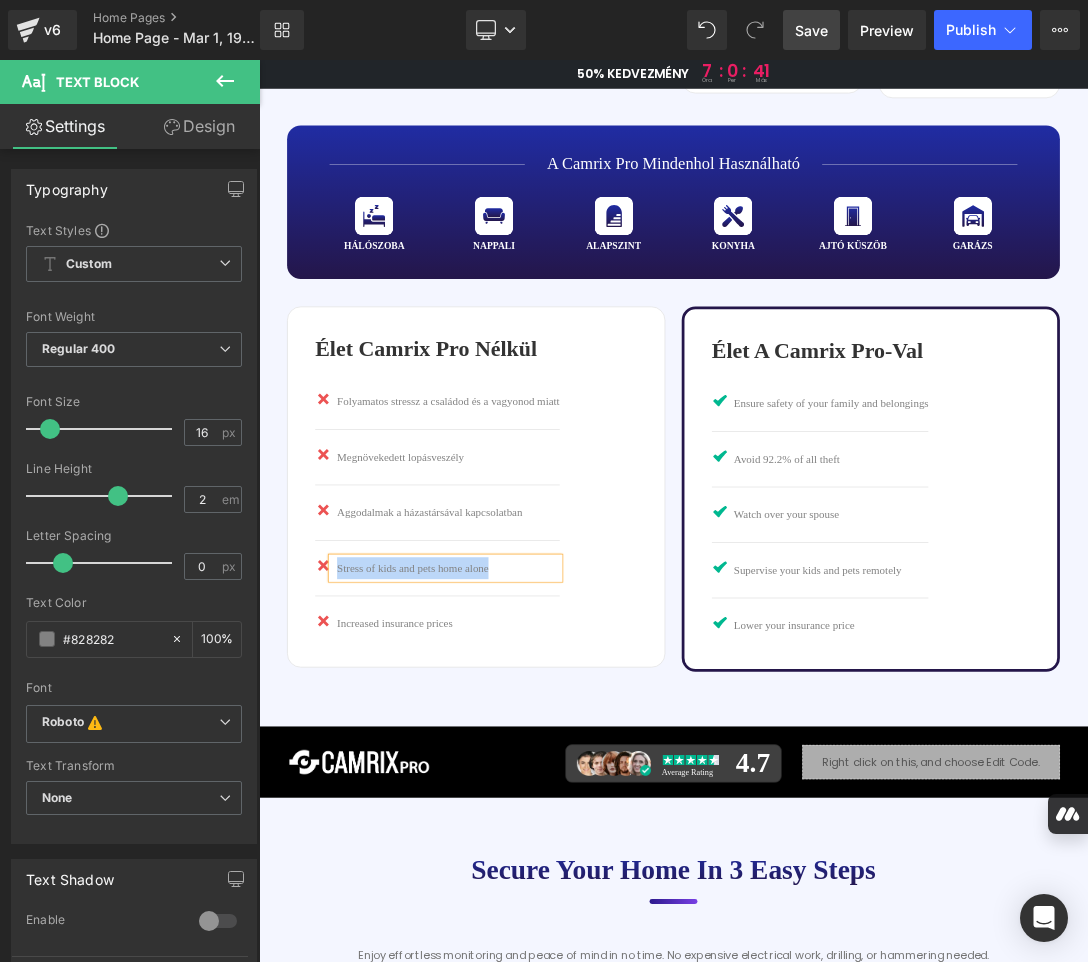 paste 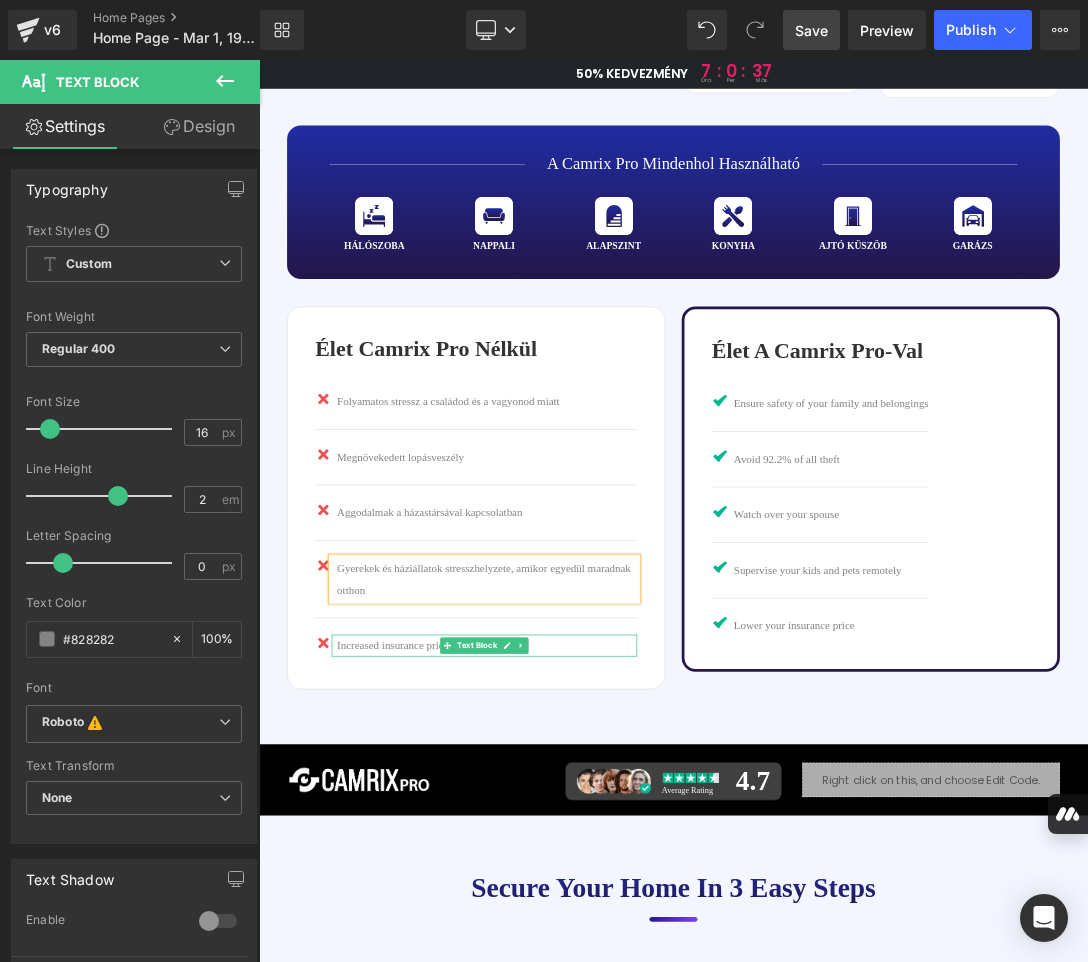 click on "Increased insurance prices" at bounding box center [592, 915] 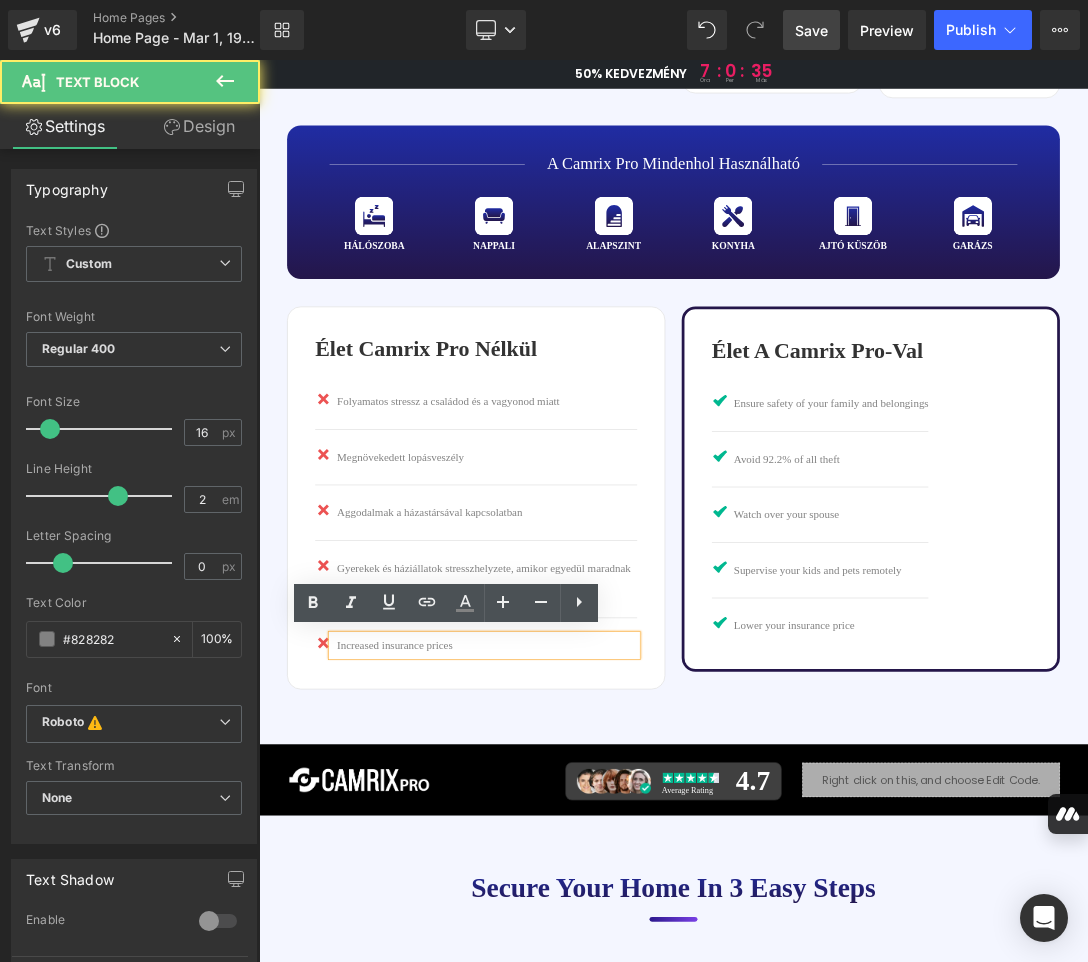 click on "Increased insurance prices" at bounding box center [592, 915] 